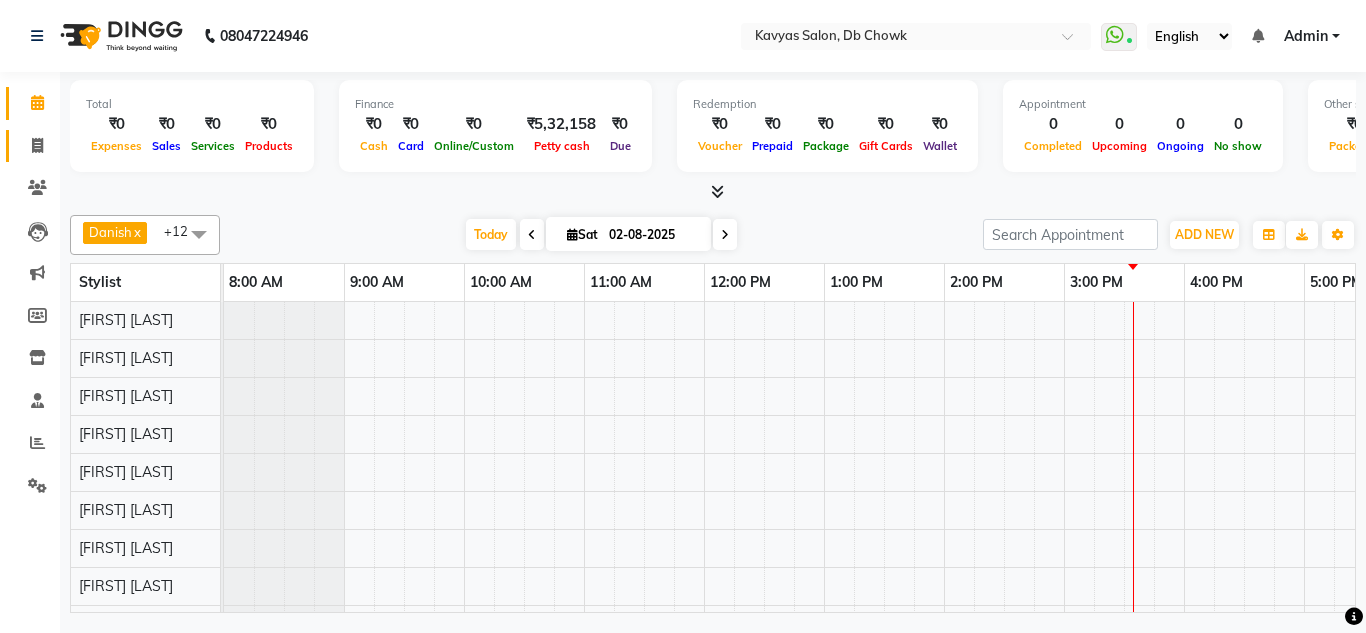 scroll, scrollTop: 0, scrollLeft: 0, axis: both 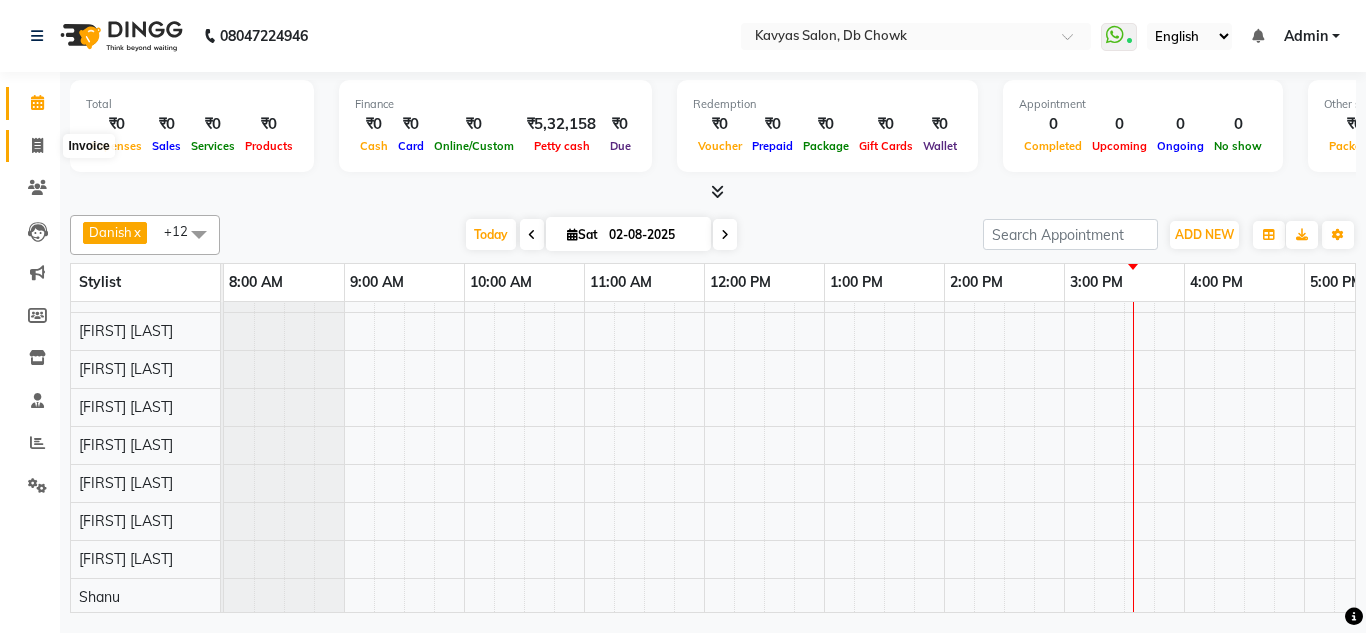 click 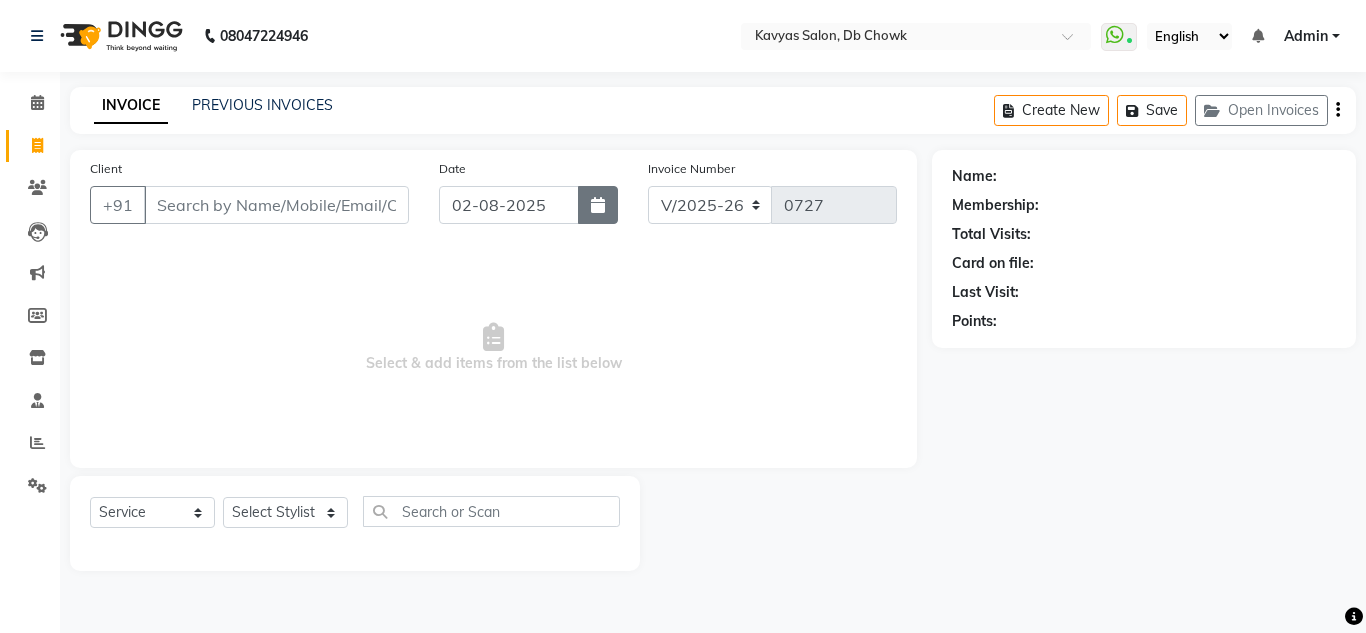 click 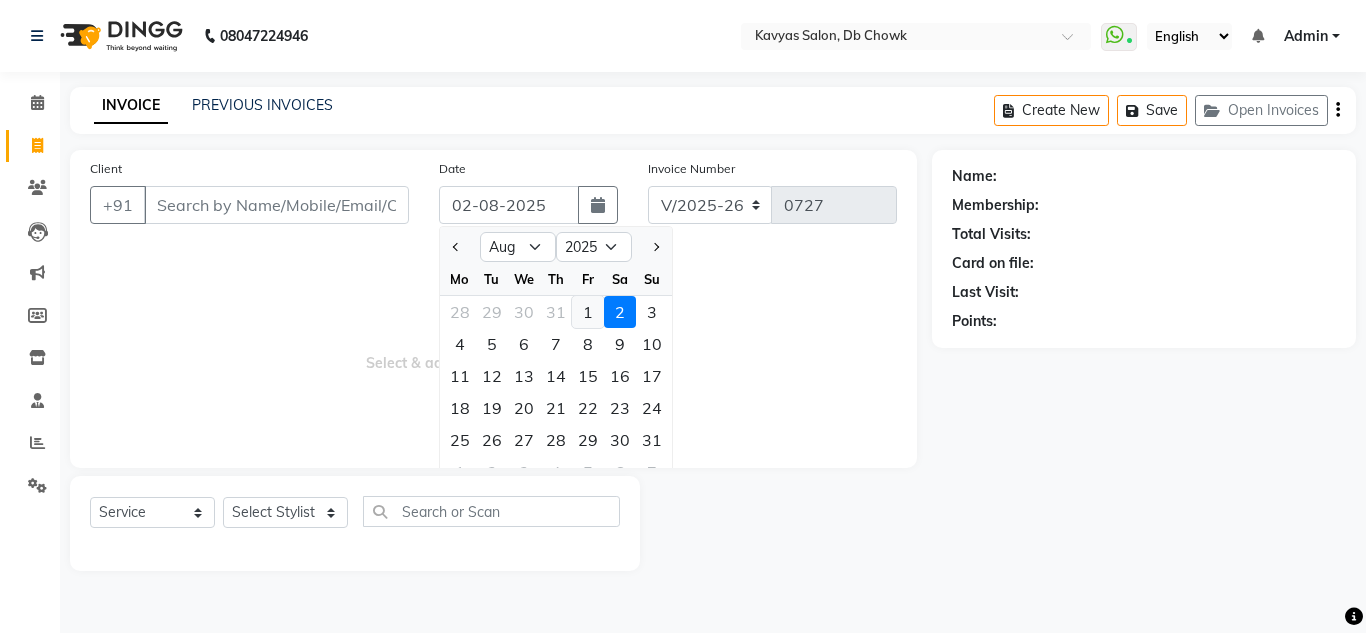 click on "1" 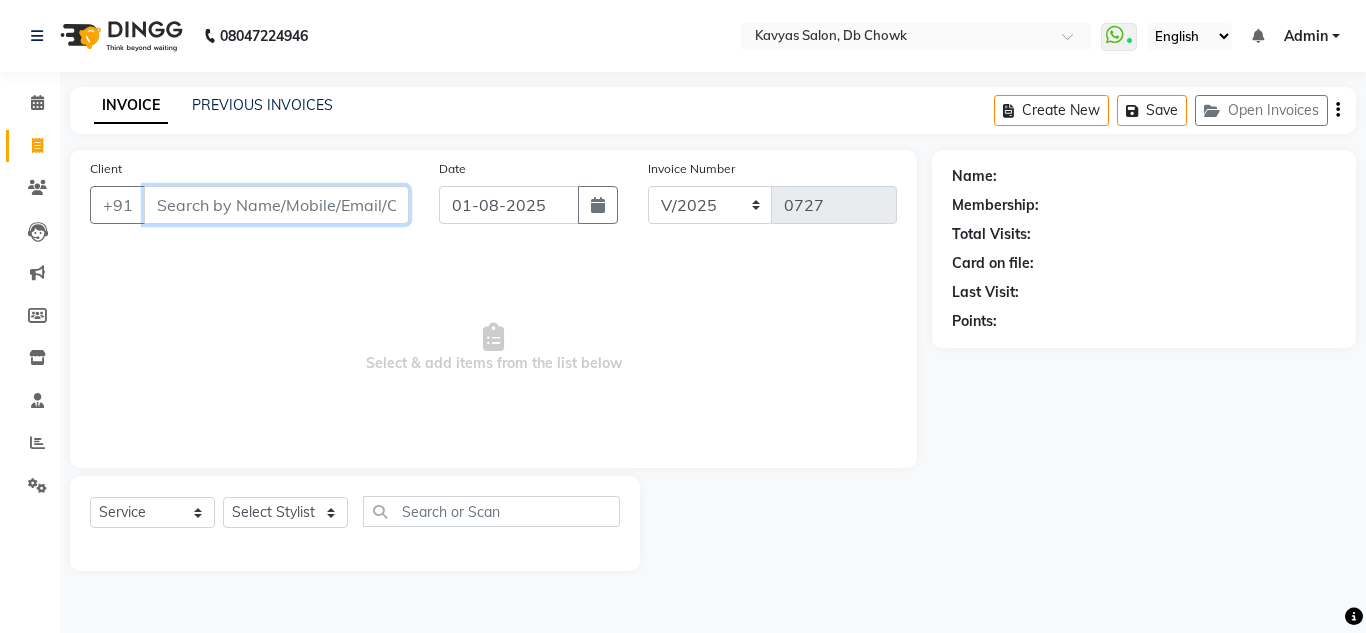 click on "Client" at bounding box center [276, 205] 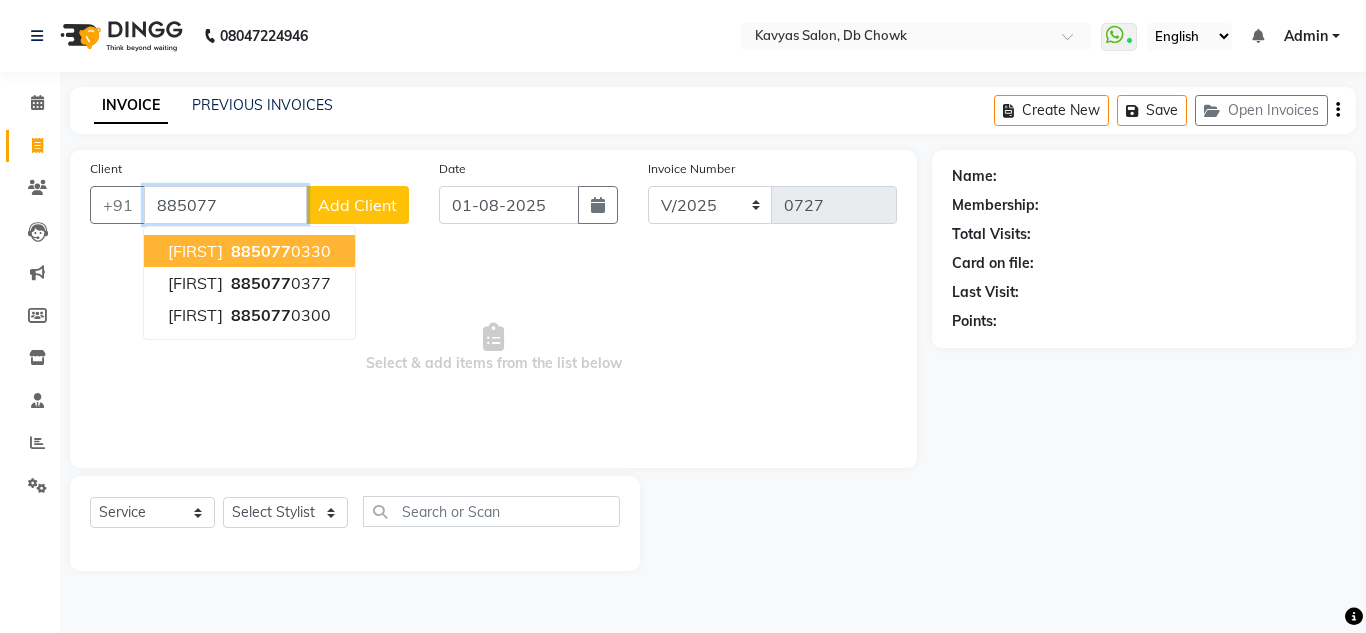 click on "[FIRST]   [PHONE]" at bounding box center [249, 251] 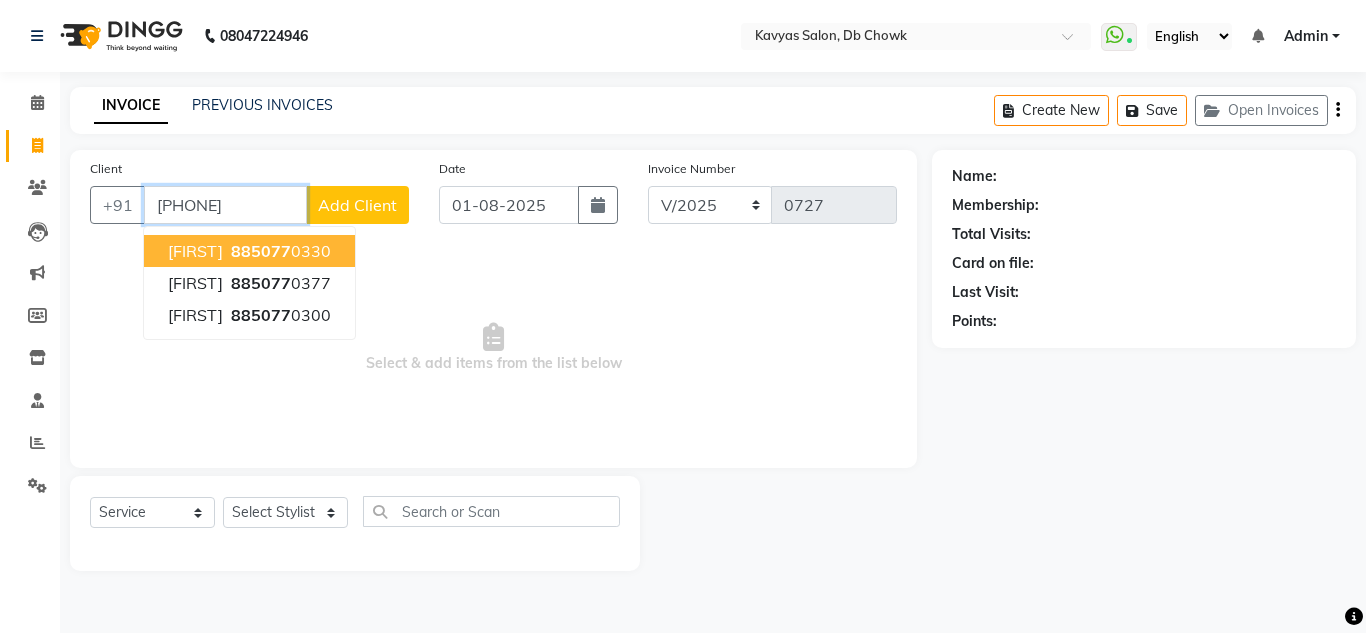 type on "[PHONE]" 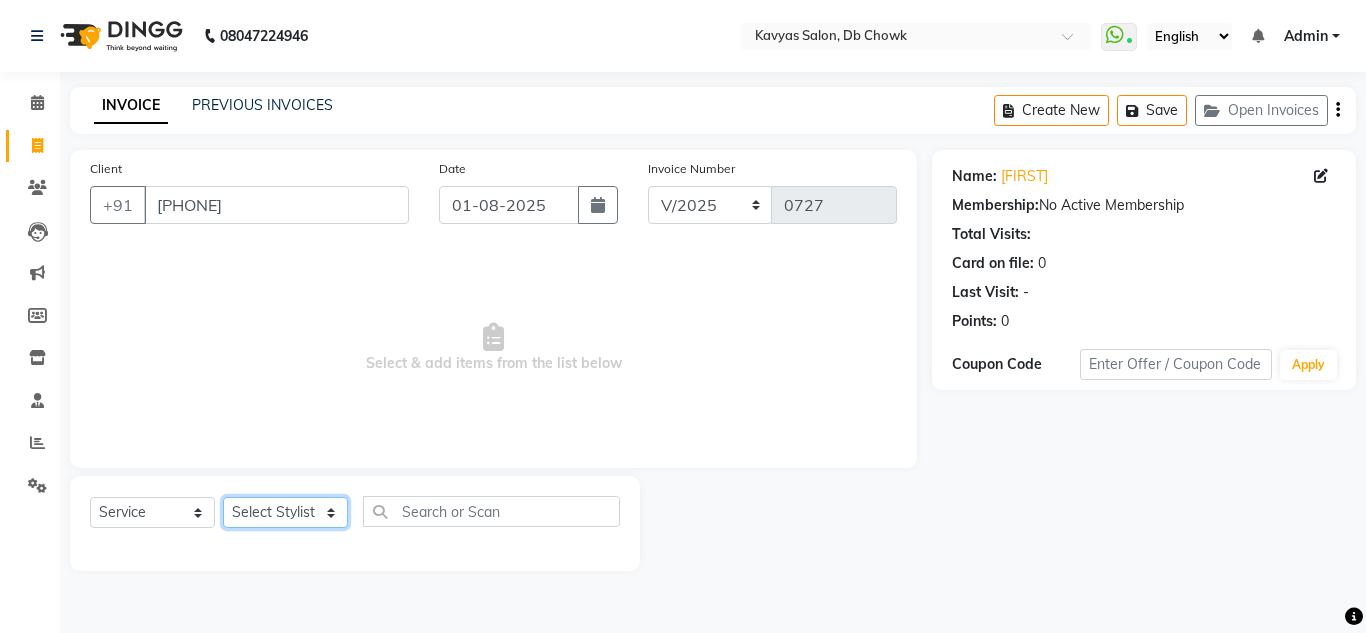 click on "Select Stylist Arif [FIRST] [LAST] [FIRST] [LAST] [FIRST] [LAST] Nahim Pinky [FIRST] [LAST] pranjal more [FIRST] [LAST] [FIRST] [LAST] Salman Ansari Sam Khan Shanu Snehal Surve Vaishali Pachare Vali Hasan Vishal Ahmed Shaikh" 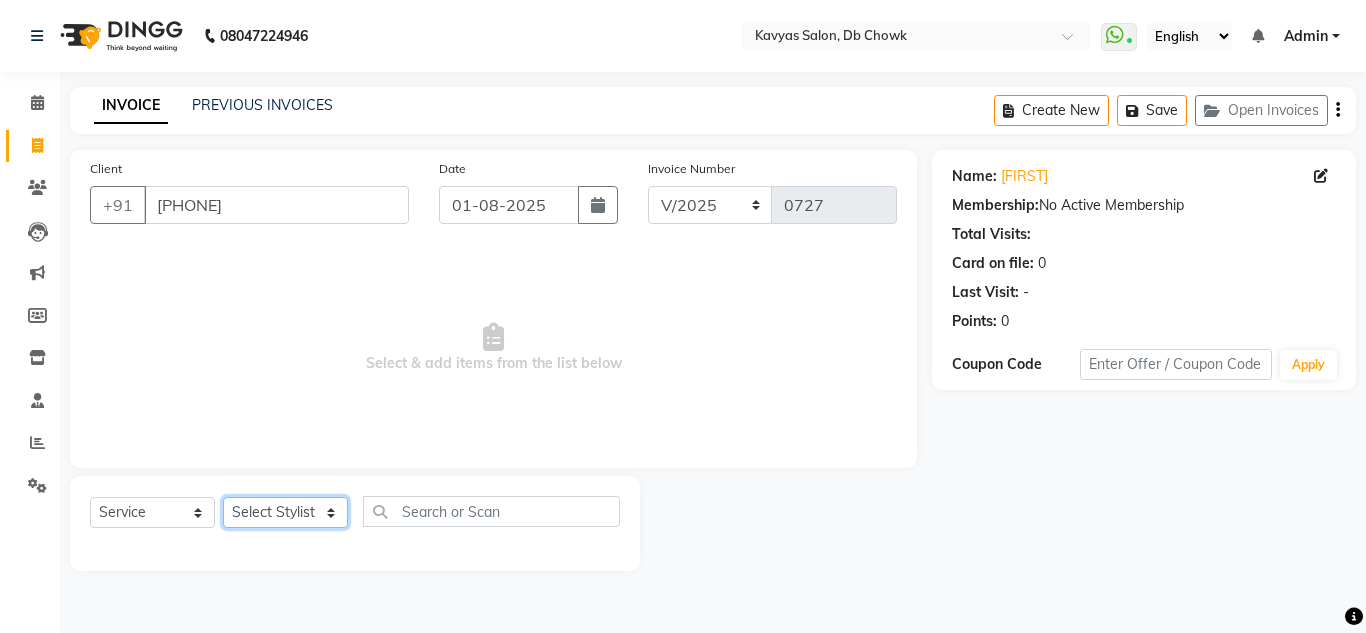 select on "71574" 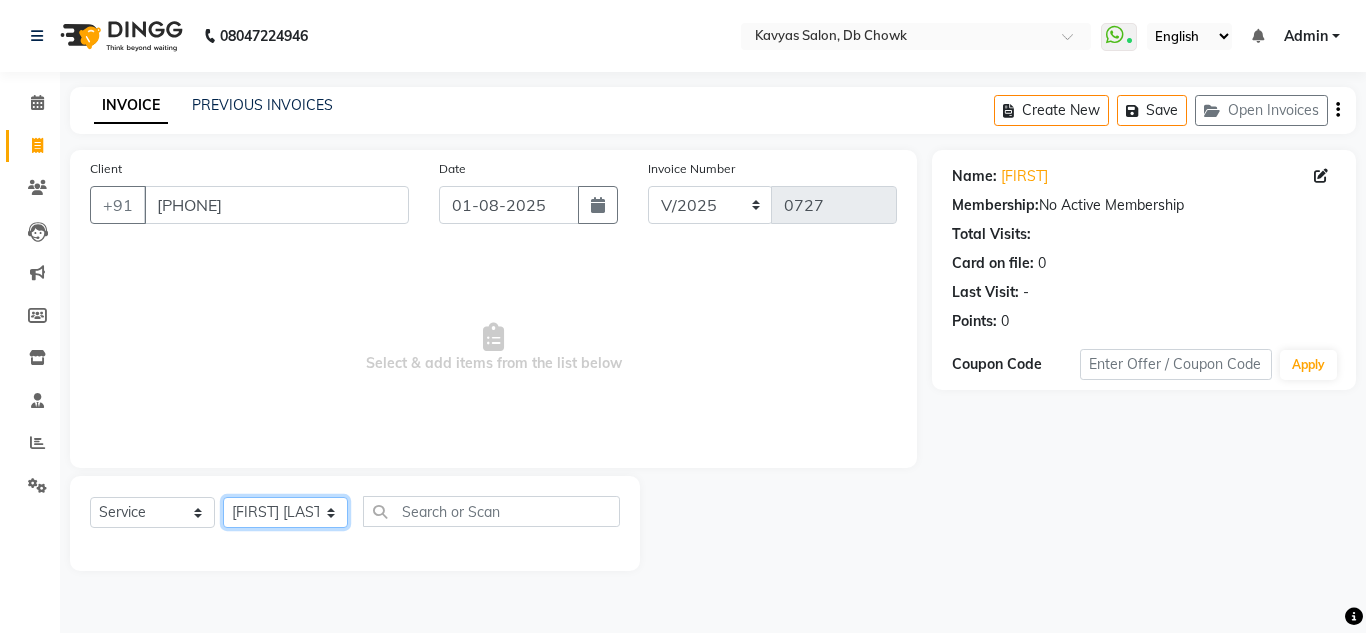 click on "Select Stylist Arif [FIRST] [LAST] [FIRST] [LAST] [FIRST] [LAST] Nahim Pinky [FIRST] [LAST] pranjal more [FIRST] [LAST] [FIRST] [LAST] Salman Ansari Sam Khan Shanu Snehal Surve Vaishali Pachare Vali Hasan Vishal Ahmed Shaikh" 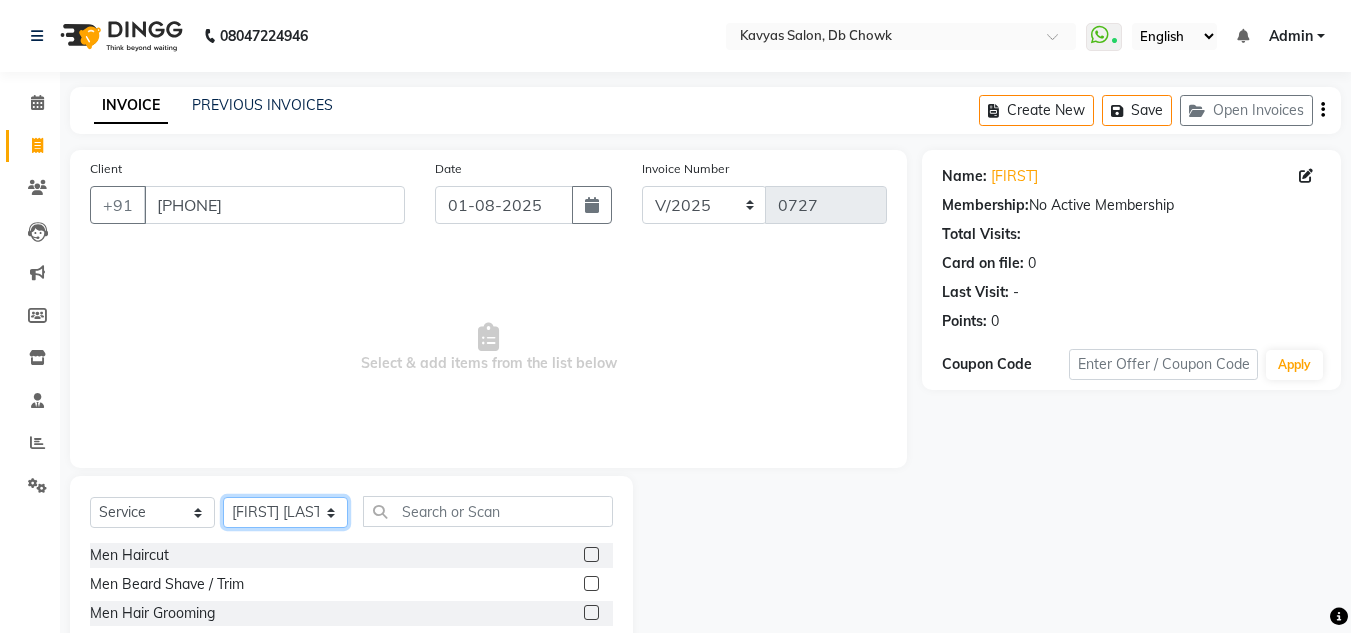 scroll, scrollTop: 168, scrollLeft: 0, axis: vertical 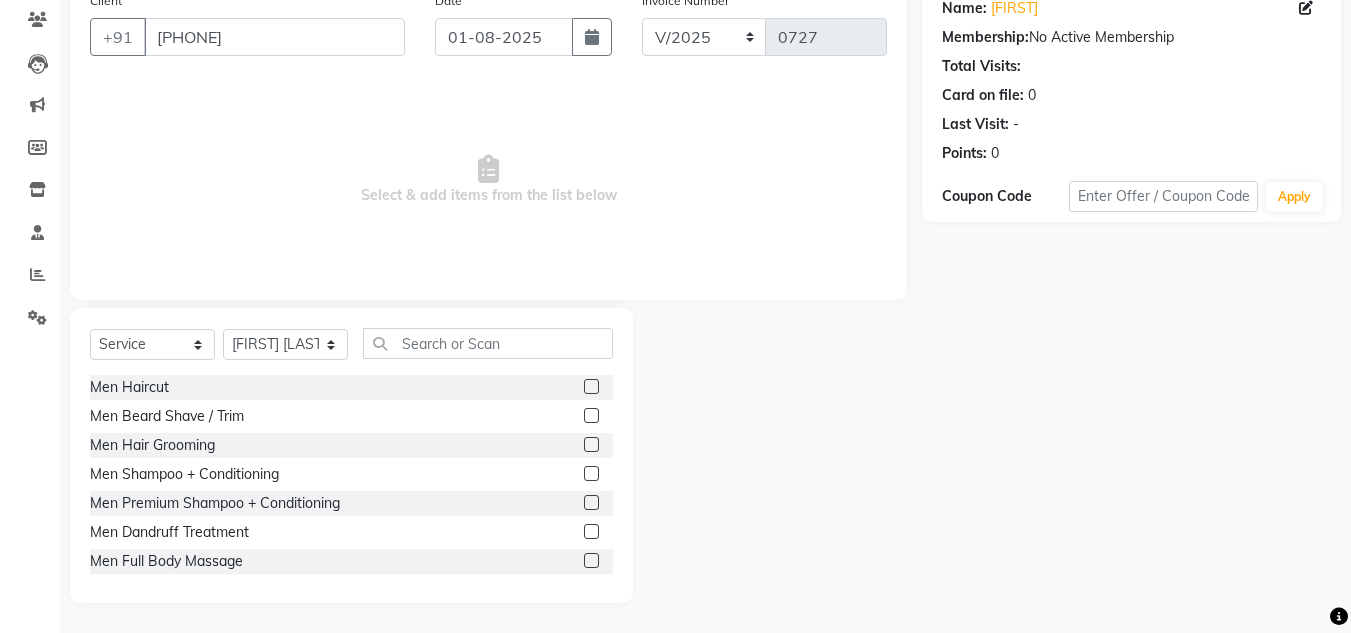 click 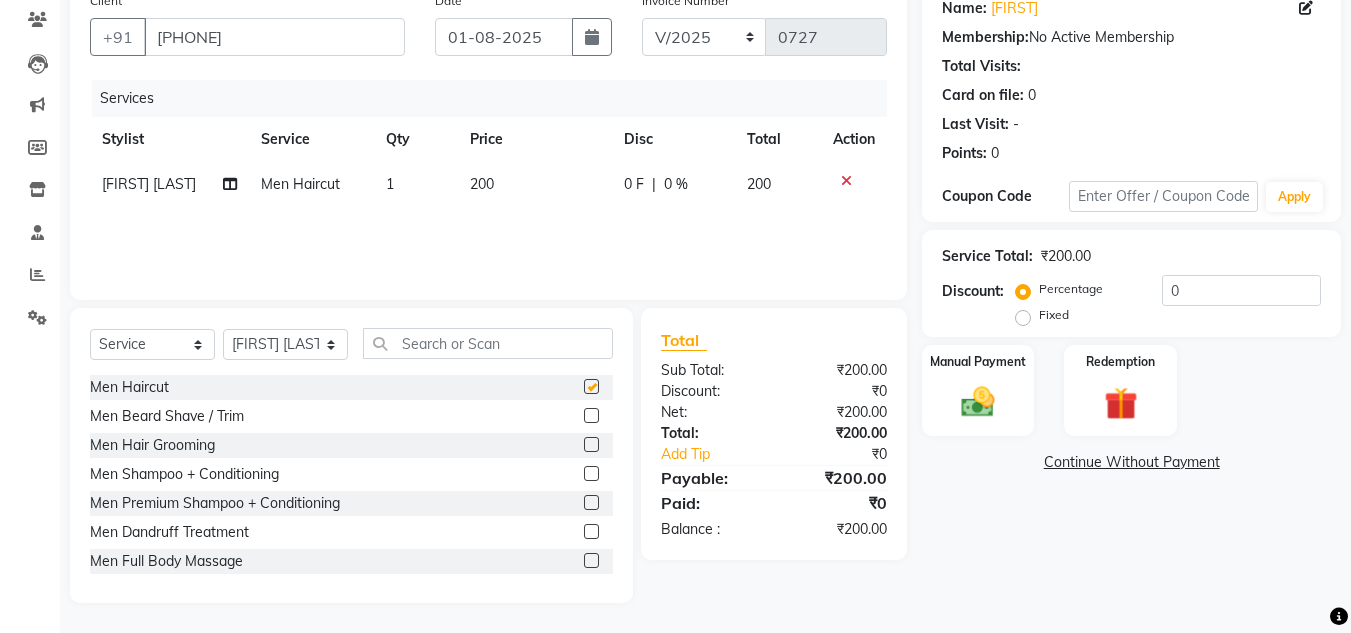 checkbox on "false" 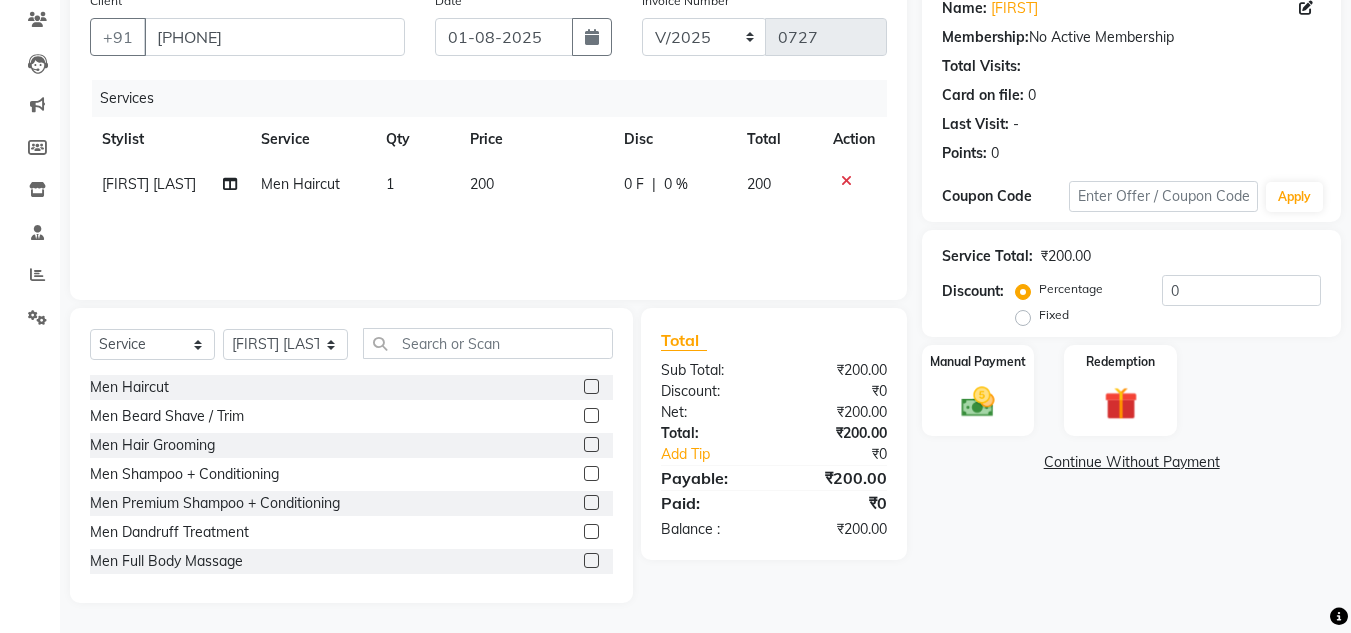 click 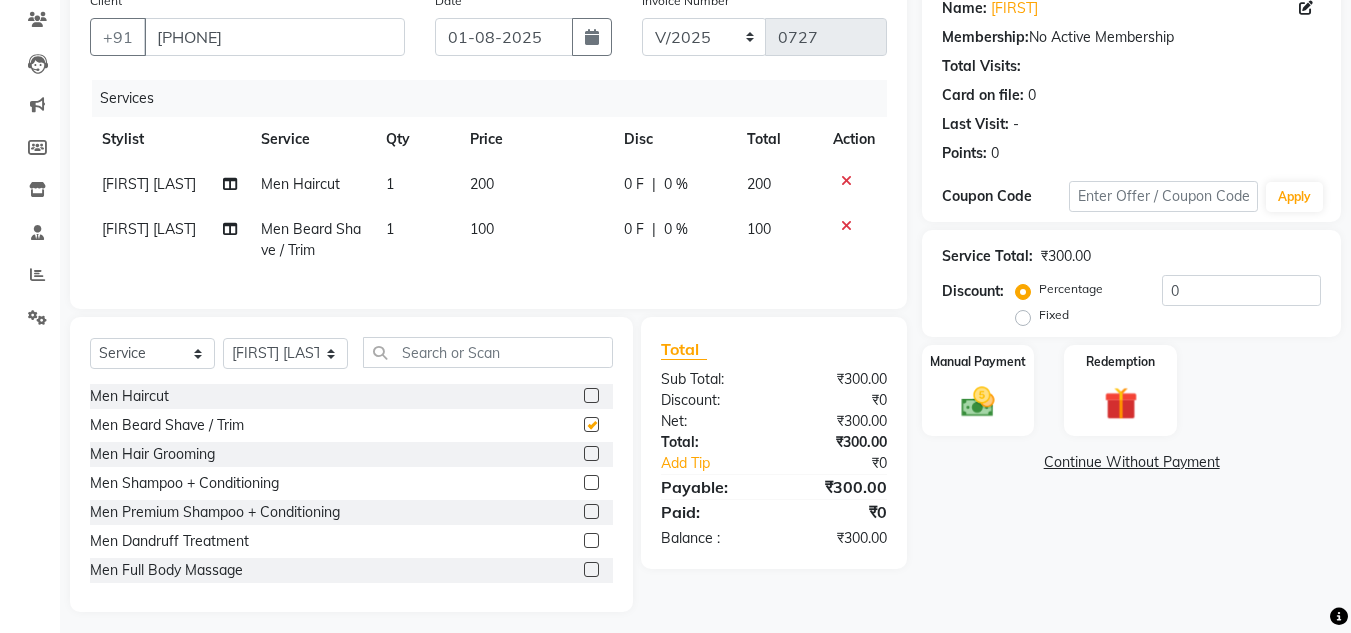 checkbox on "false" 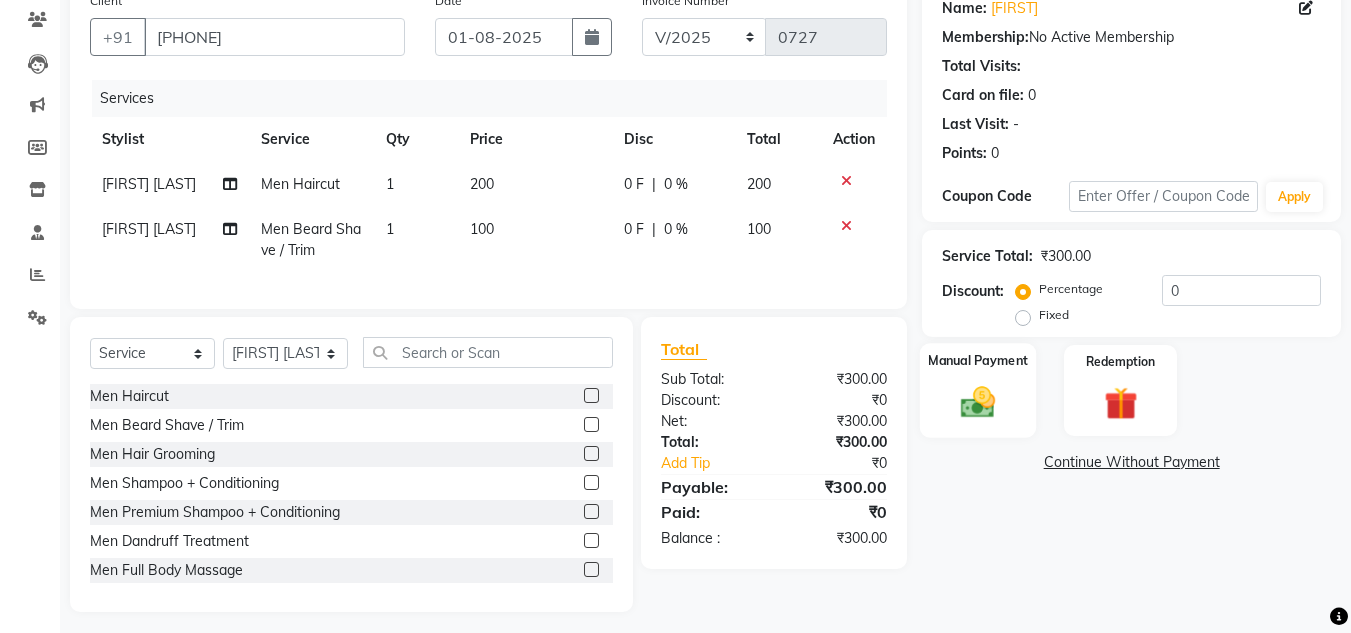 click 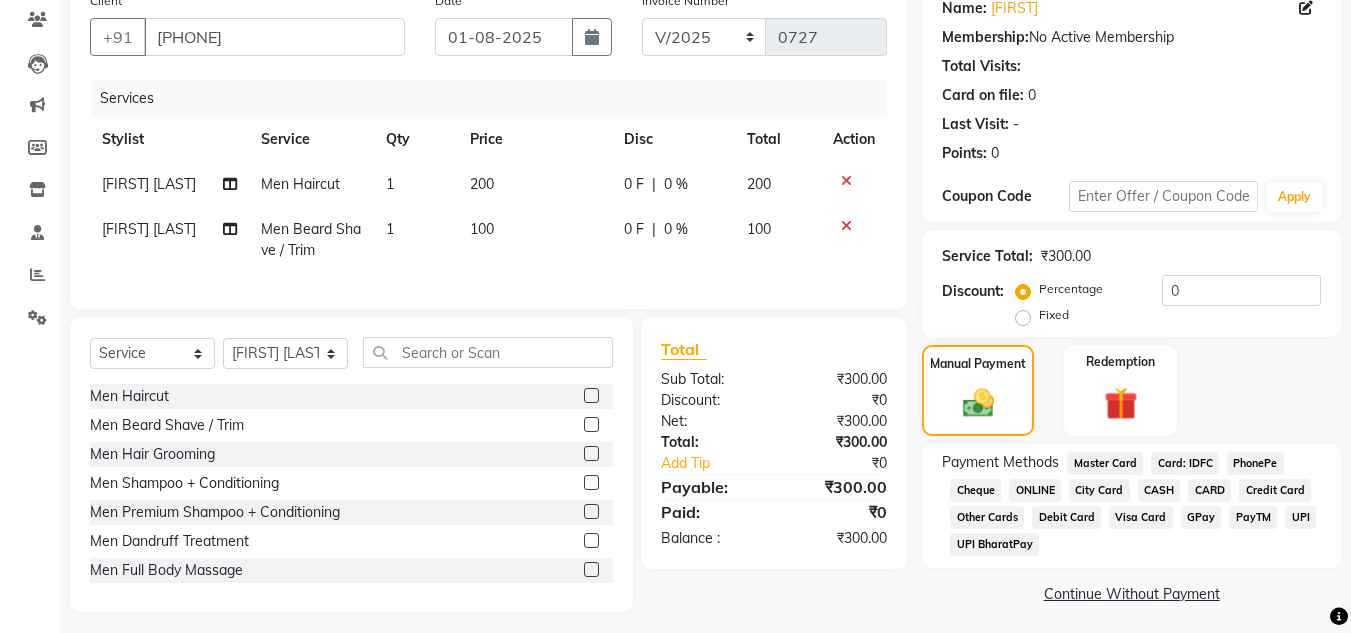 click on "ONLINE" 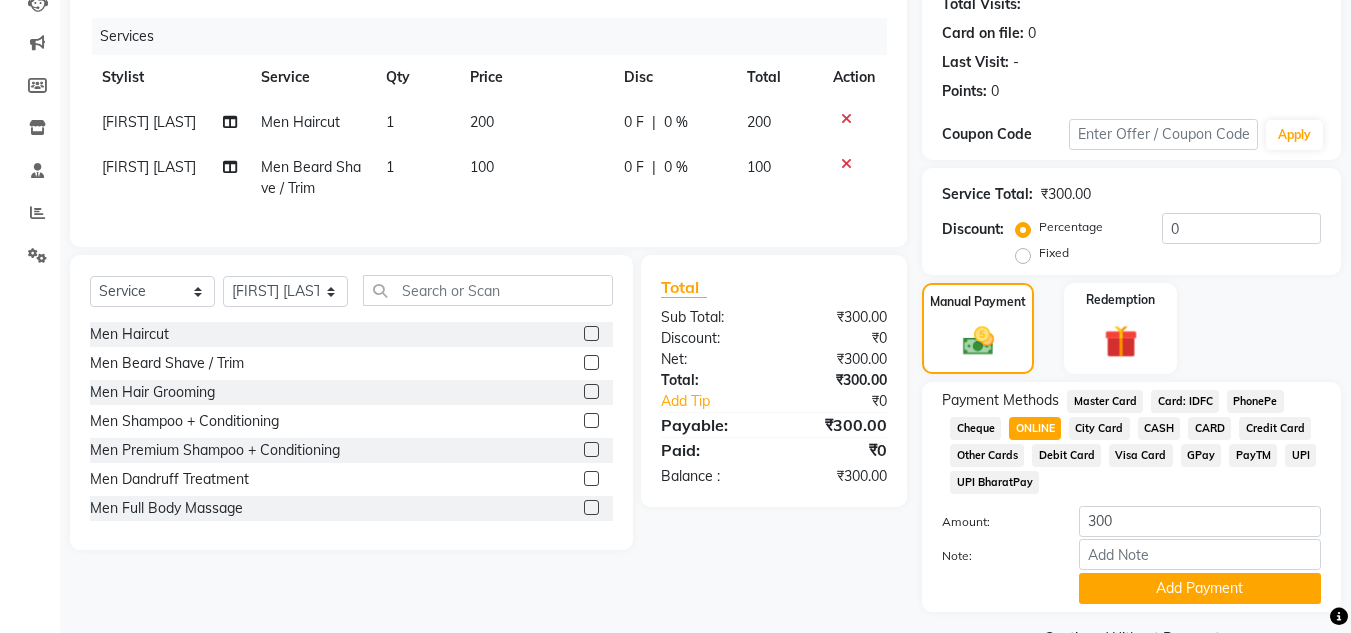 scroll, scrollTop: 280, scrollLeft: 0, axis: vertical 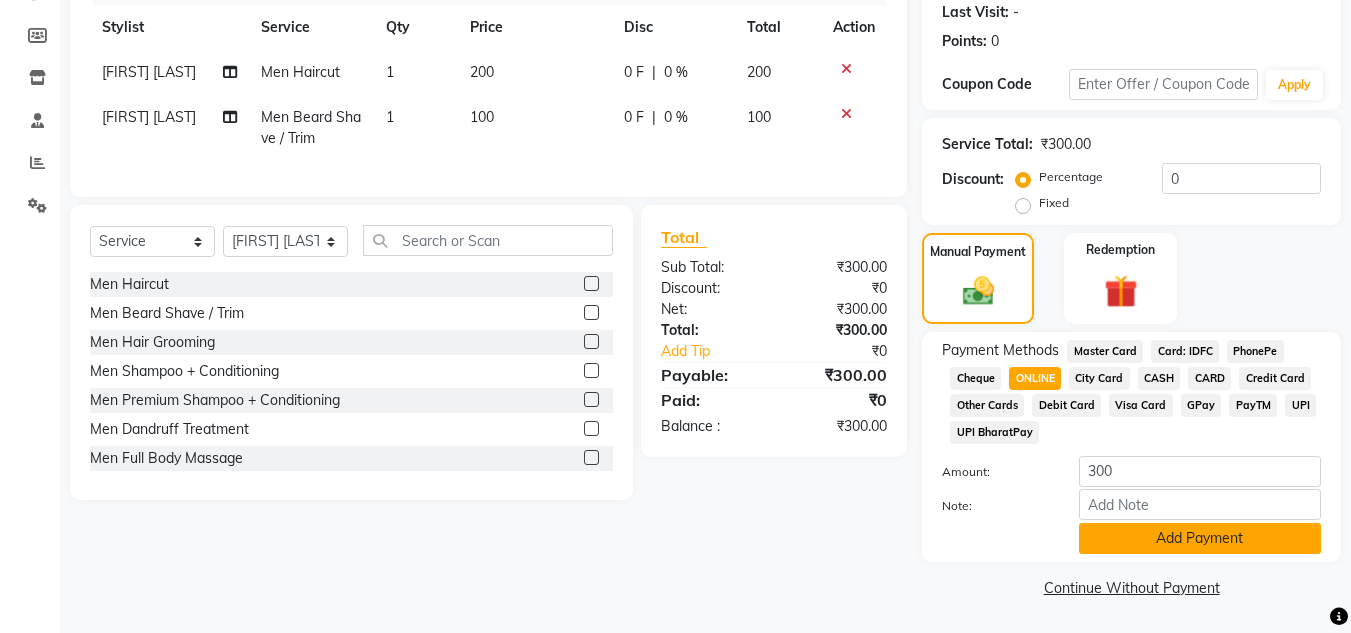 click on "Add Payment" 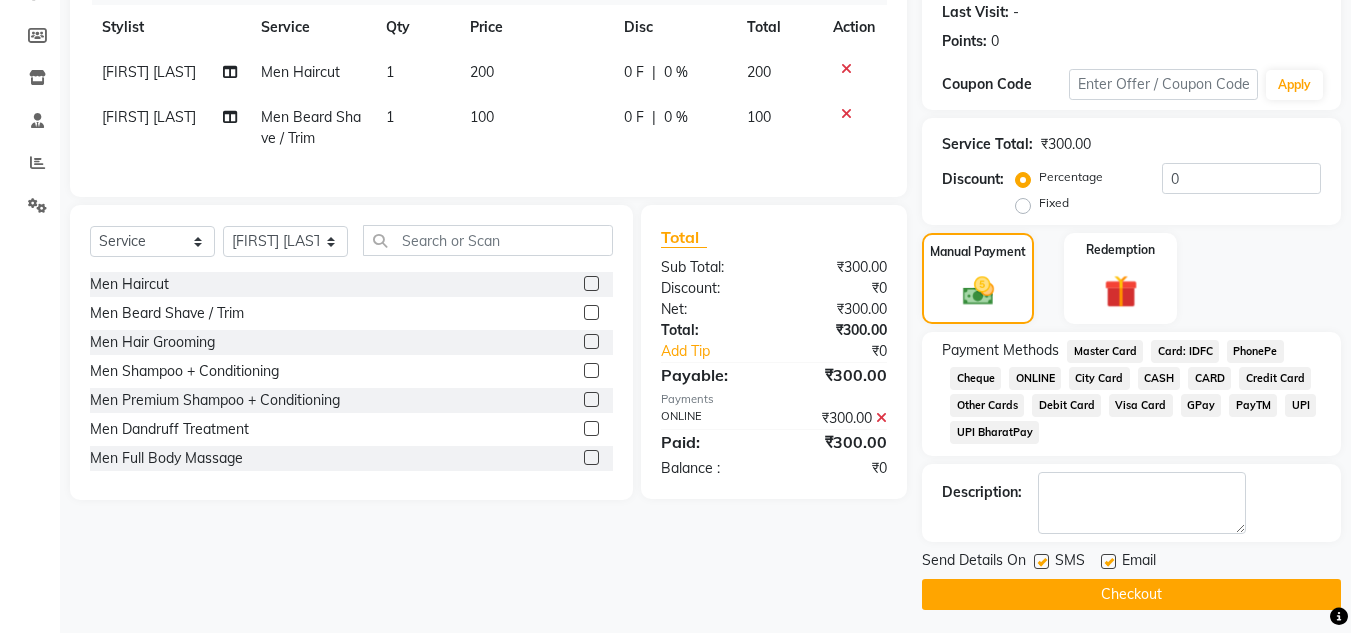 click 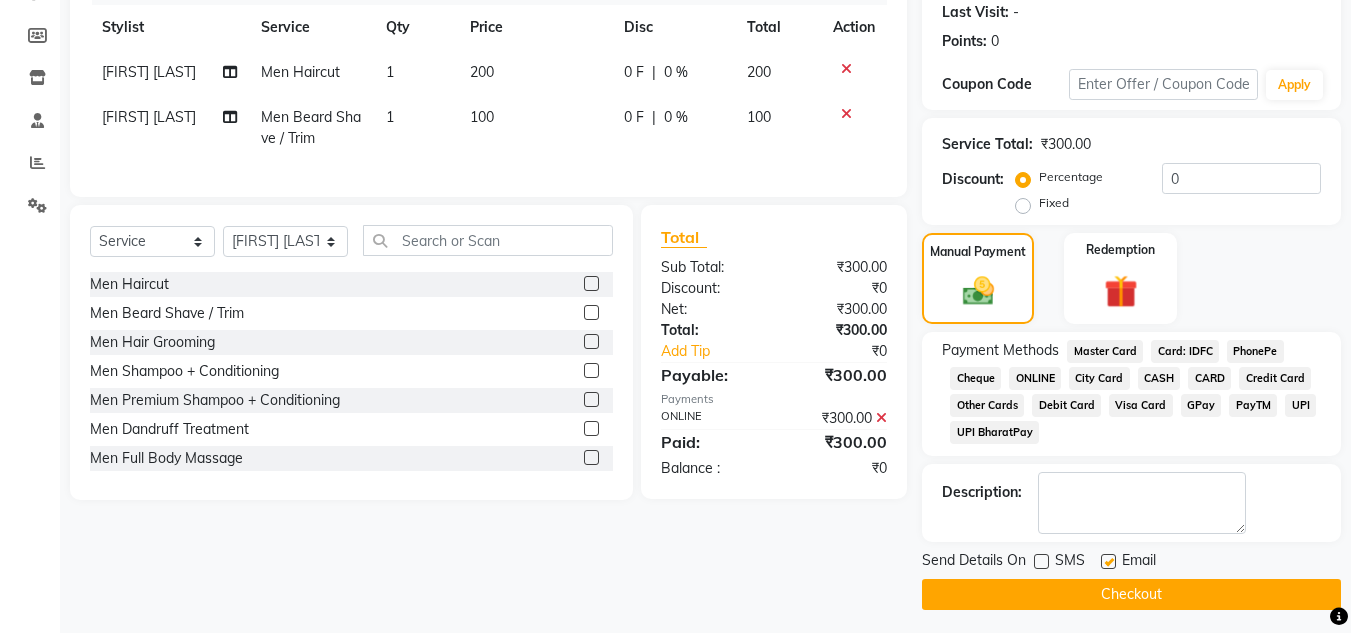 click on "Checkout" 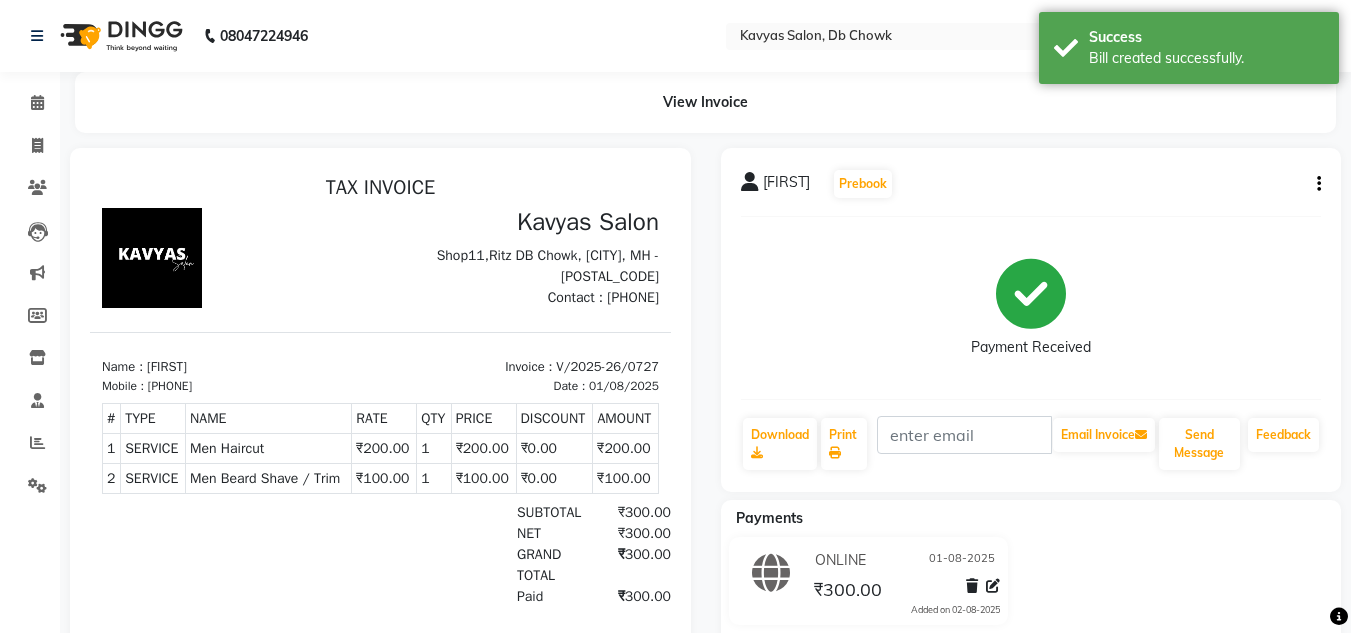 scroll, scrollTop: 0, scrollLeft: 0, axis: both 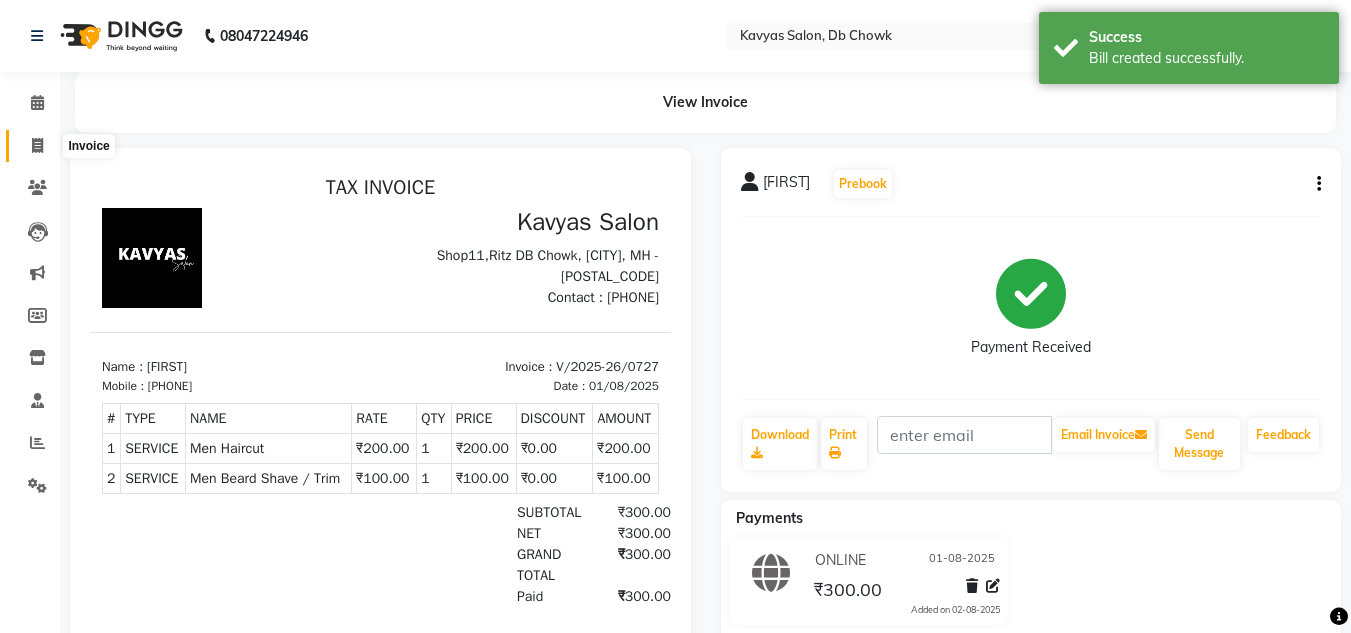 drag, startPoint x: 39, startPoint y: 138, endPoint x: 54, endPoint y: 143, distance: 15.811388 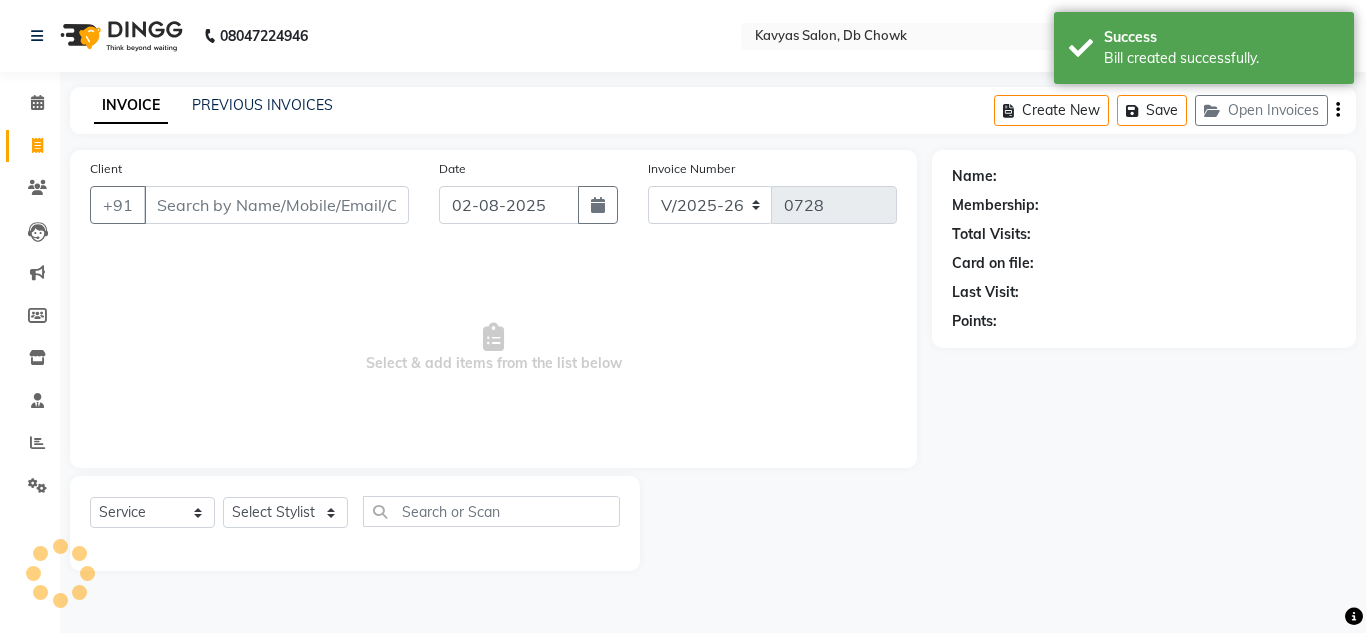 click on "Client" at bounding box center [276, 205] 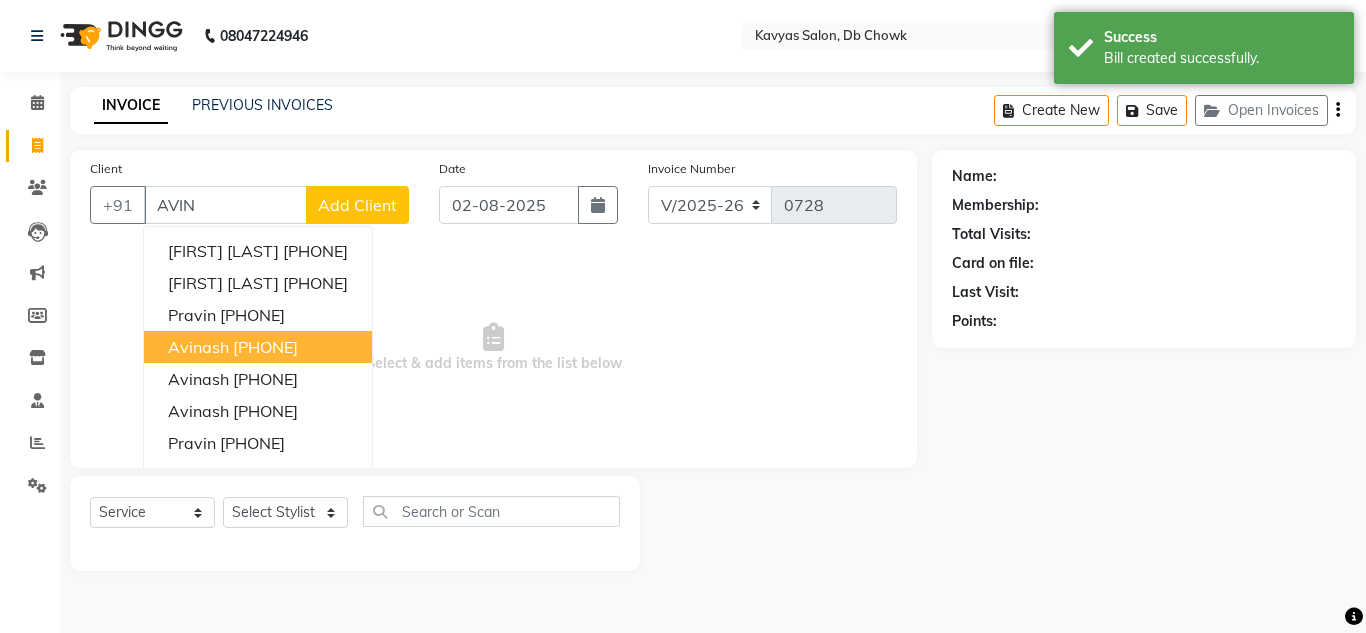 click on "[FIRST] [PHONE]" at bounding box center [258, 347] 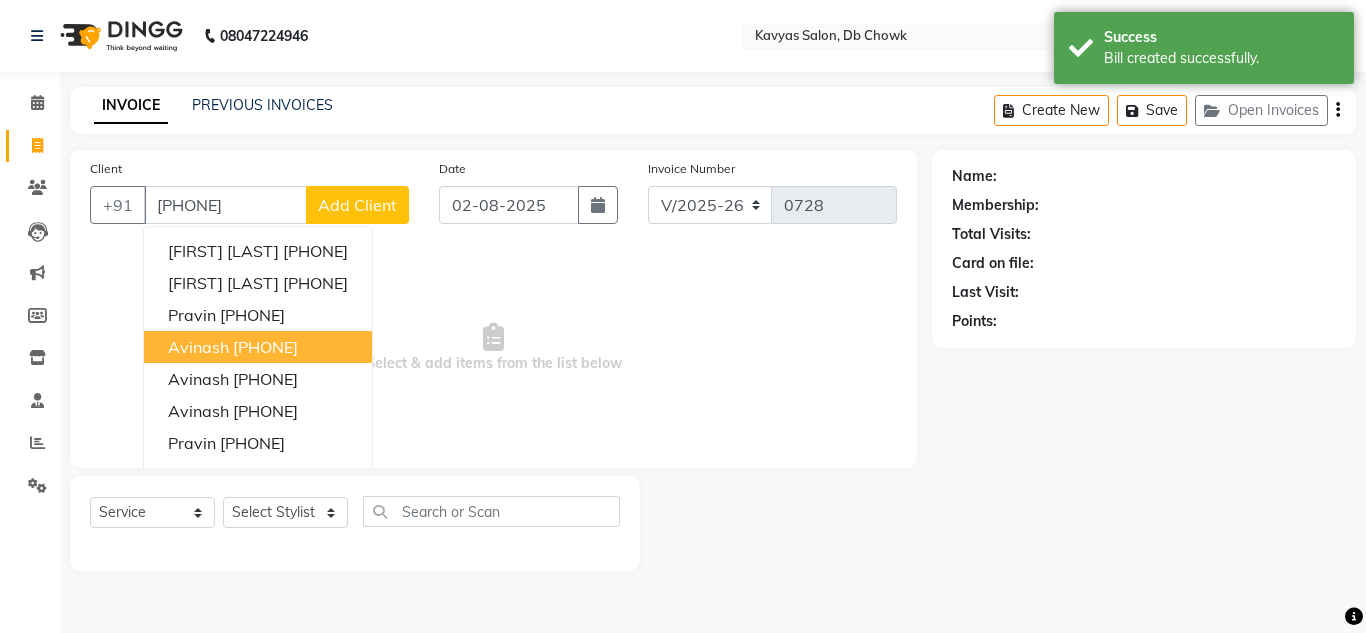 type on "[PHONE]" 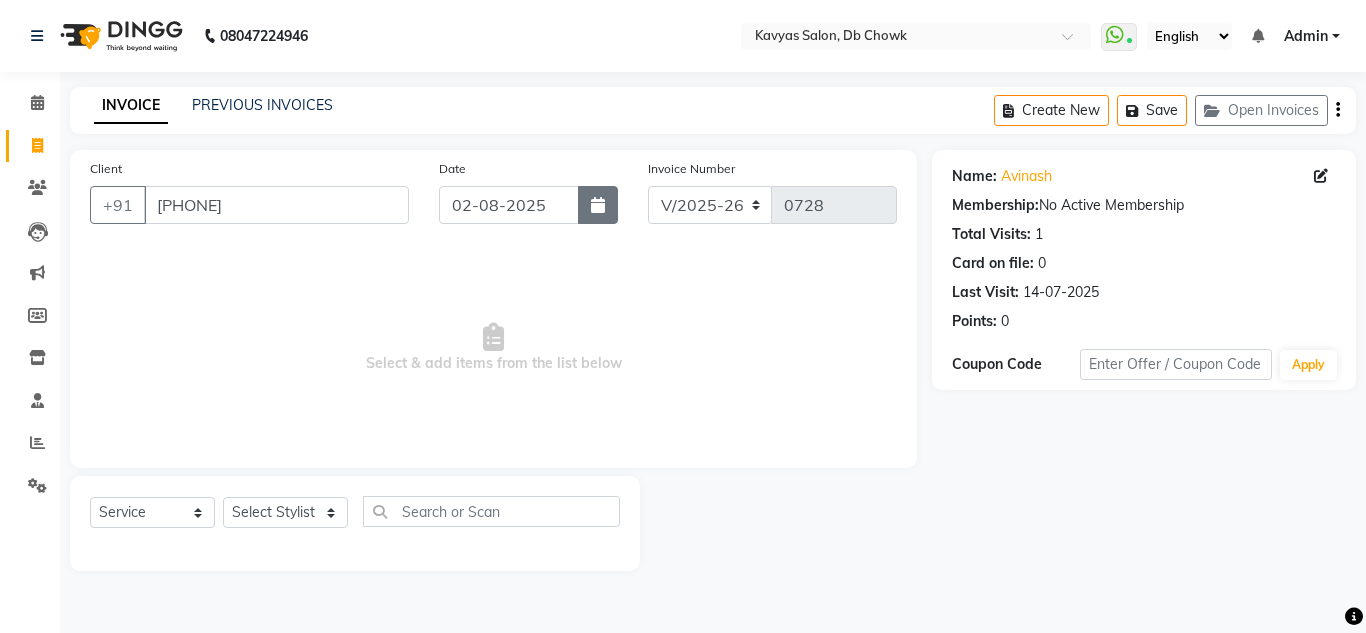 click 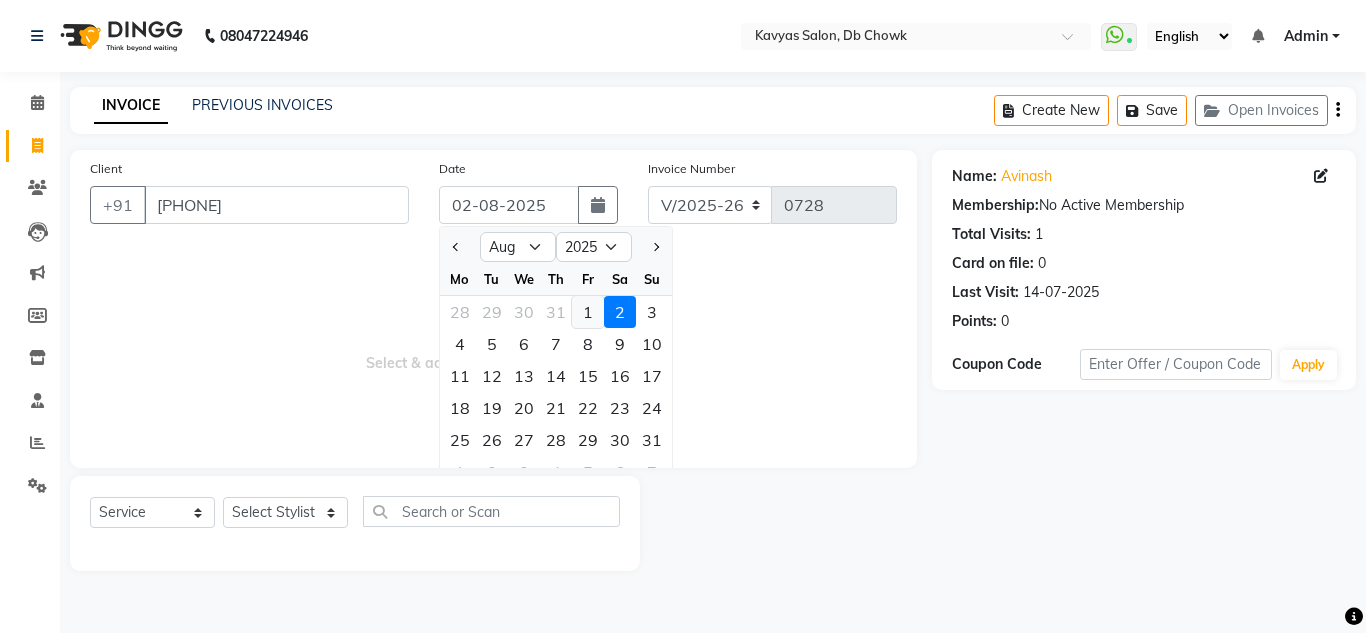 click on "1" 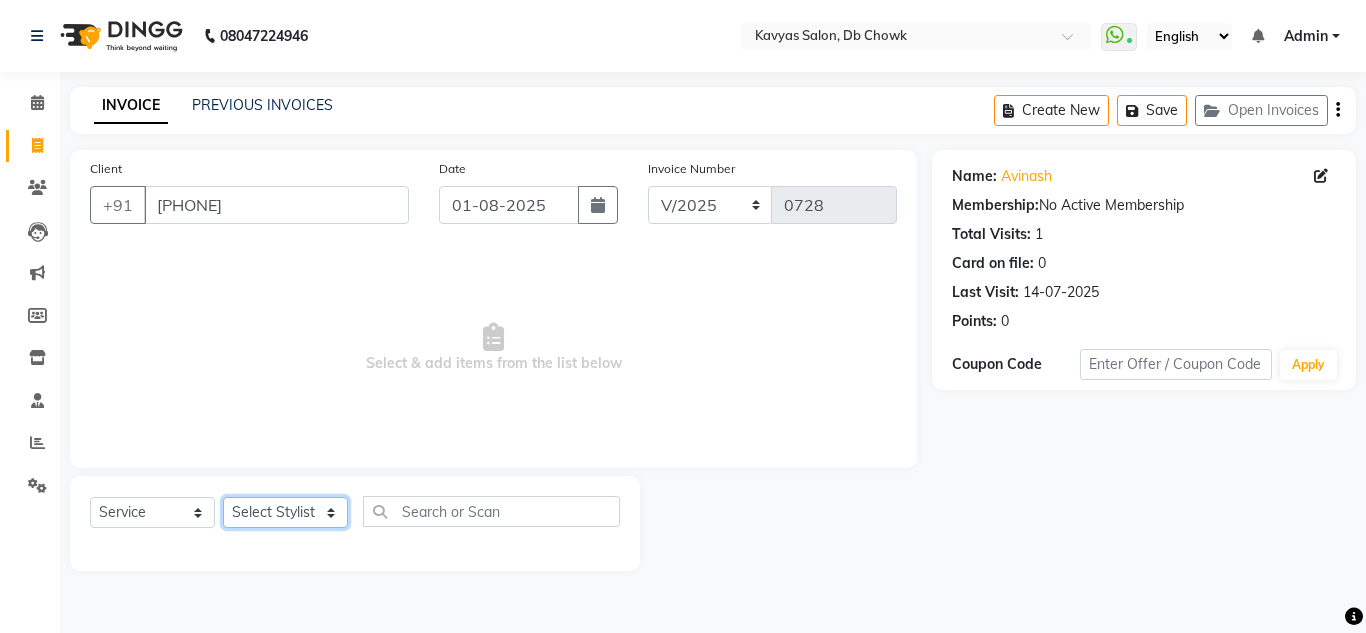 click on "Select Stylist Arif [FIRST] [LAST] [FIRST] [LAST] [FIRST] [LAST] Nahim Pinky [FIRST] [LAST] pranjal more [FIRST] [LAST] [FIRST] [LAST] Salman Ansari Sam Khan Shanu Snehal Surve Vaishali Pachare Vali Hasan Vishal Ahmed Shaikh" 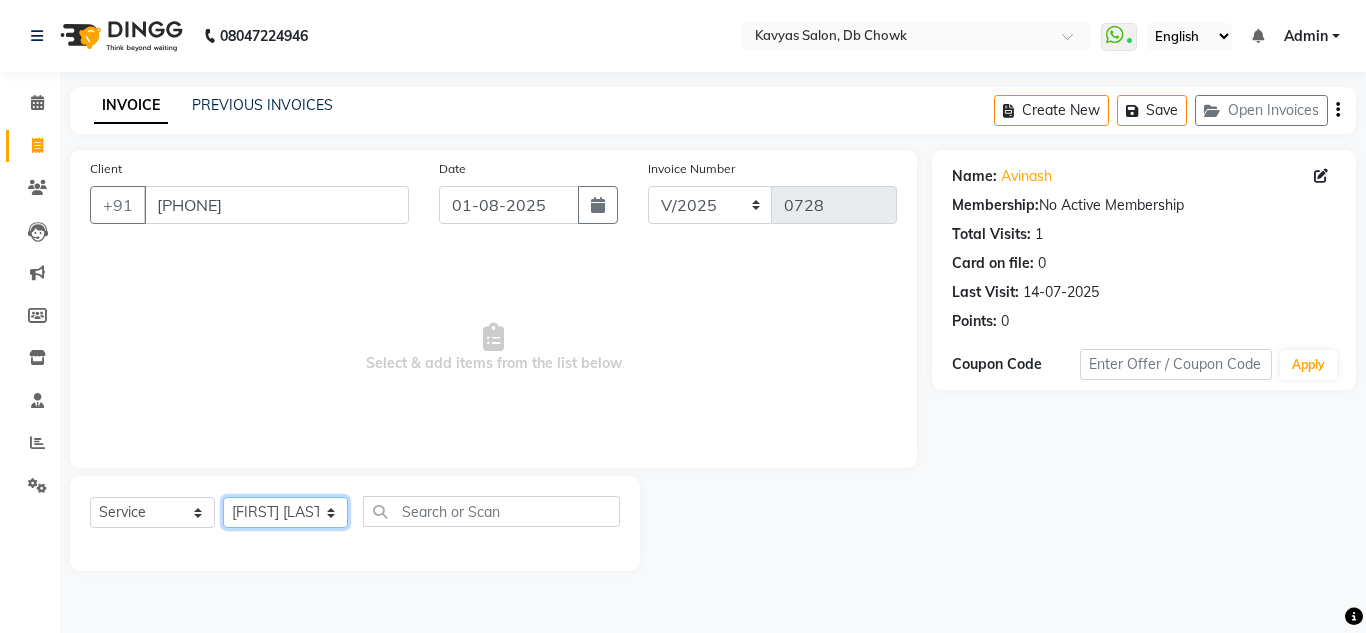 click on "Select Stylist Arif [FIRST] [LAST] [FIRST] [LAST] [FIRST] [LAST] Nahim Pinky [FIRST] [LAST] pranjal more [FIRST] [LAST] [FIRST] [LAST] Salman Ansari Sam Khan Shanu Snehal Surve Vaishali Pachare Vali Hasan Vishal Ahmed Shaikh" 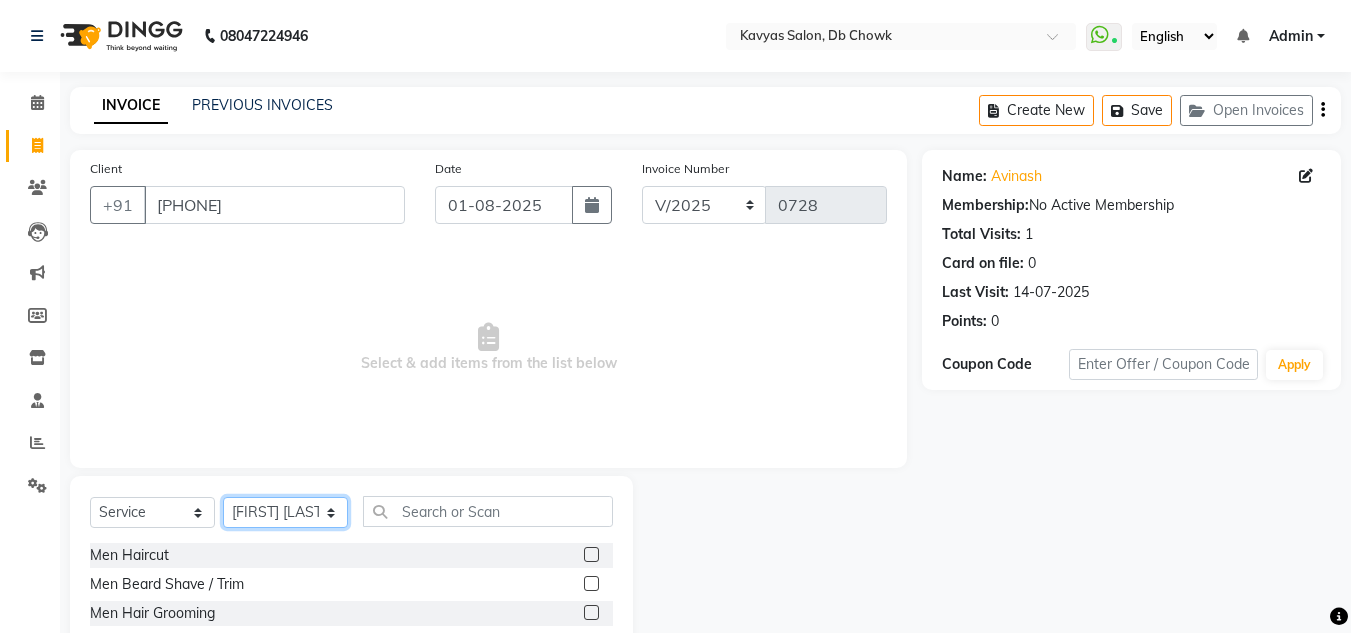click on "Select Stylist Arif [FIRST] [LAST] [FIRST] [LAST] [FIRST] [LAST] Nahim Pinky [FIRST] [LAST] pranjal more [FIRST] [LAST] [FIRST] [LAST] Salman Ansari Sam Khan Shanu Snehal Surve Vaishali Pachare Vali Hasan Vishal Ahmed Shaikh" 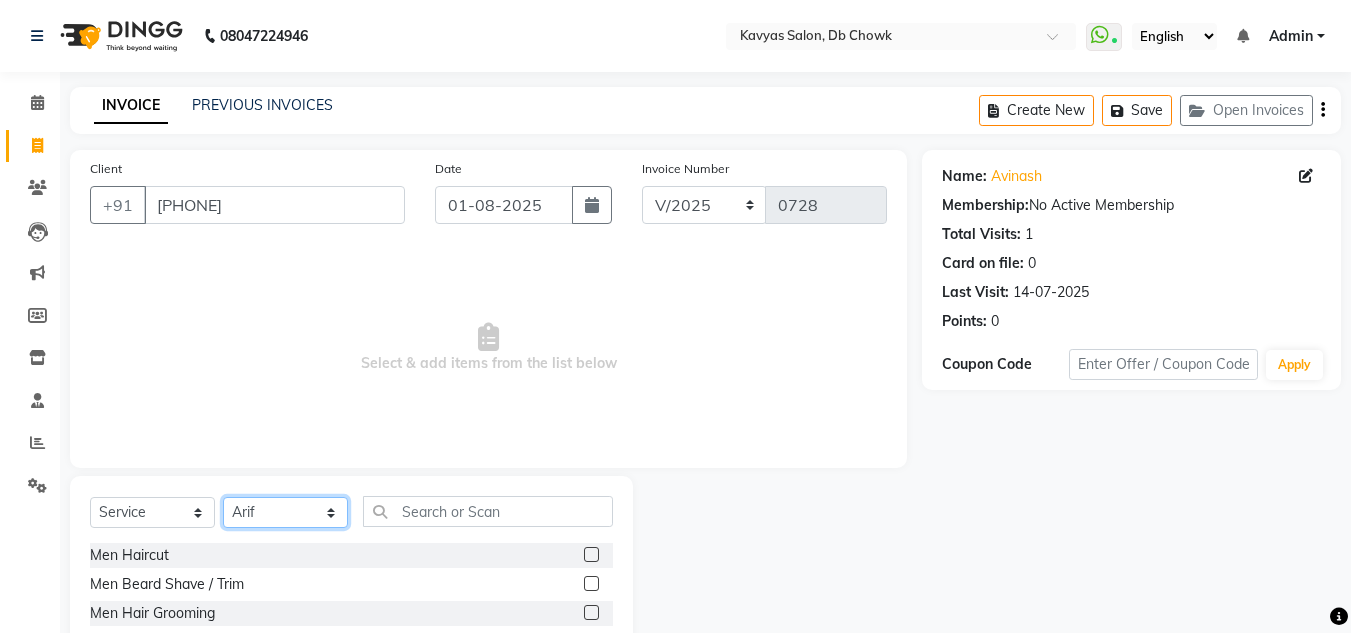 click on "Select Stylist Arif [FIRST] [LAST] [FIRST] [LAST] [FIRST] [LAST] Nahim Pinky [FIRST] [LAST] pranjal more [FIRST] [LAST] [FIRST] [LAST] Salman Ansari Sam Khan Shanu Snehal Surve Vaishali Pachare Vali Hasan Vishal Ahmed Shaikh" 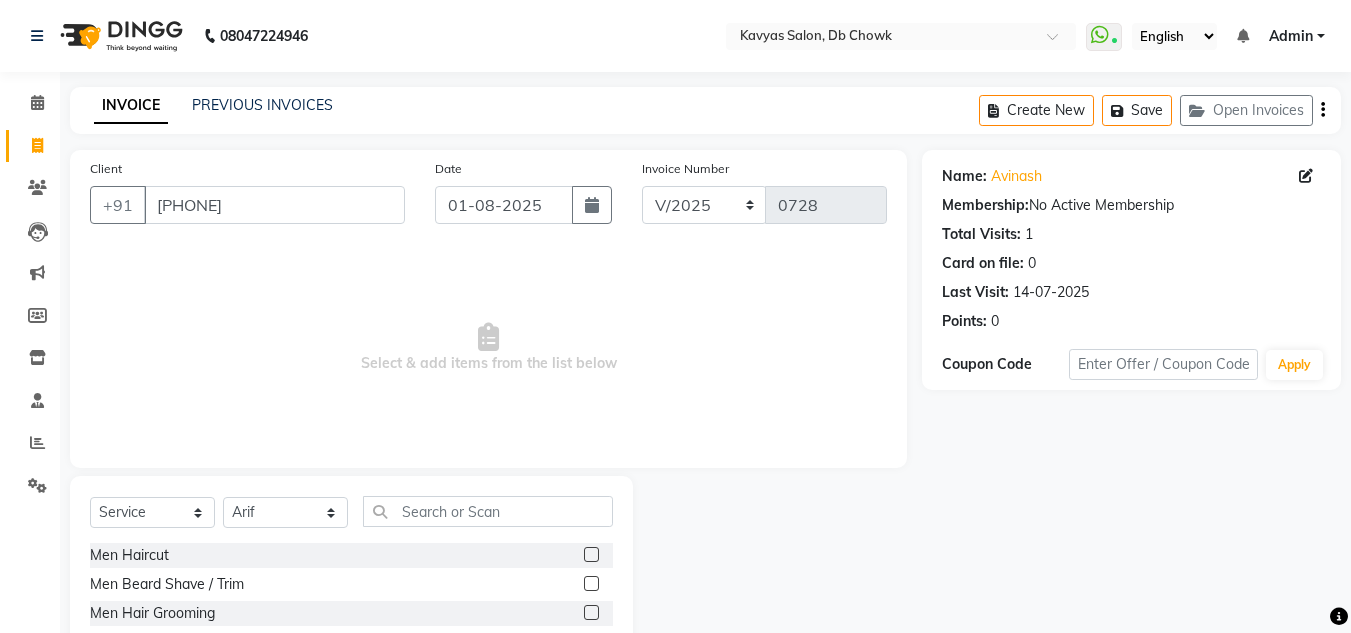 click 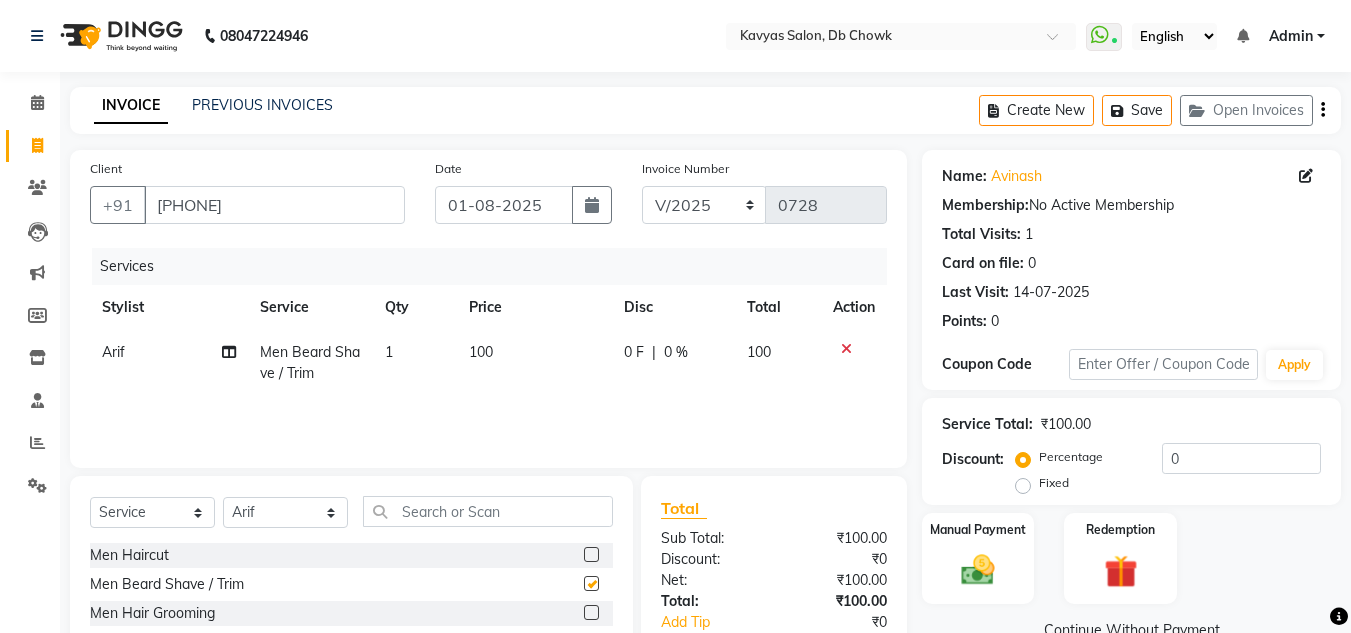 checkbox on "false" 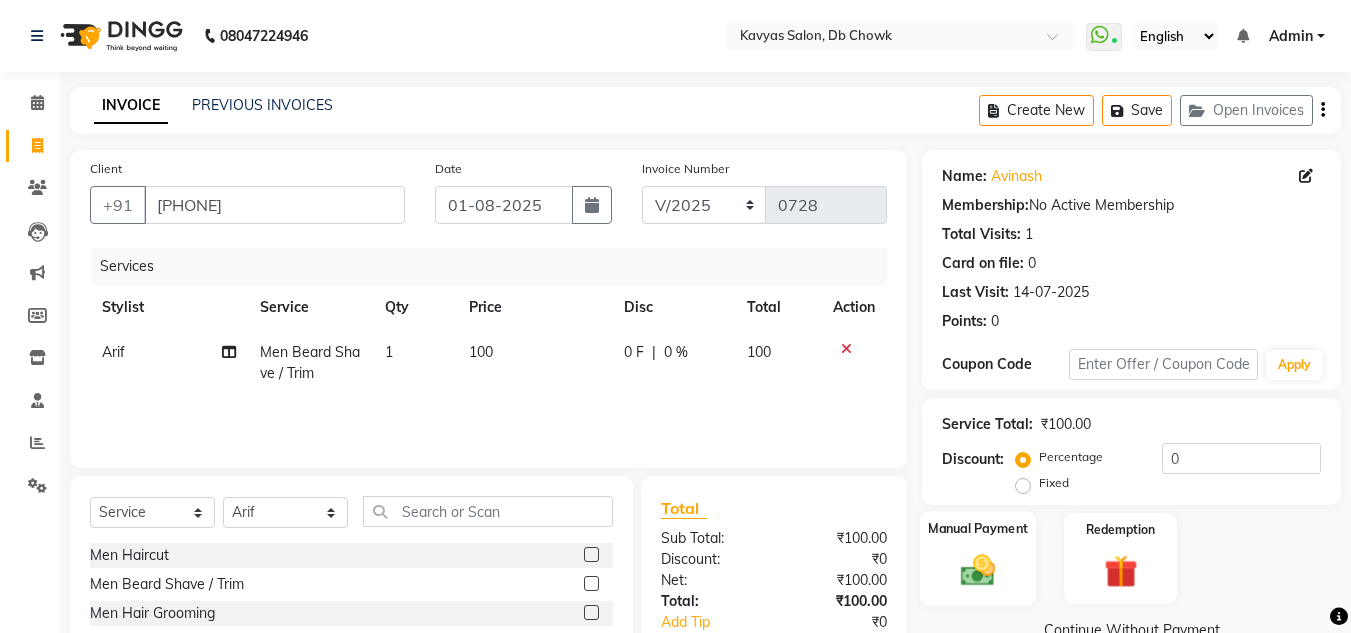 click 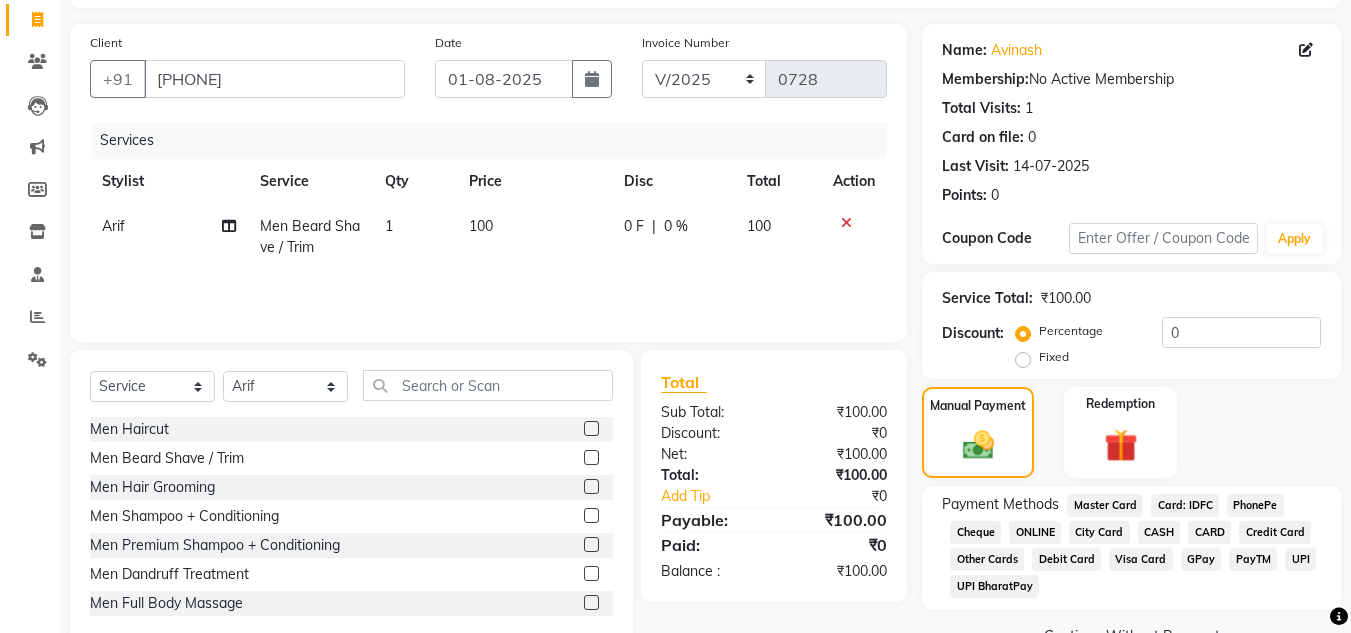 scroll, scrollTop: 174, scrollLeft: 0, axis: vertical 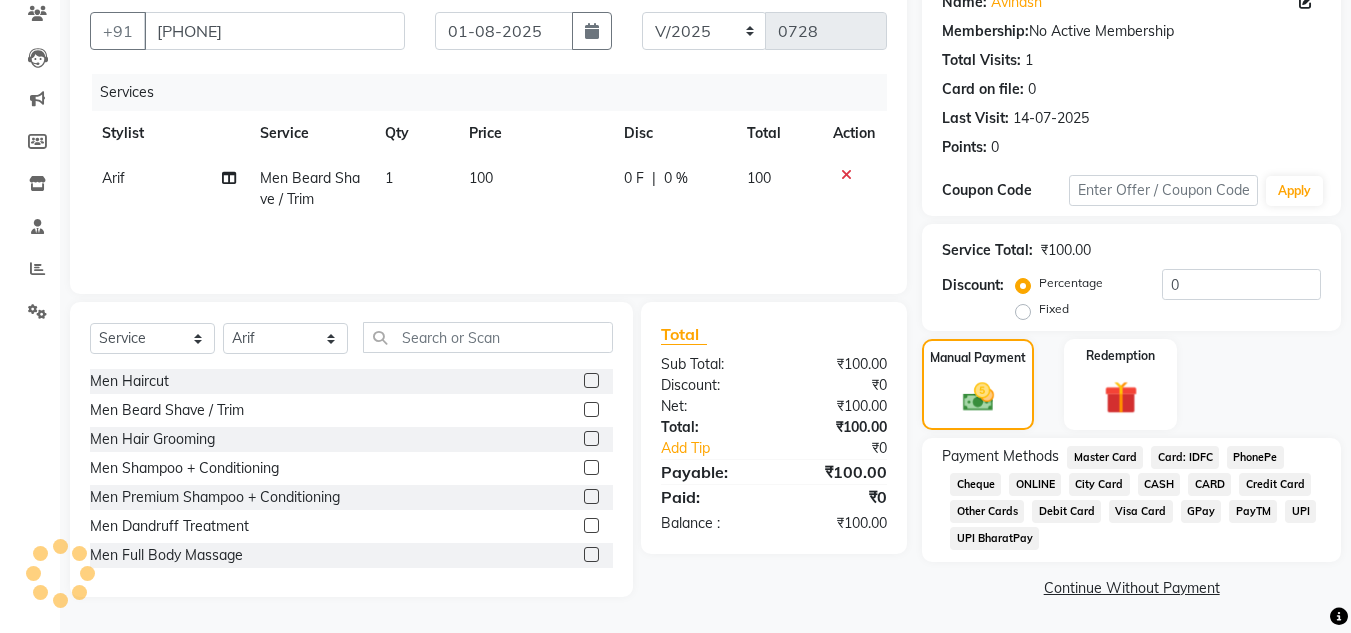 click on "ONLINE" 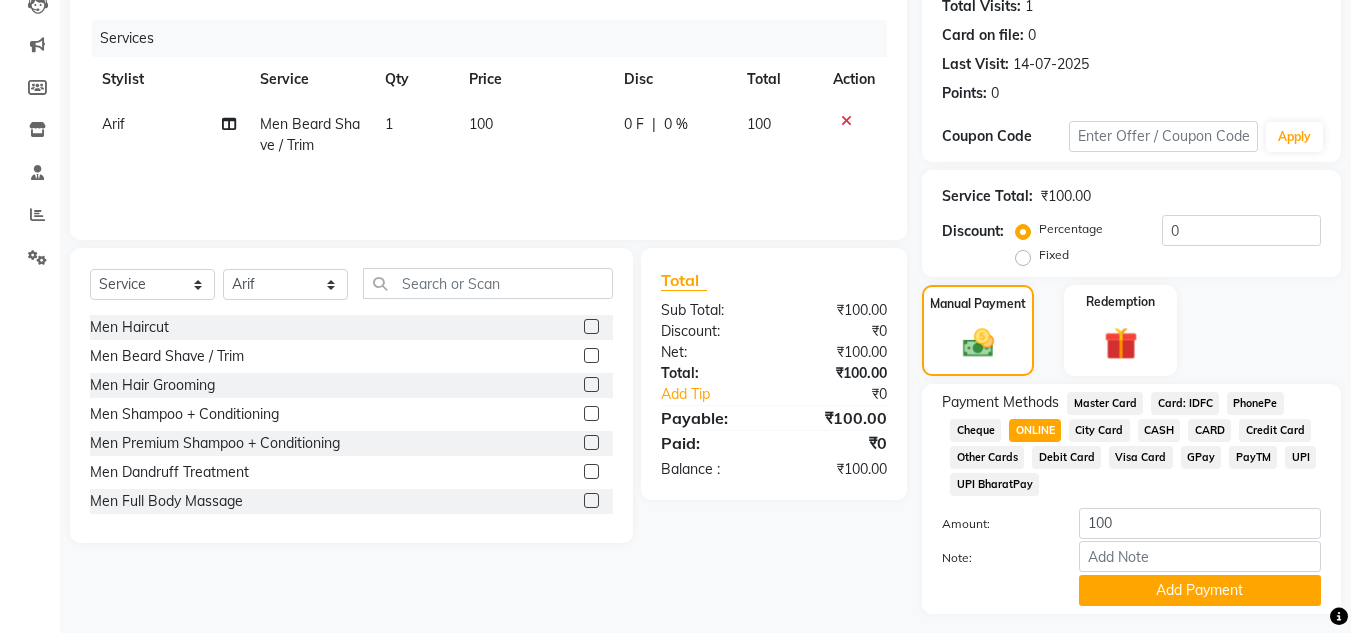 scroll, scrollTop: 280, scrollLeft: 0, axis: vertical 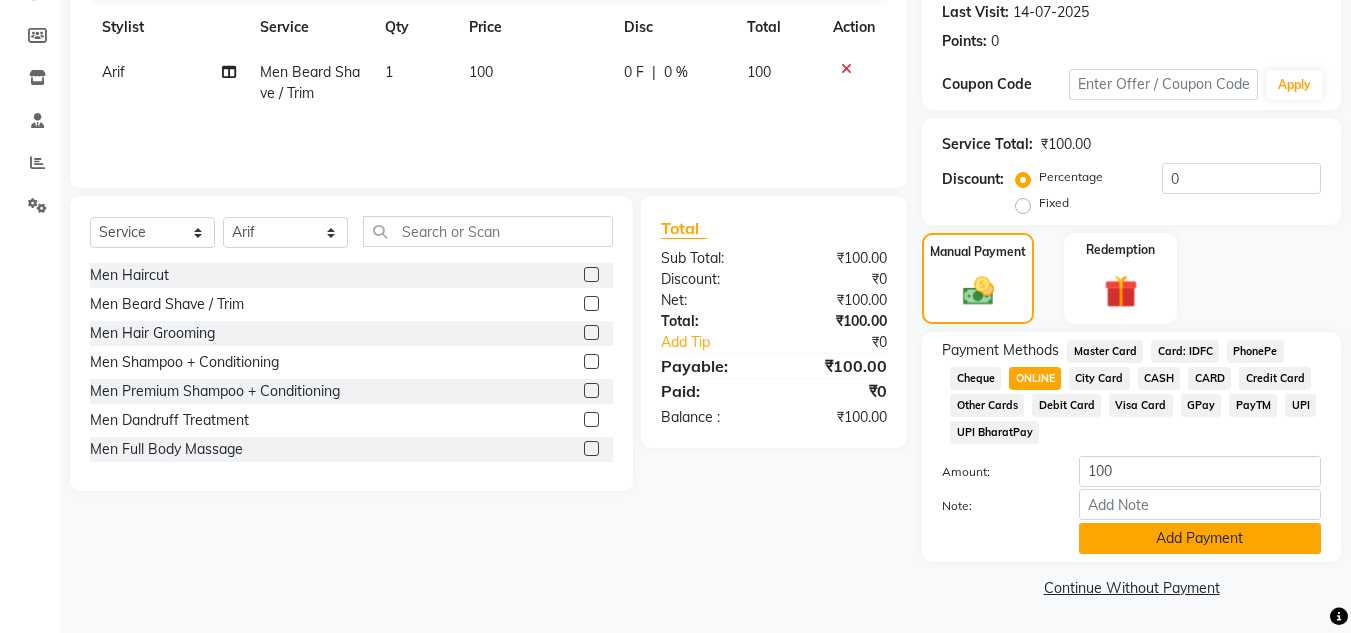 click on "Add Payment" 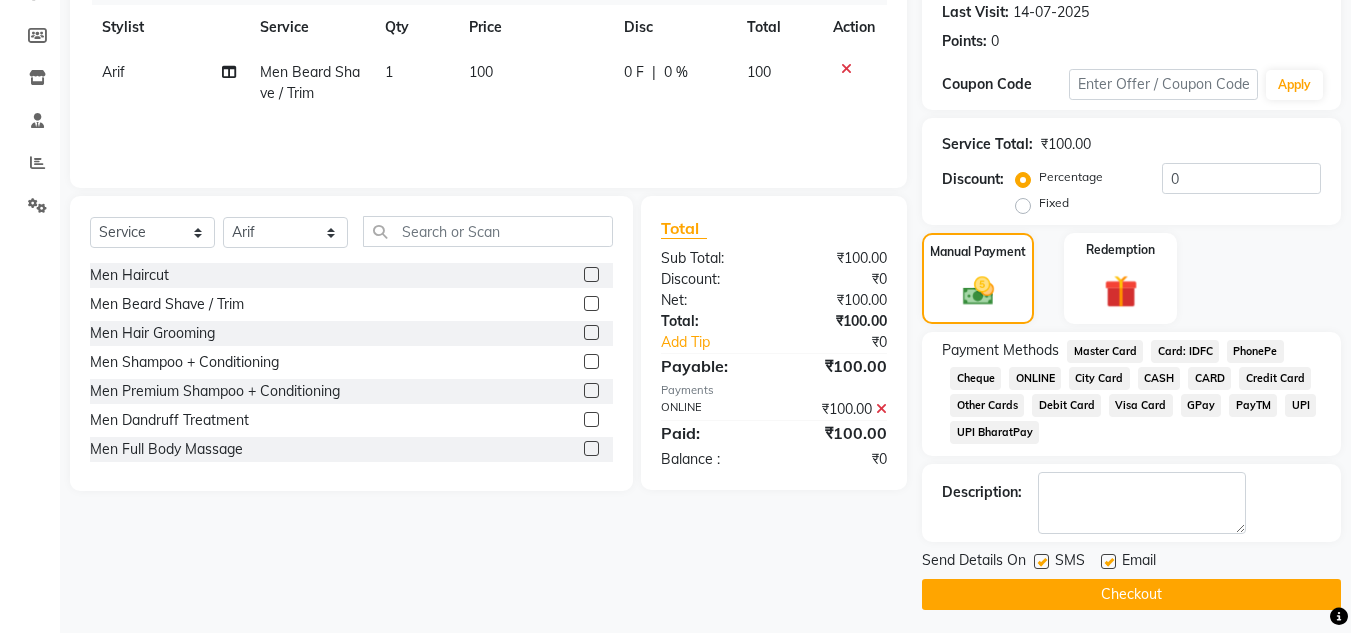 click 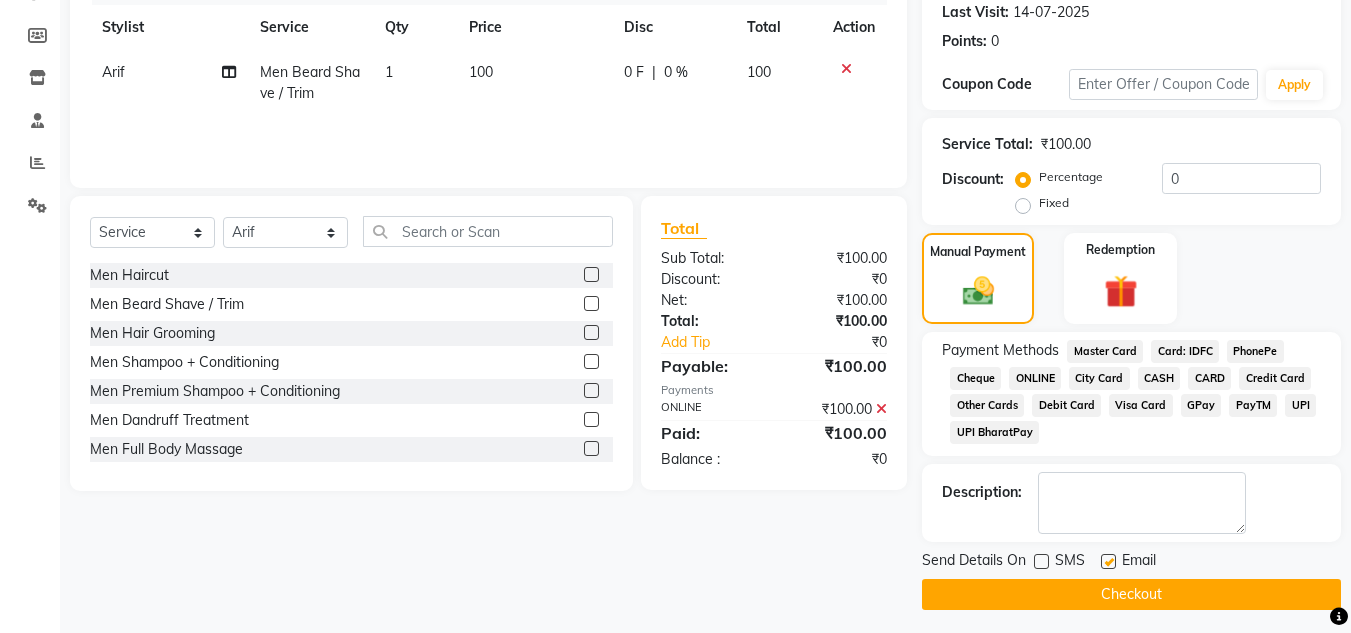 click on "Checkout" 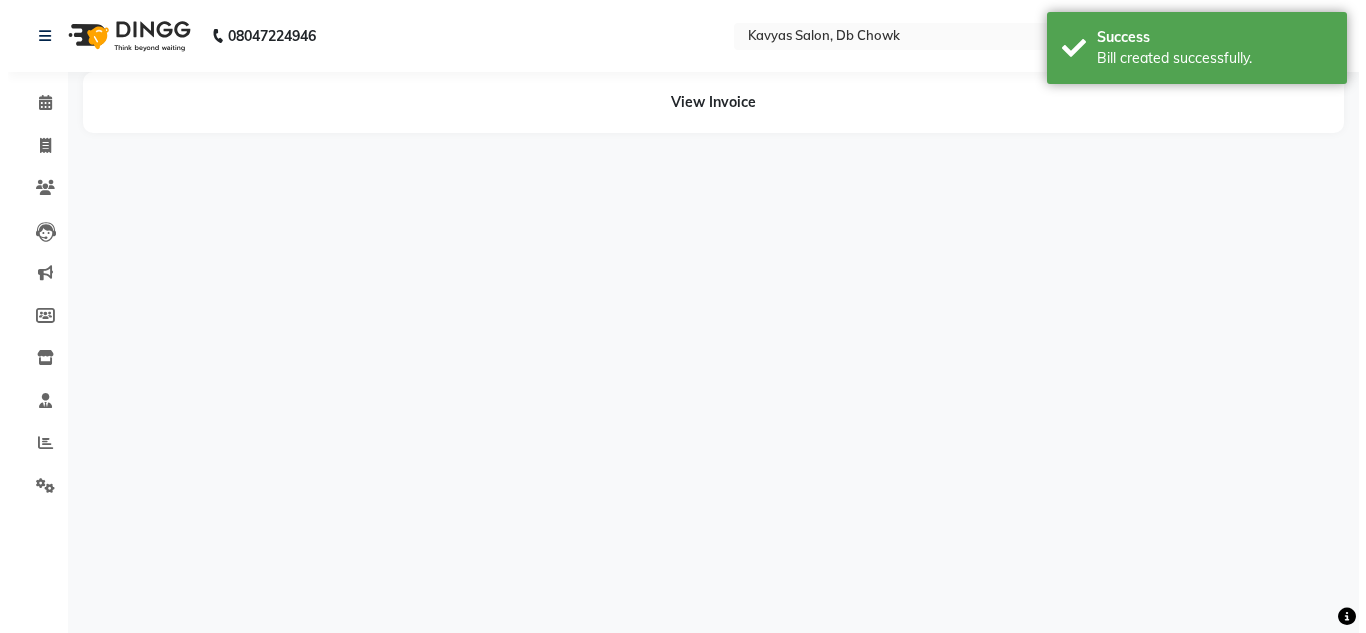 scroll, scrollTop: 0, scrollLeft: 0, axis: both 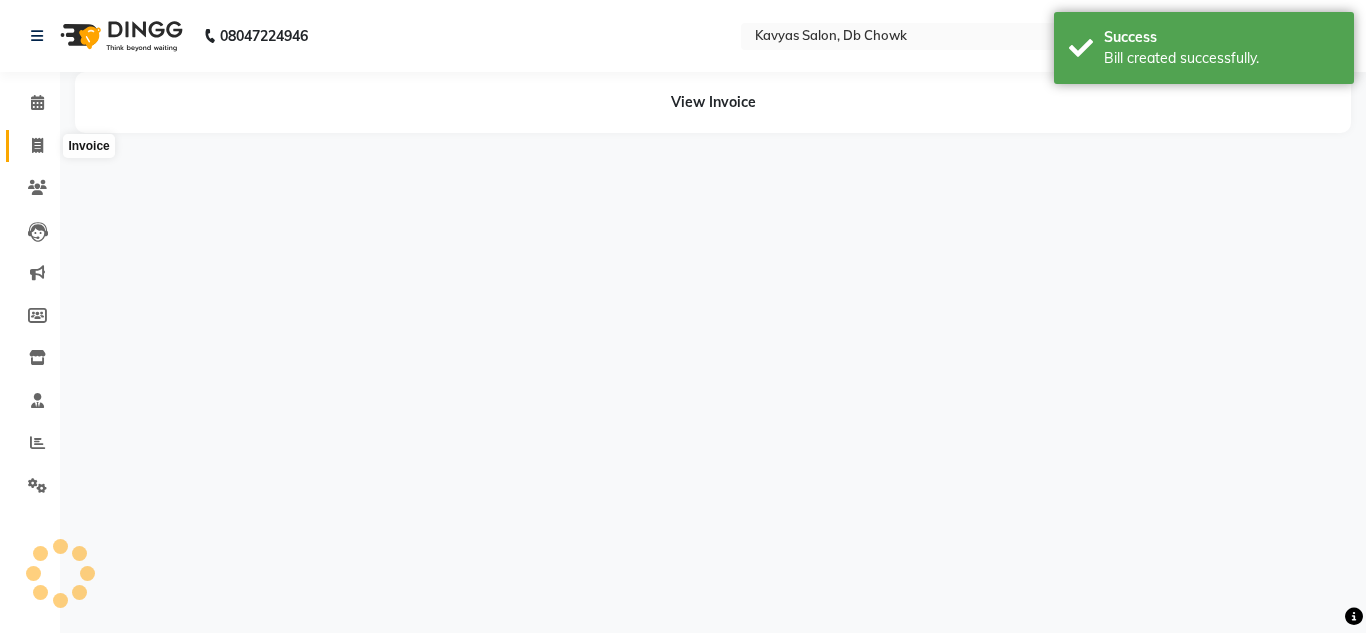 click 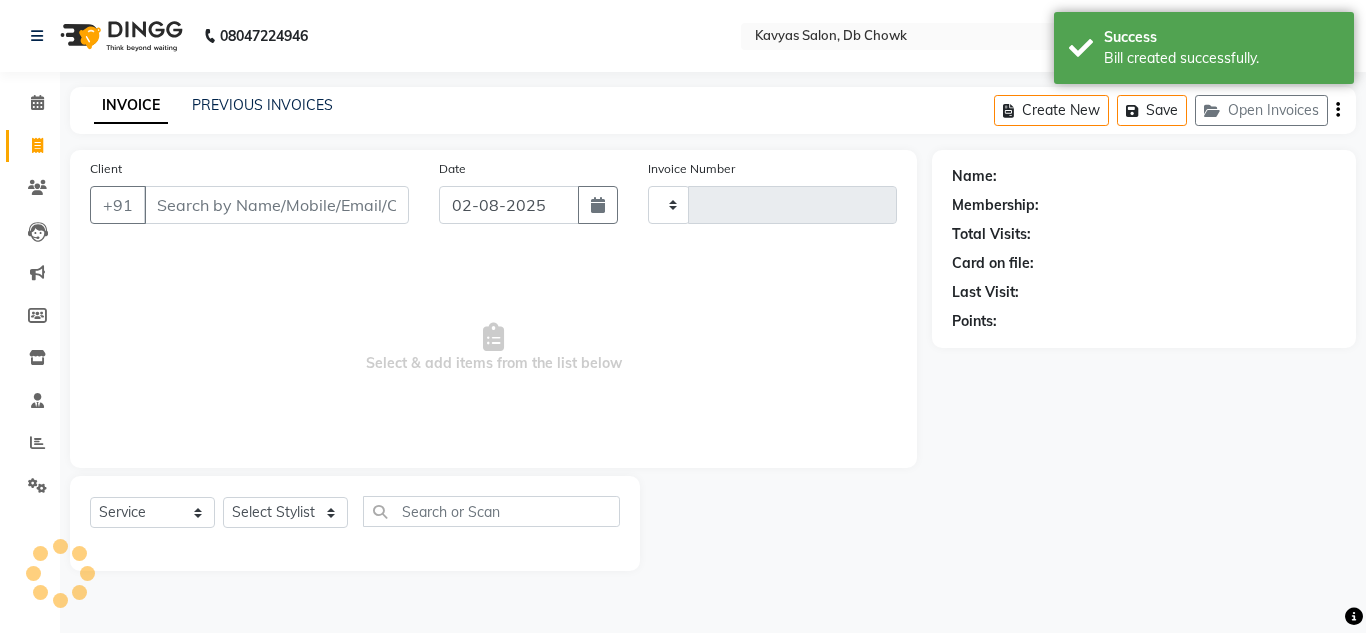type on "0729" 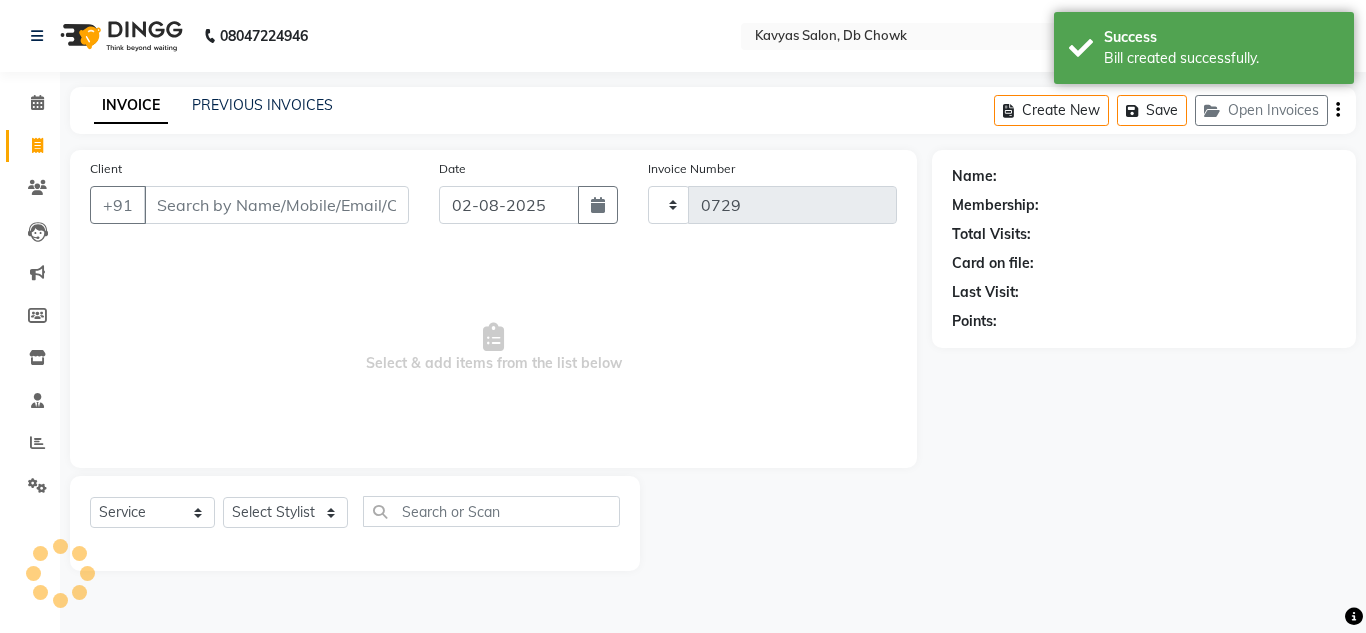 select on "6954" 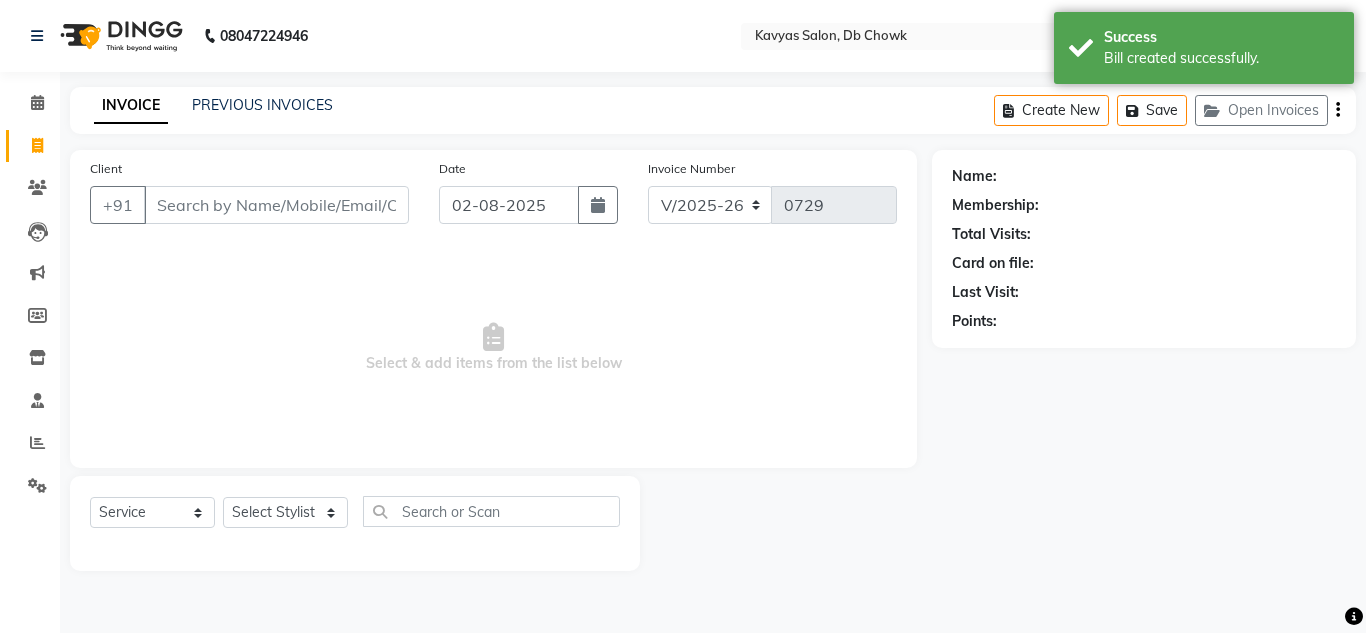 click on "Client" at bounding box center [276, 205] 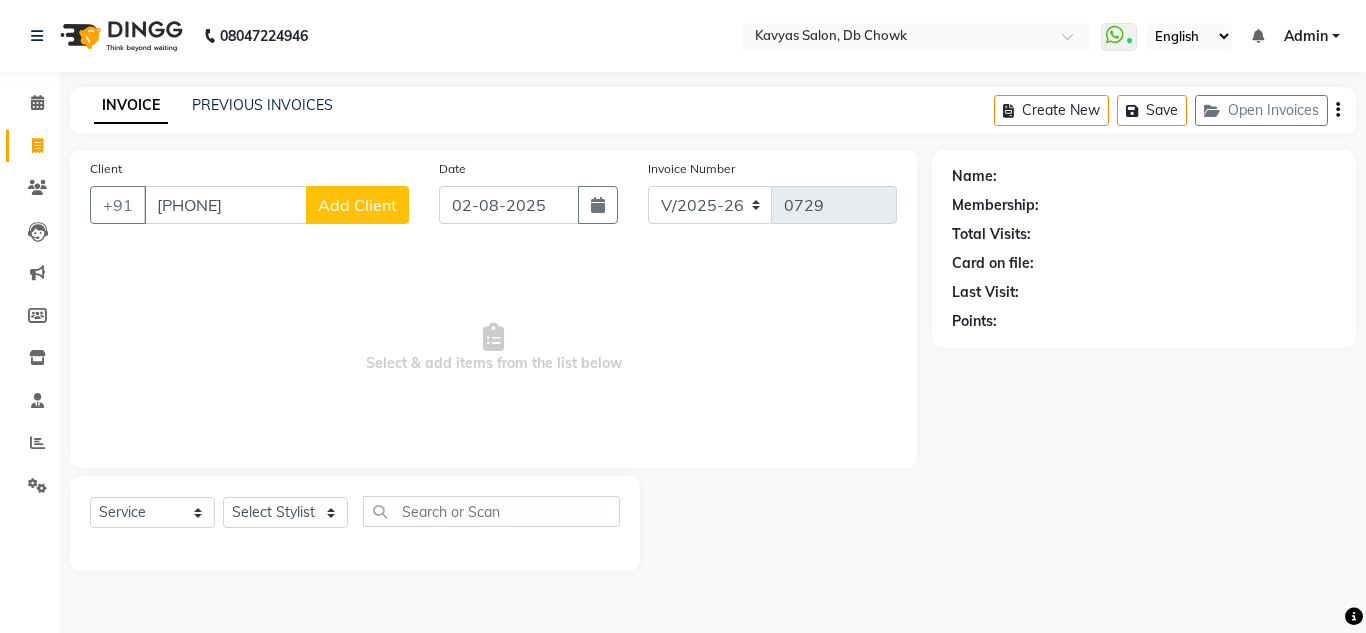 type on "[PHONE]" 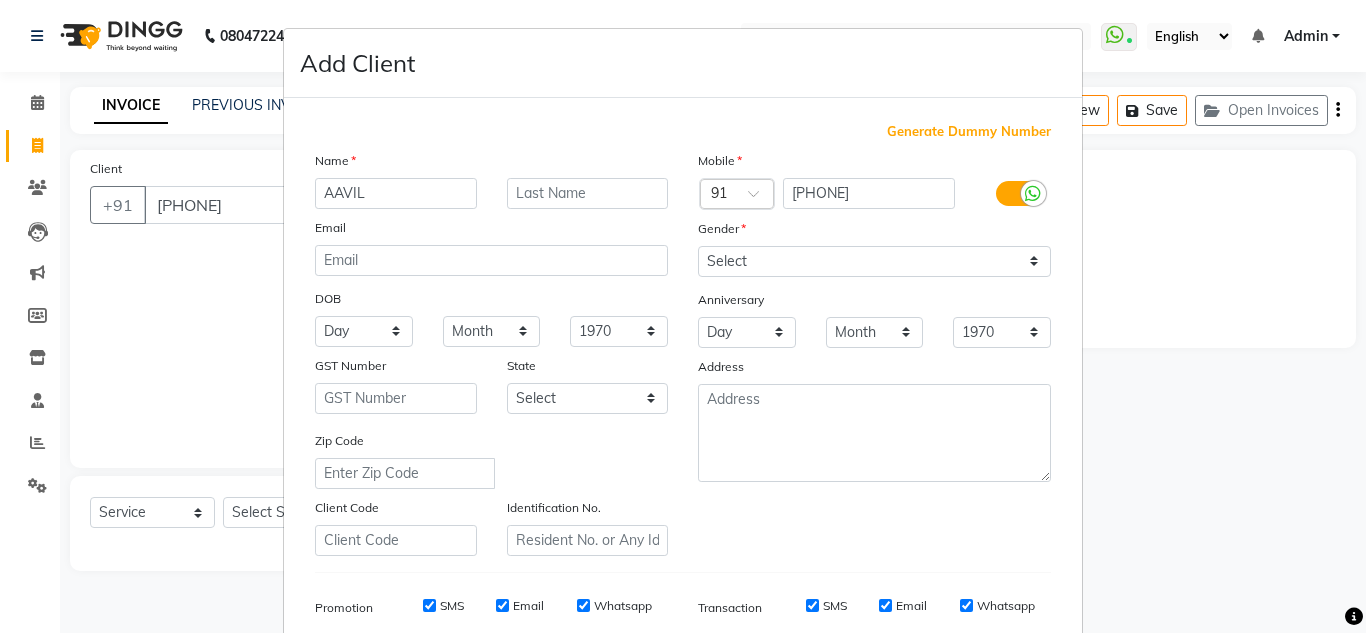 click on "AAVIL" at bounding box center (396, 193) 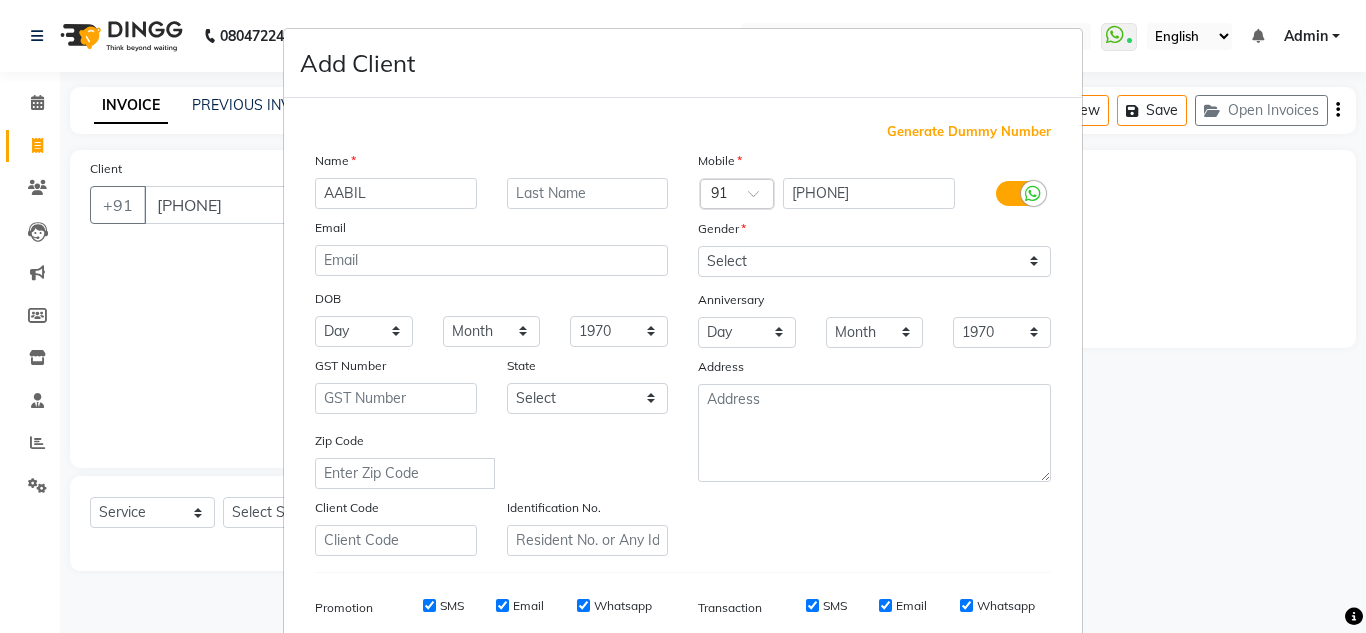 type on "AABIL" 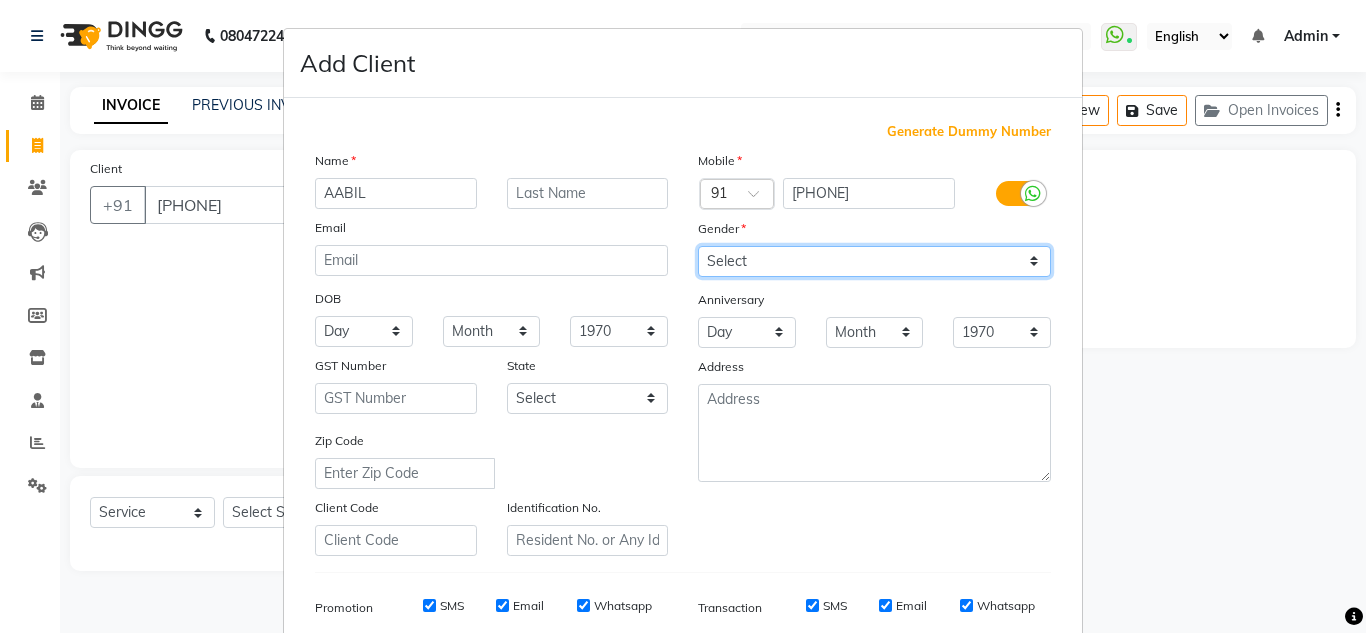 click on "Select Male Female Other Prefer Not To Say" at bounding box center (874, 261) 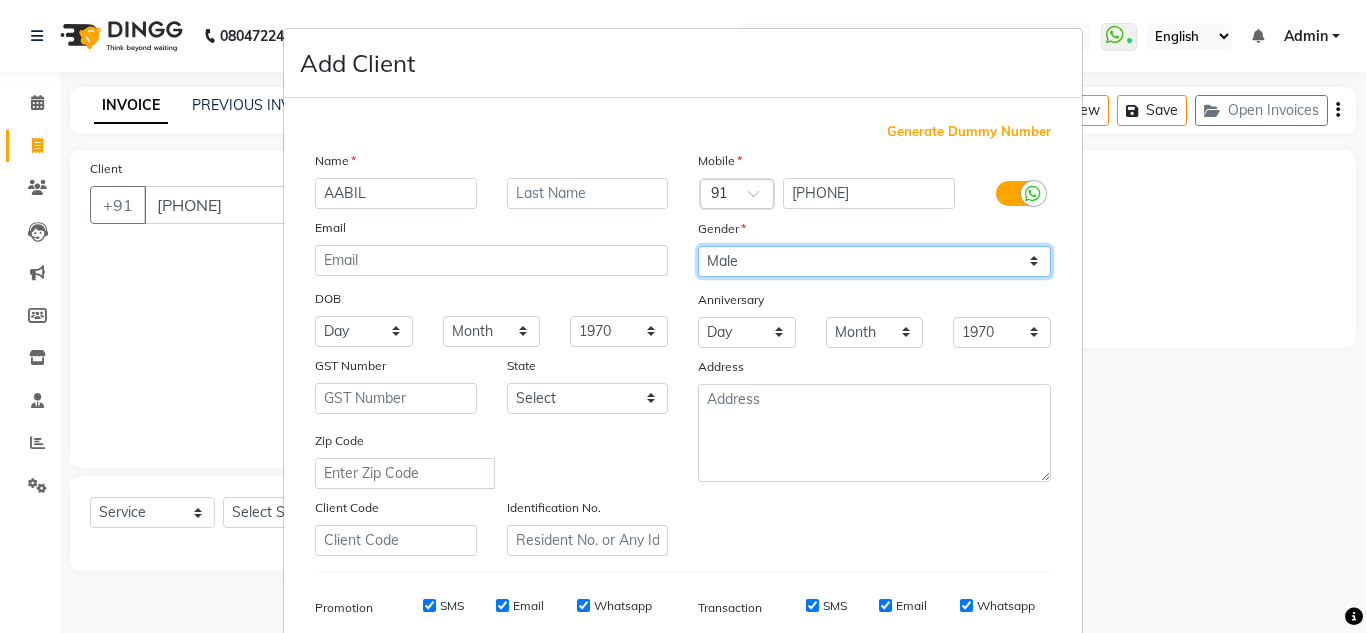 click on "Select Male Female Other Prefer Not To Say" at bounding box center [874, 261] 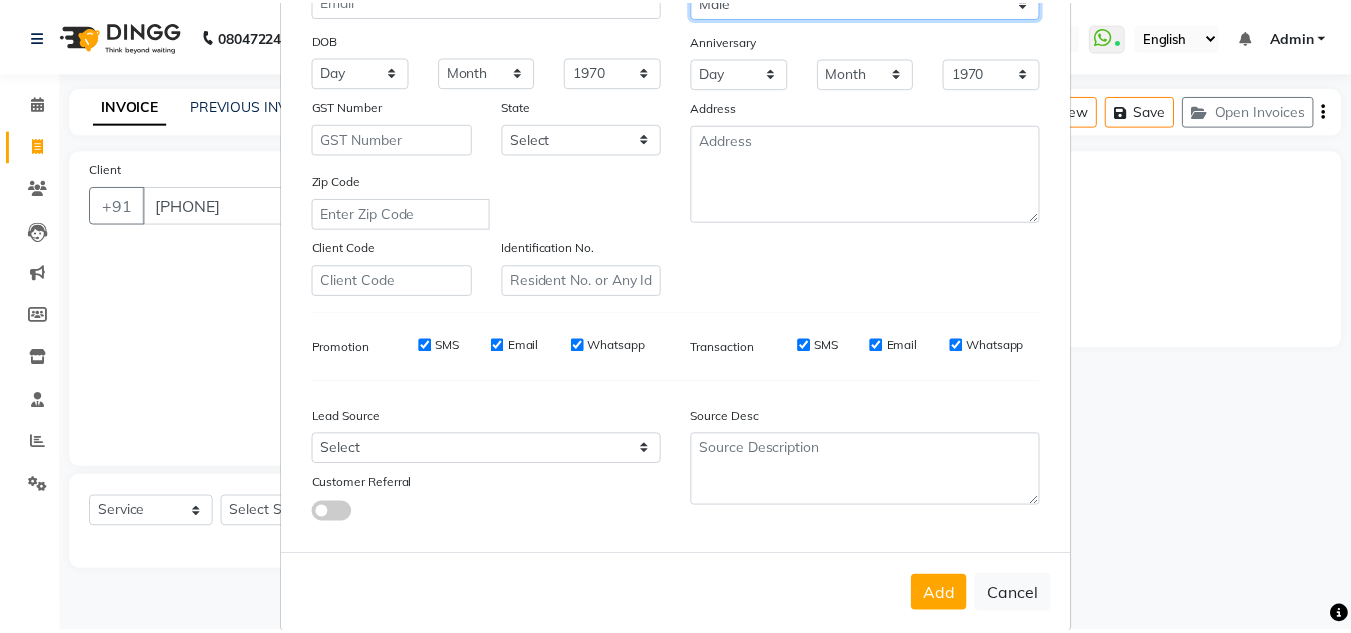 scroll, scrollTop: 290, scrollLeft: 0, axis: vertical 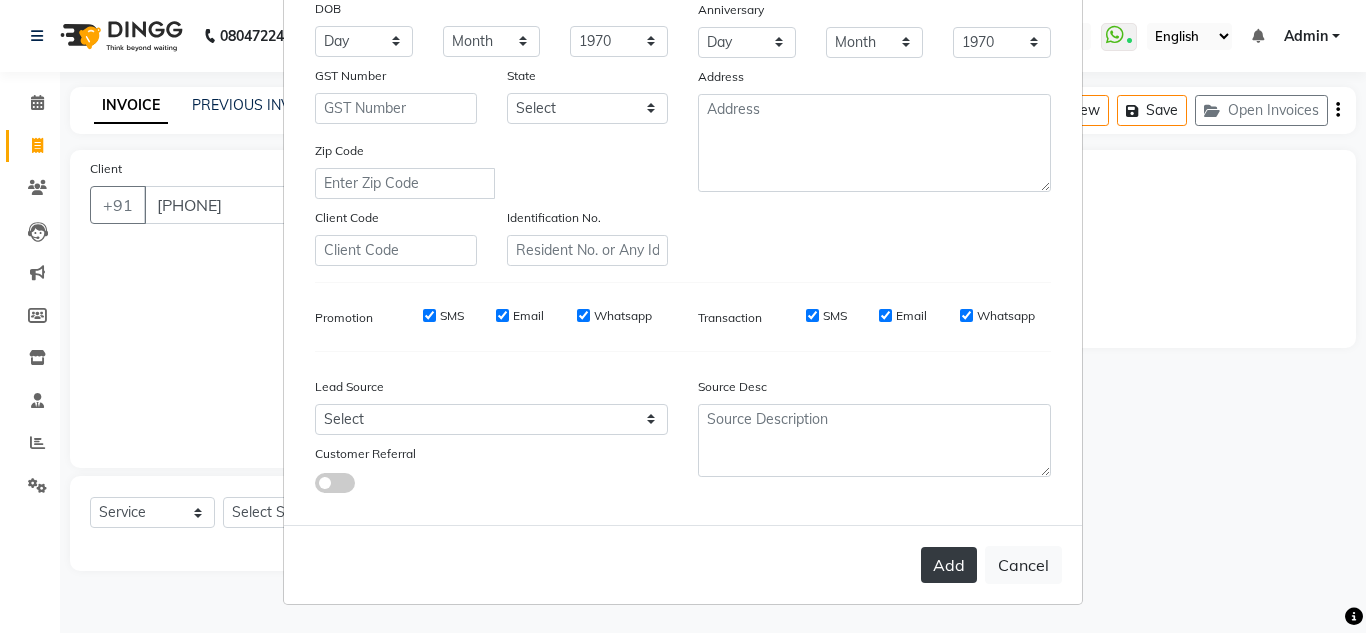 click on "Add" at bounding box center (949, 565) 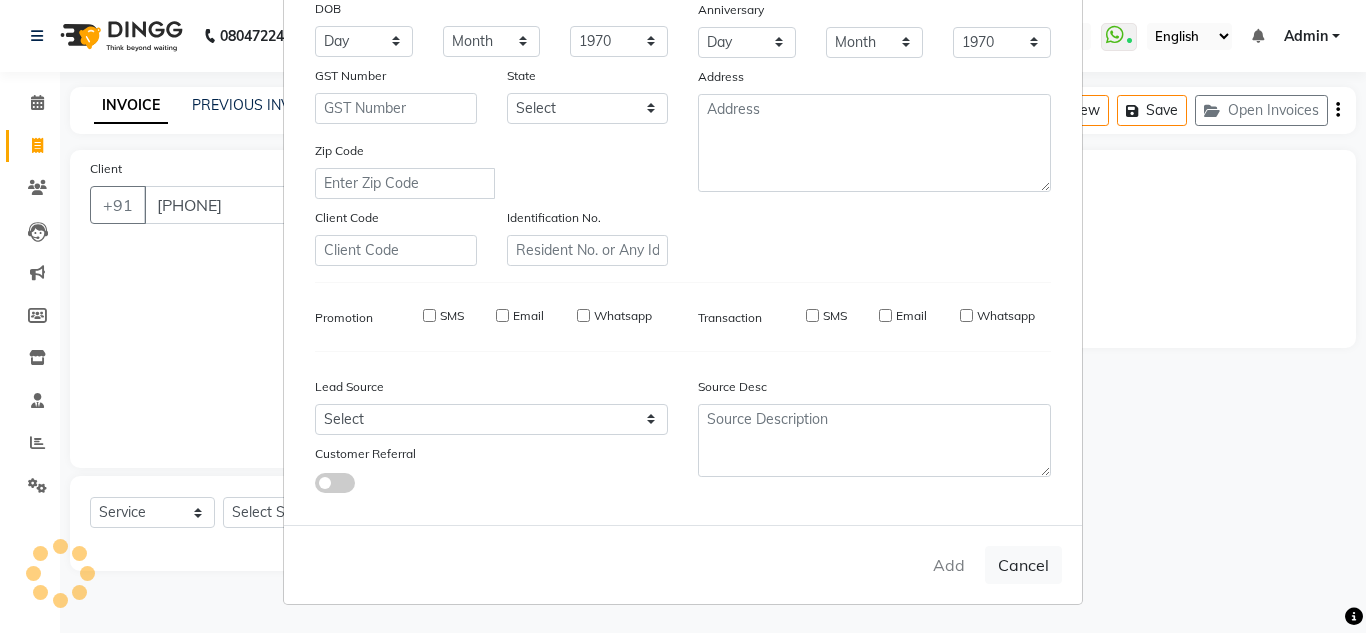type 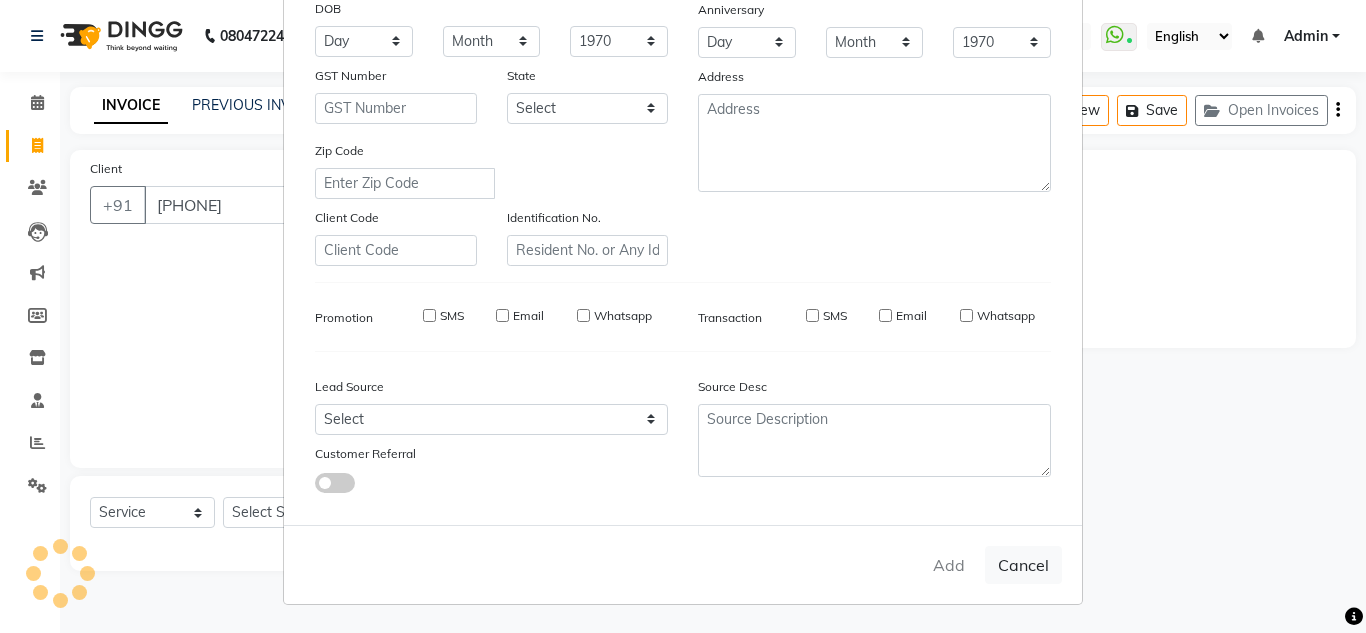 select 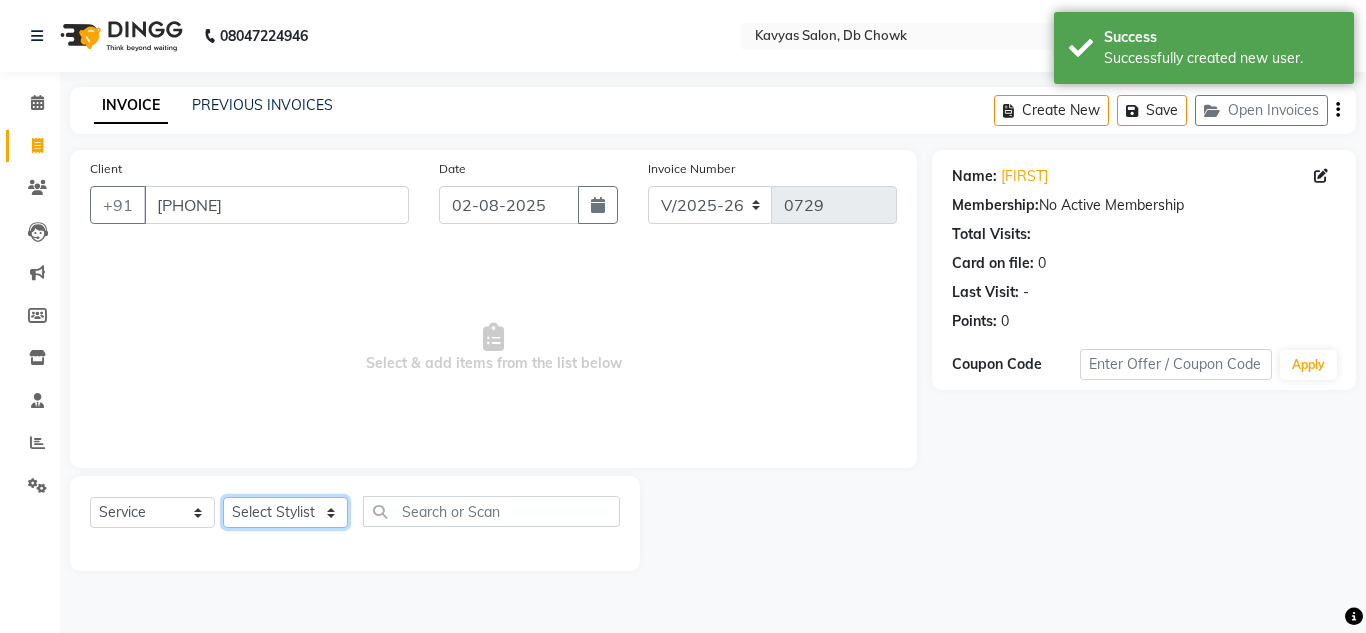 click on "Select Stylist Arif [FIRST] [LAST] [FIRST] [LAST] [FIRST] [LAST] Nahim Pinky [FIRST] [LAST] pranjal more [FIRST] [LAST] [FIRST] [LAST] Salman Ansari Sam Khan Shanu Snehal Surve Vaishali Pachare Vali Hasan Vishal Ahmed Shaikh" 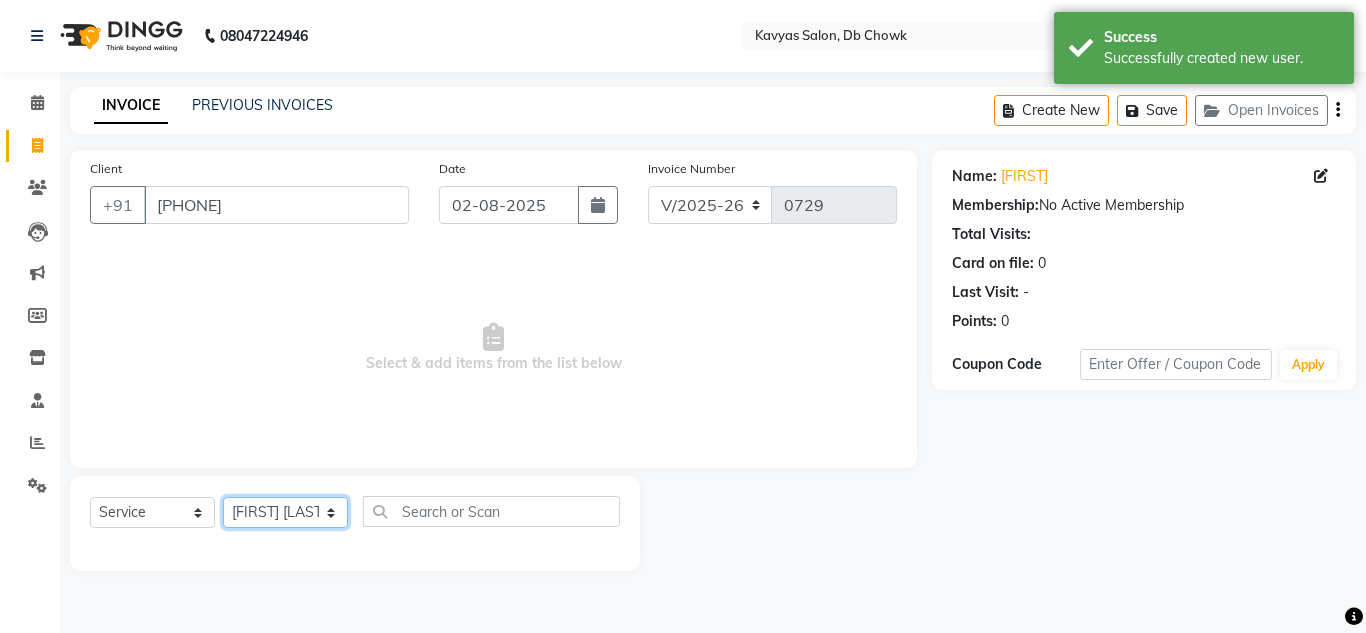 click on "Select Stylist Arif [FIRST] [LAST] [FIRST] [LAST] [FIRST] [LAST] Nahim Pinky [FIRST] [LAST] pranjal more [FIRST] [LAST] [FIRST] [LAST] Salman Ansari Sam Khan Shanu Snehal Surve Vaishali Pachare Vali Hasan Vishal Ahmed Shaikh" 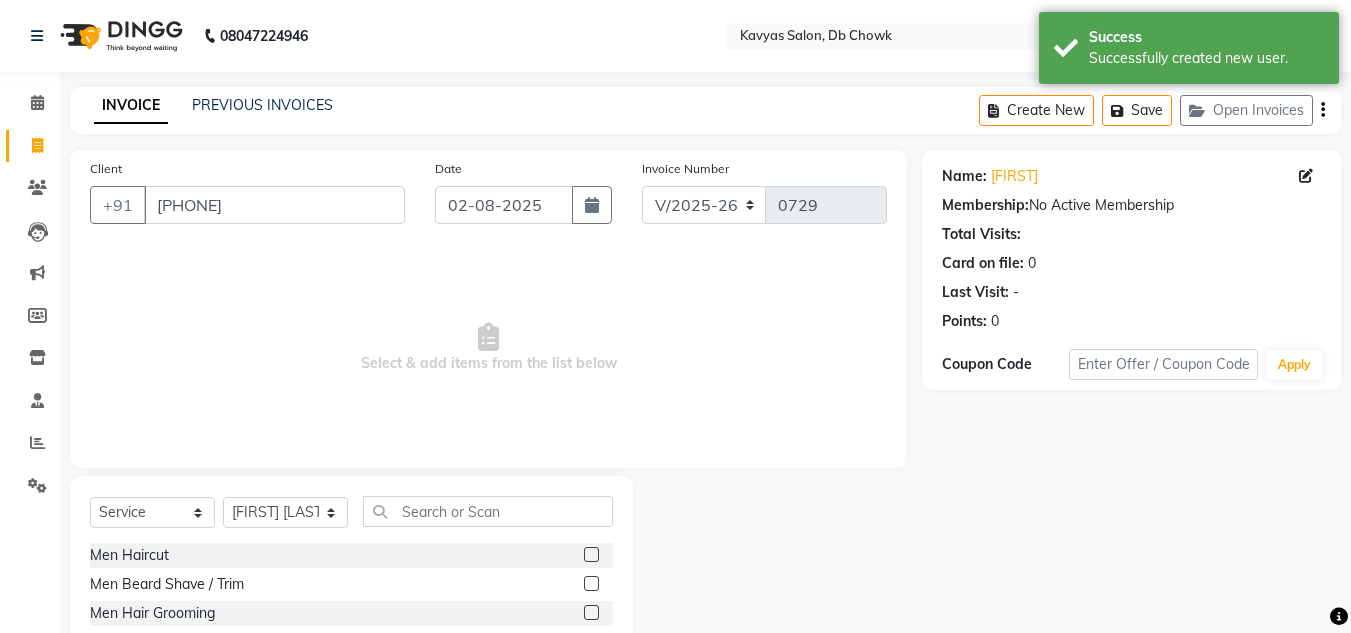 click 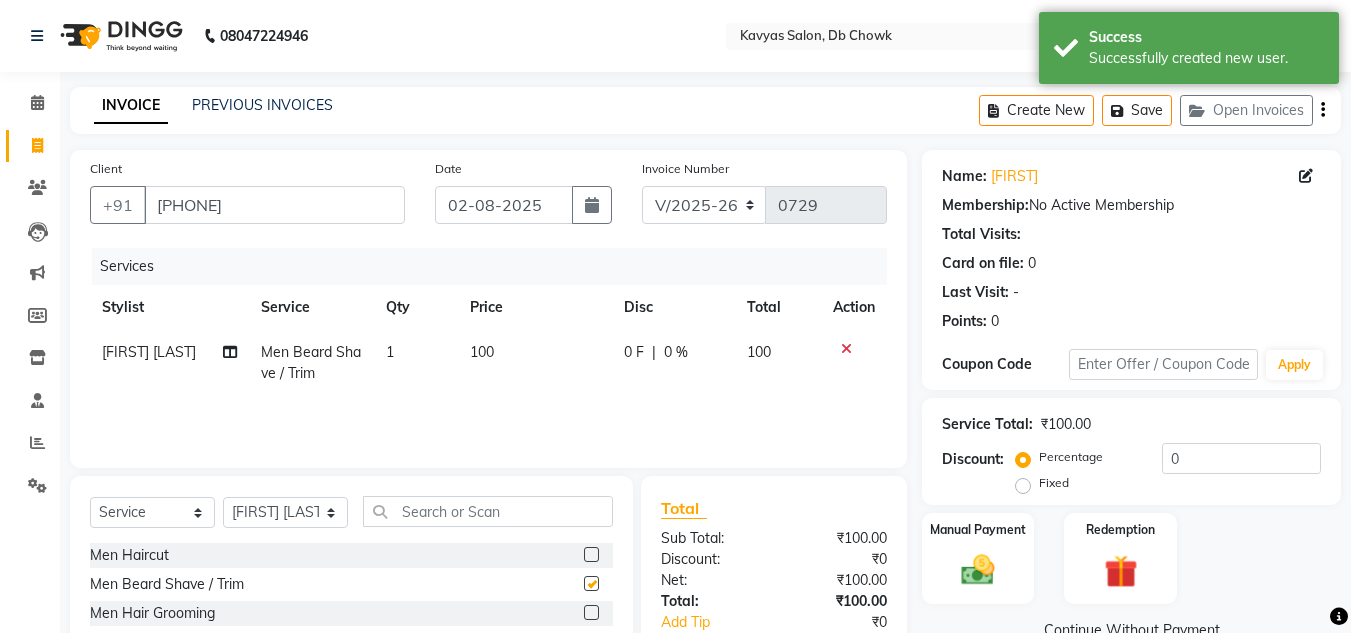 checkbox on "false" 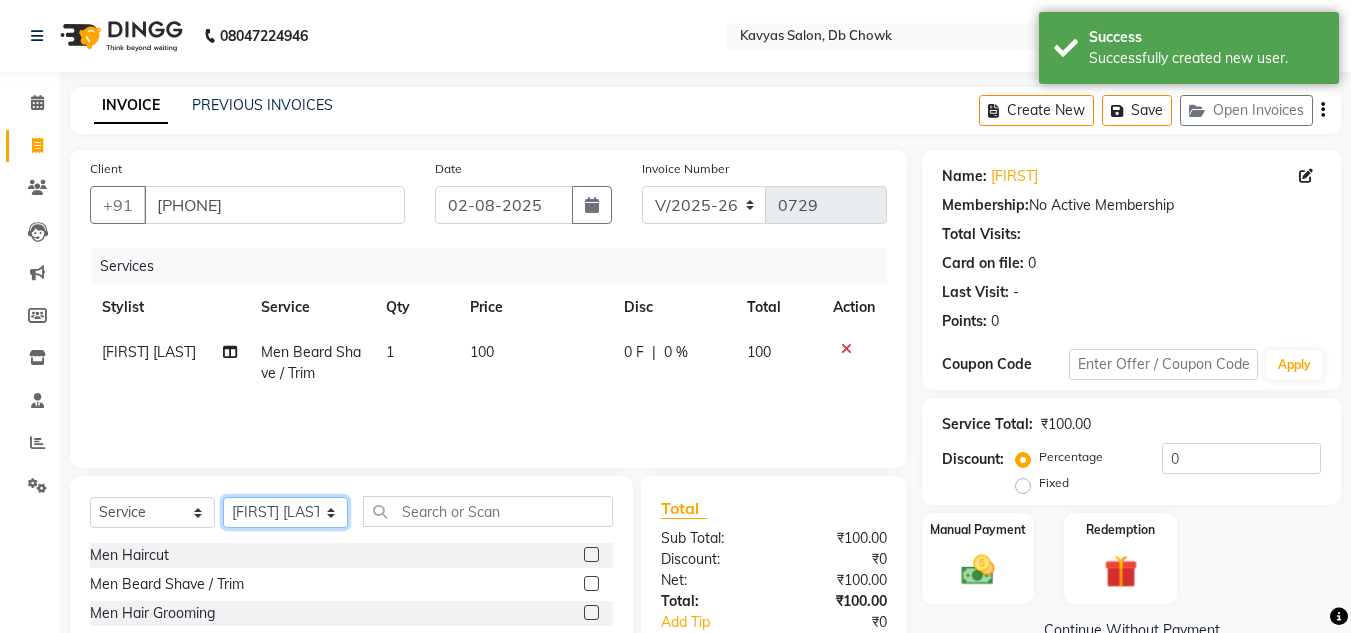 click on "Select Stylist Arif [FIRST] [LAST] [FIRST] [LAST] [FIRST] [LAST] Nahim Pinky [FIRST] [LAST] pranjal more [FIRST] [LAST] [FIRST] [LAST] Salman Ansari Sam Khan Shanu Snehal Surve Vaishali Pachare Vali Hasan Vishal Ahmed Shaikh" 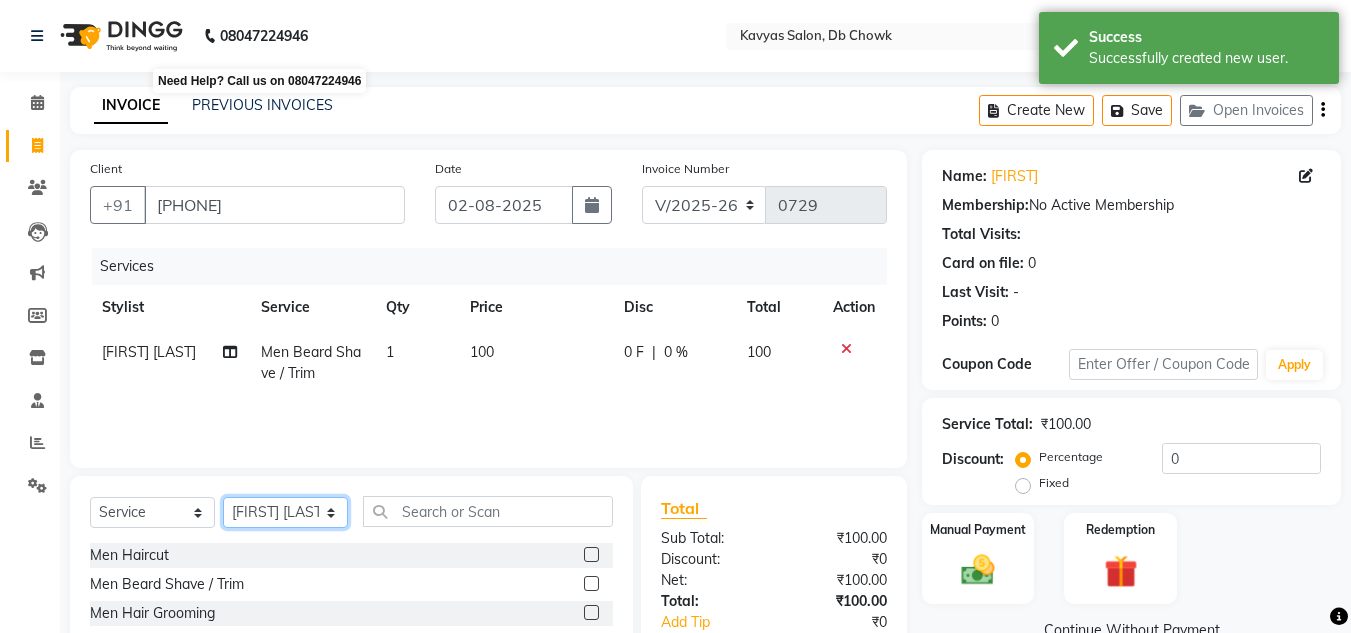 select on "83735" 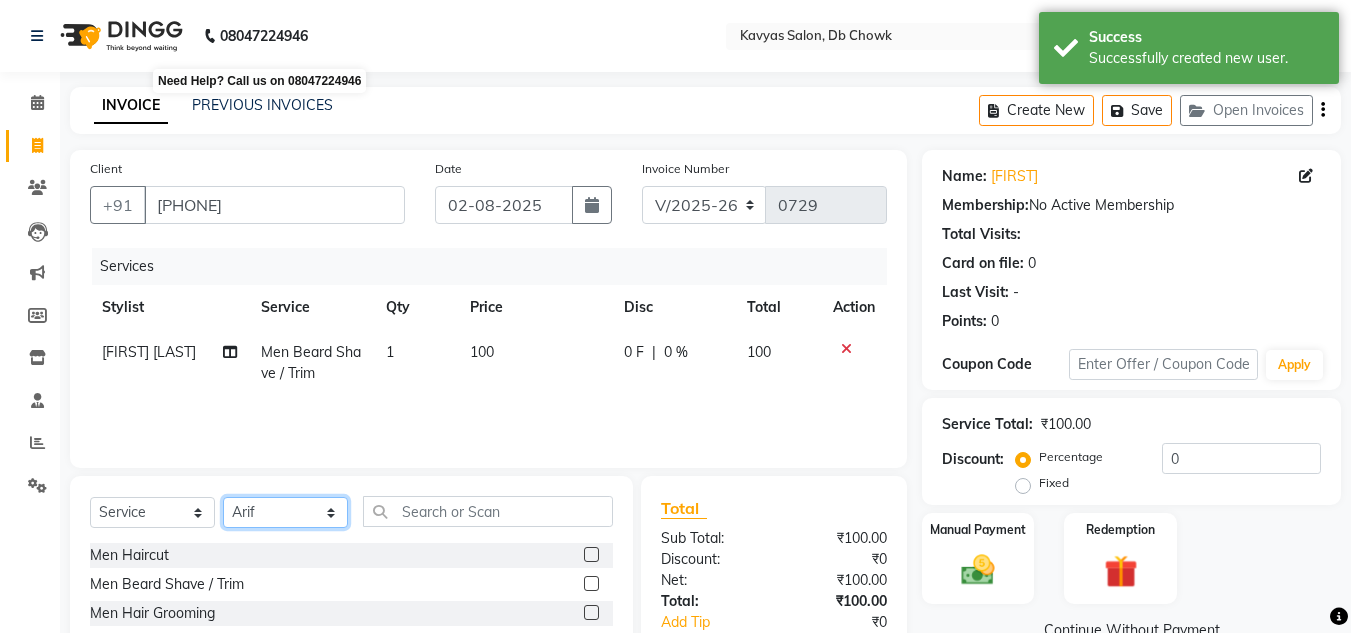 click on "Select Stylist Arif [FIRST] [LAST] [FIRST] [LAST] [FIRST] [LAST] Nahim Pinky [FIRST] [LAST] pranjal more [FIRST] [LAST] [FIRST] [LAST] Salman Ansari Sam Khan Shanu Snehal Surve Vaishali Pachare Vali Hasan Vishal Ahmed Shaikh" 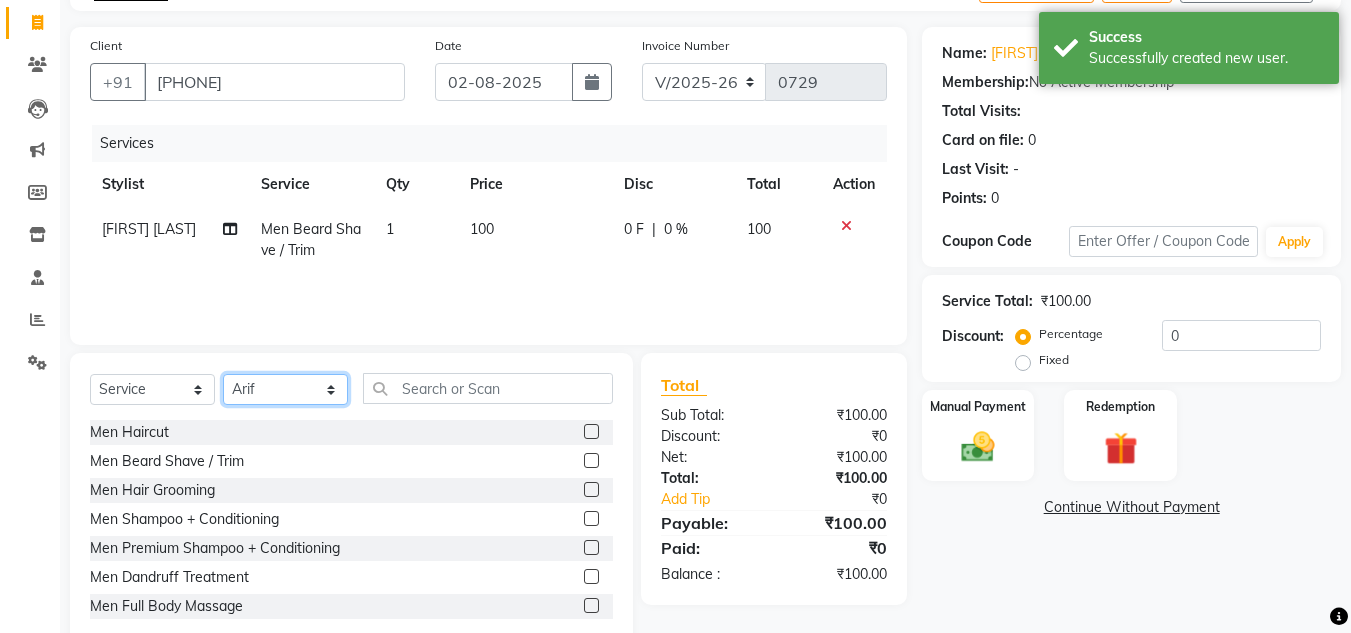 scroll, scrollTop: 168, scrollLeft: 0, axis: vertical 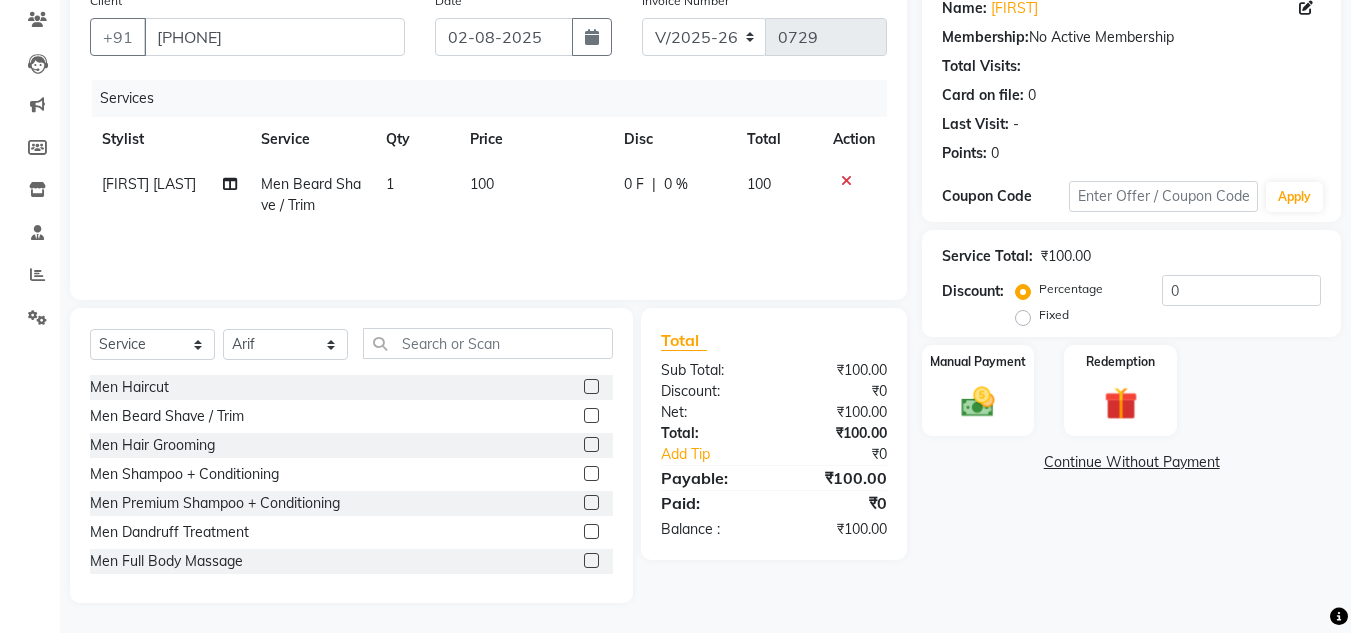 click 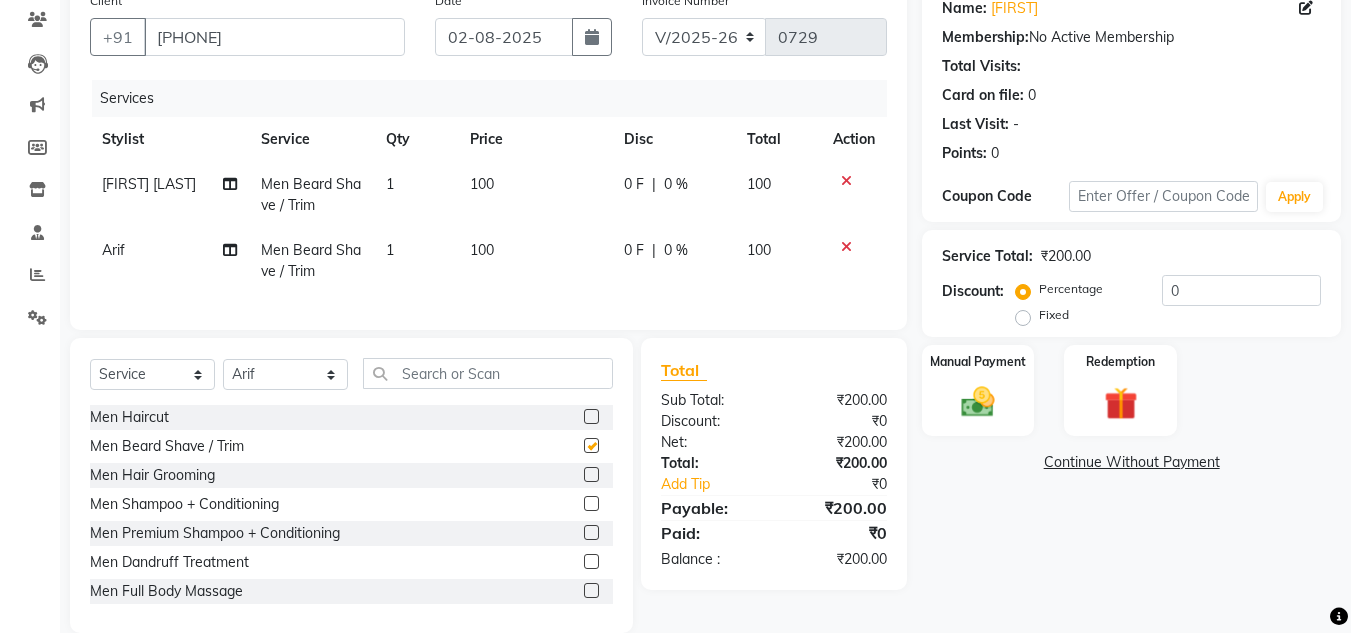 checkbox on "false" 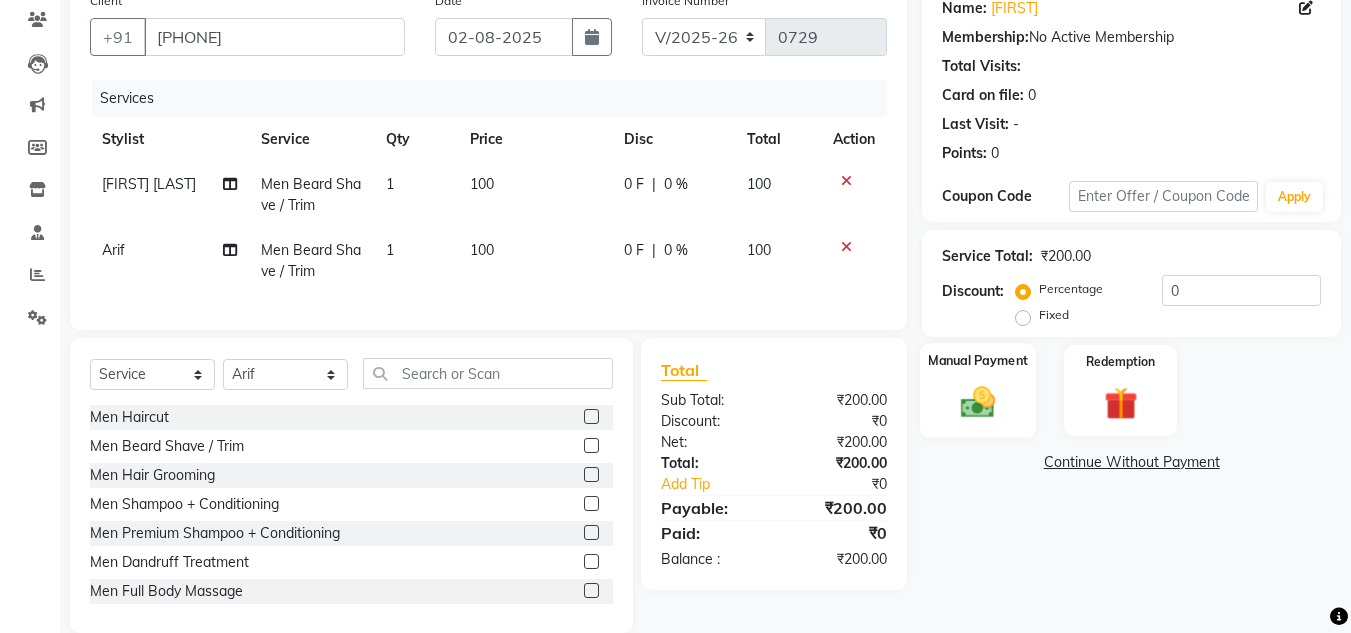 click 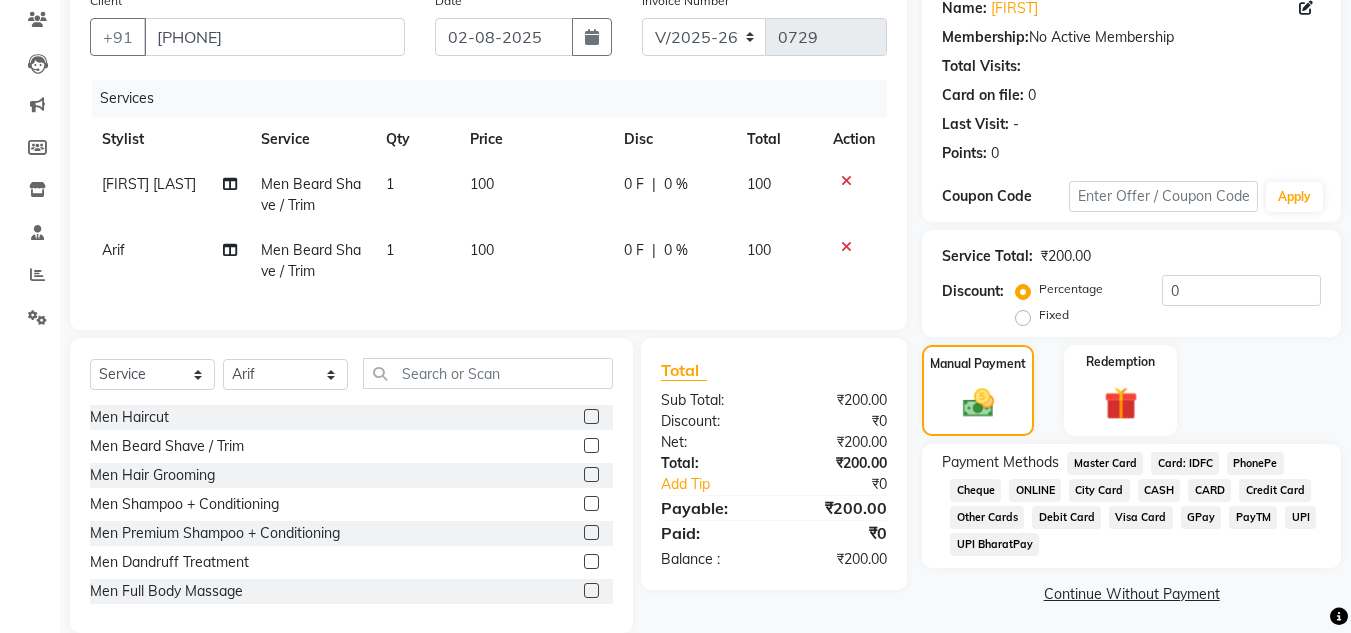click on "ONLINE" 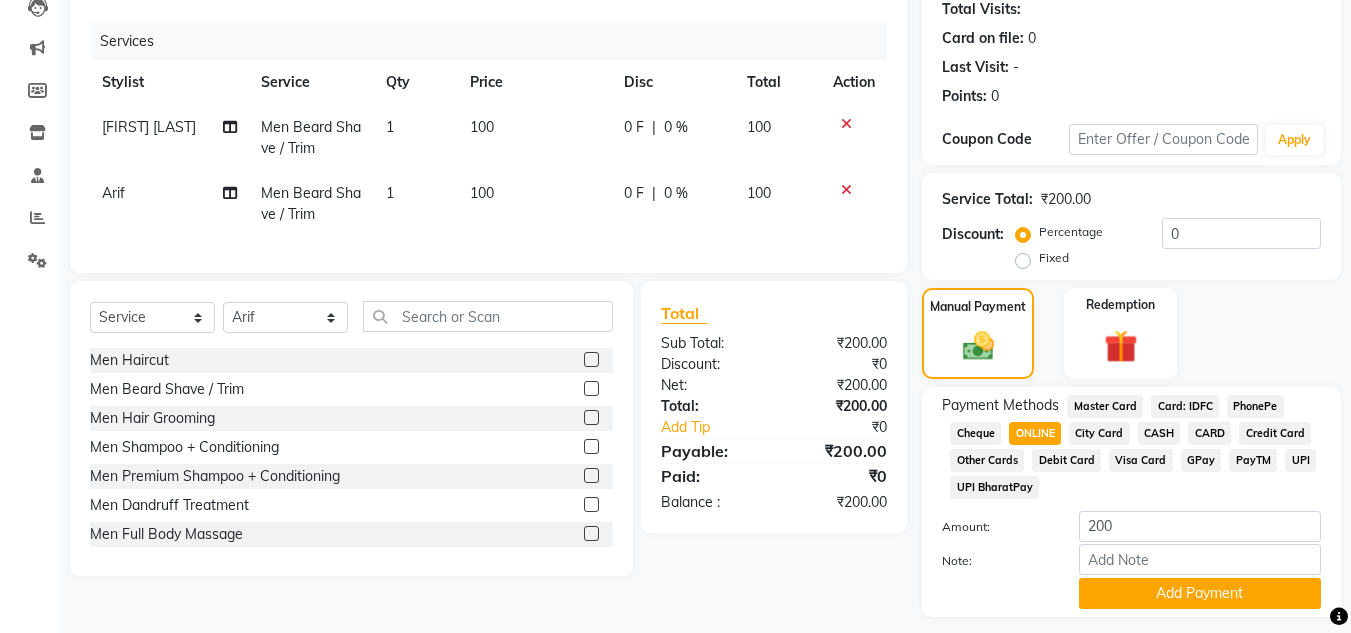 scroll, scrollTop: 280, scrollLeft: 0, axis: vertical 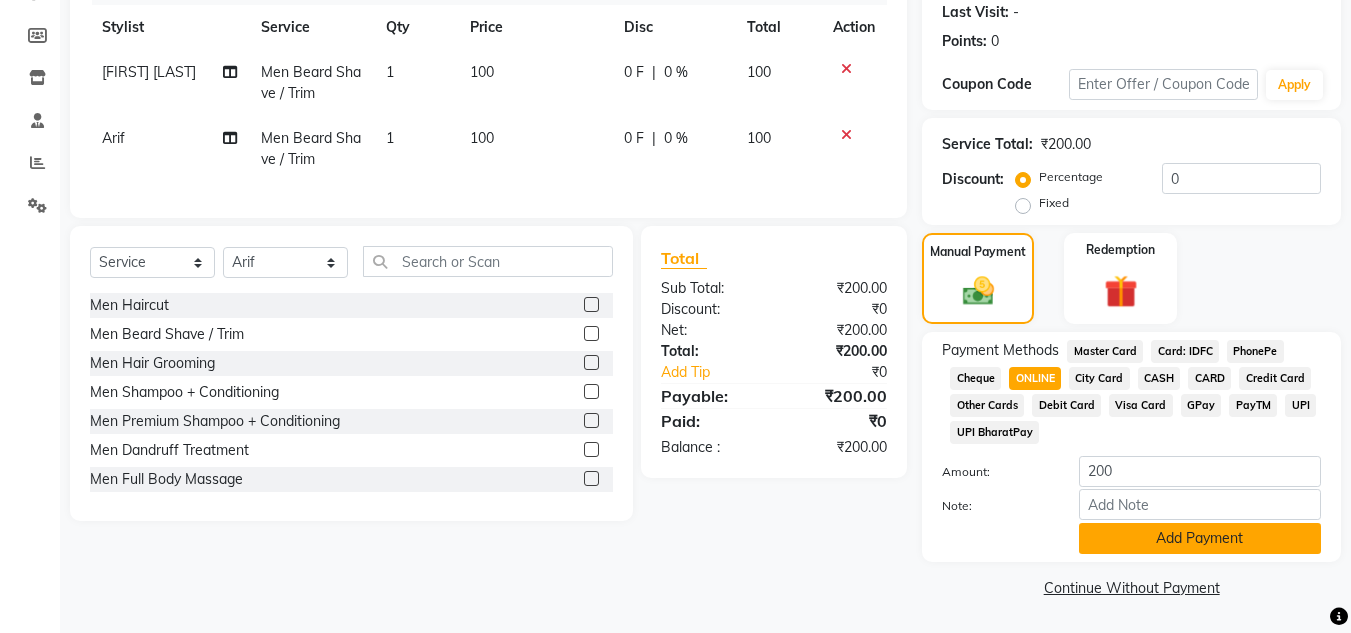 click on "Add Payment" 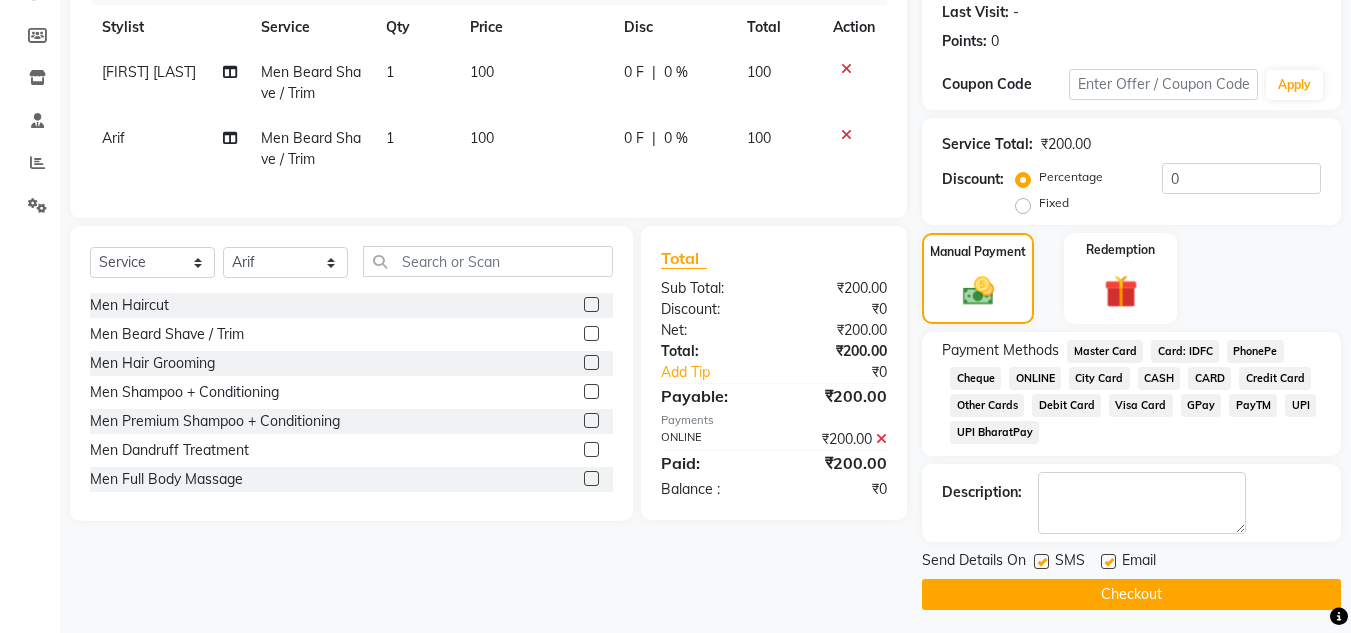 click 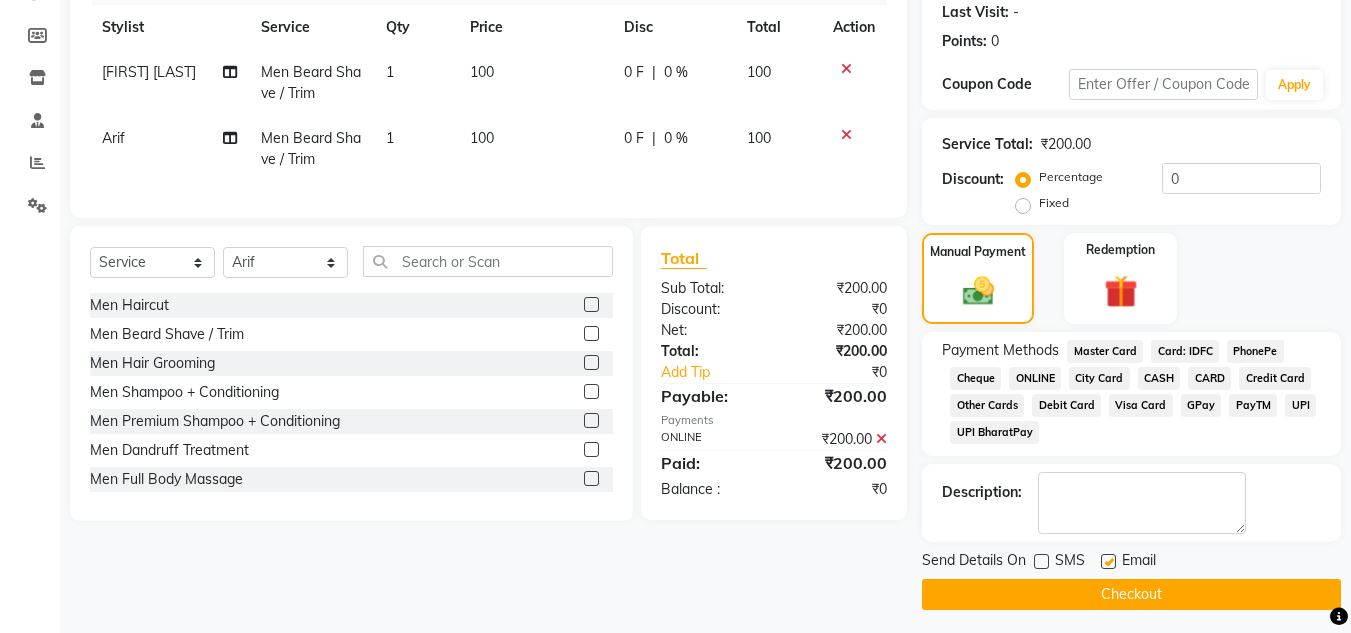 click on "Checkout" 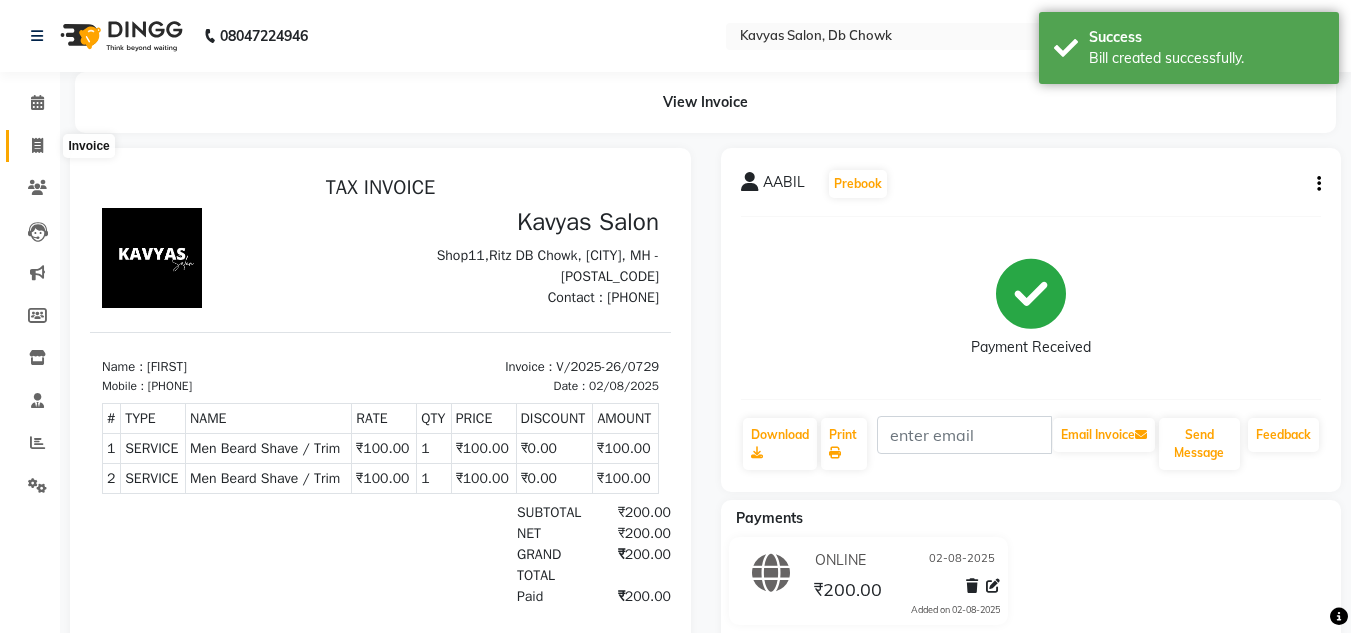 scroll, scrollTop: 0, scrollLeft: 0, axis: both 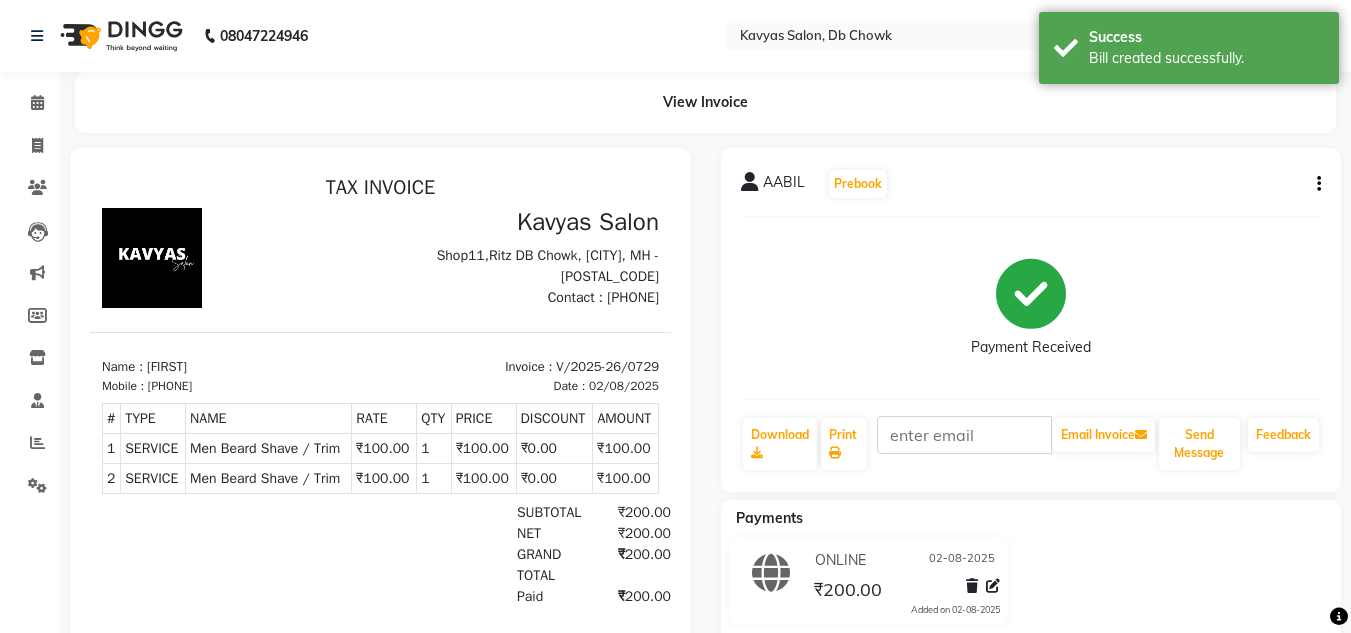 click on "AABIL   Prebook   Payment Received  Download  Print   Email Invoice   Send Message Feedback" 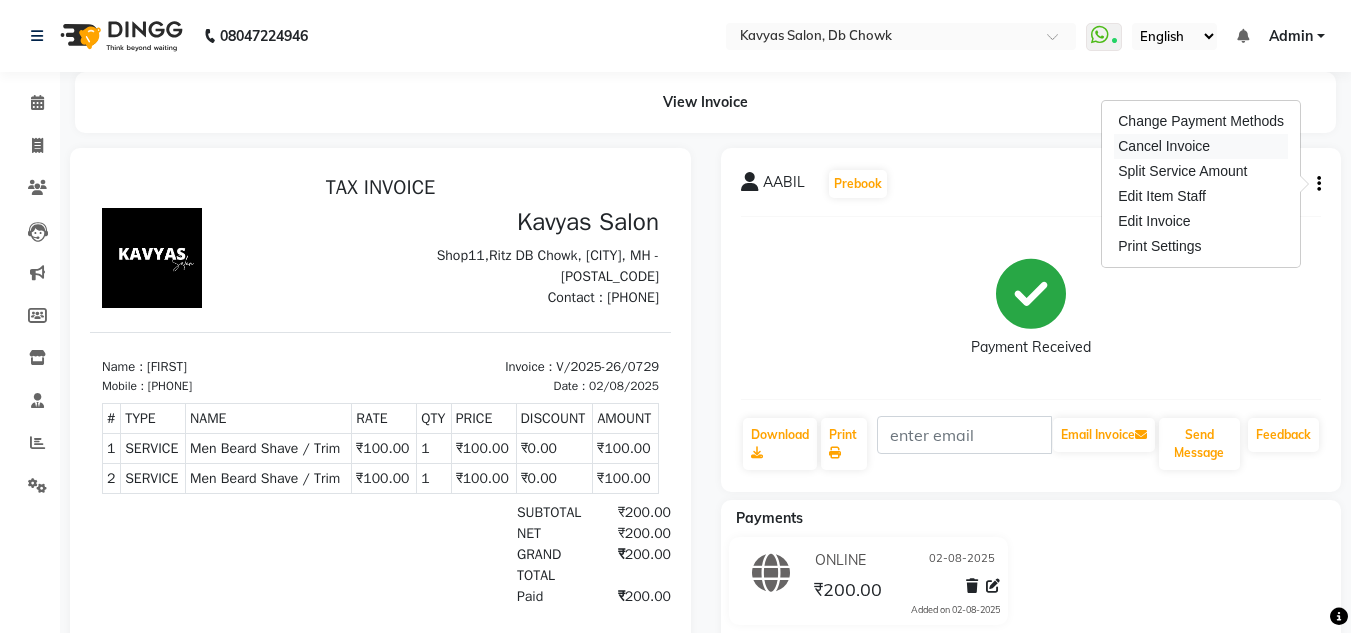 click on "Cancel Invoice" at bounding box center (1201, 146) 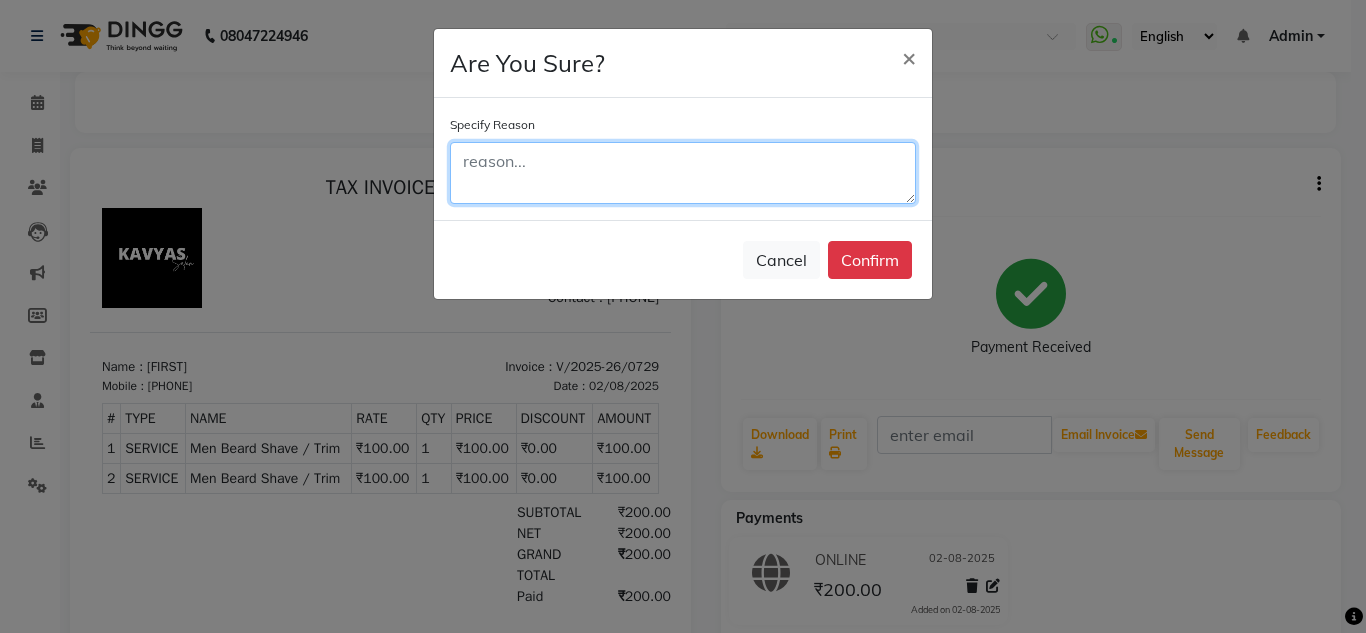 click 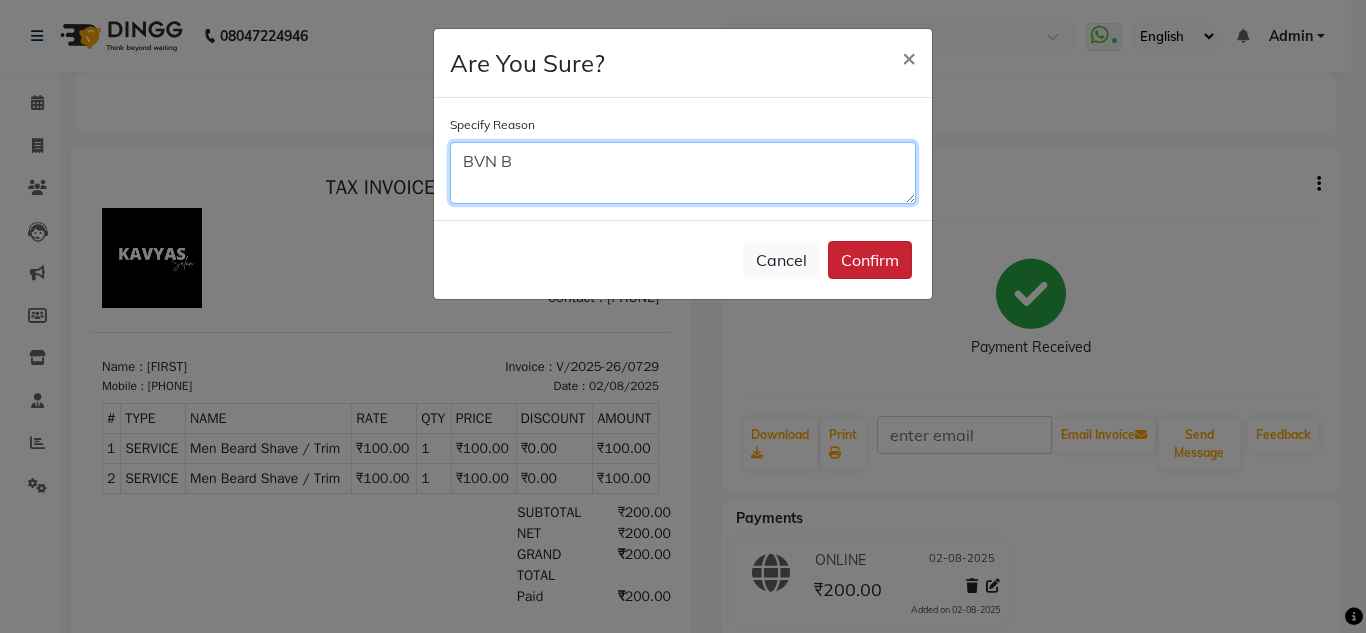 type on "BVN B" 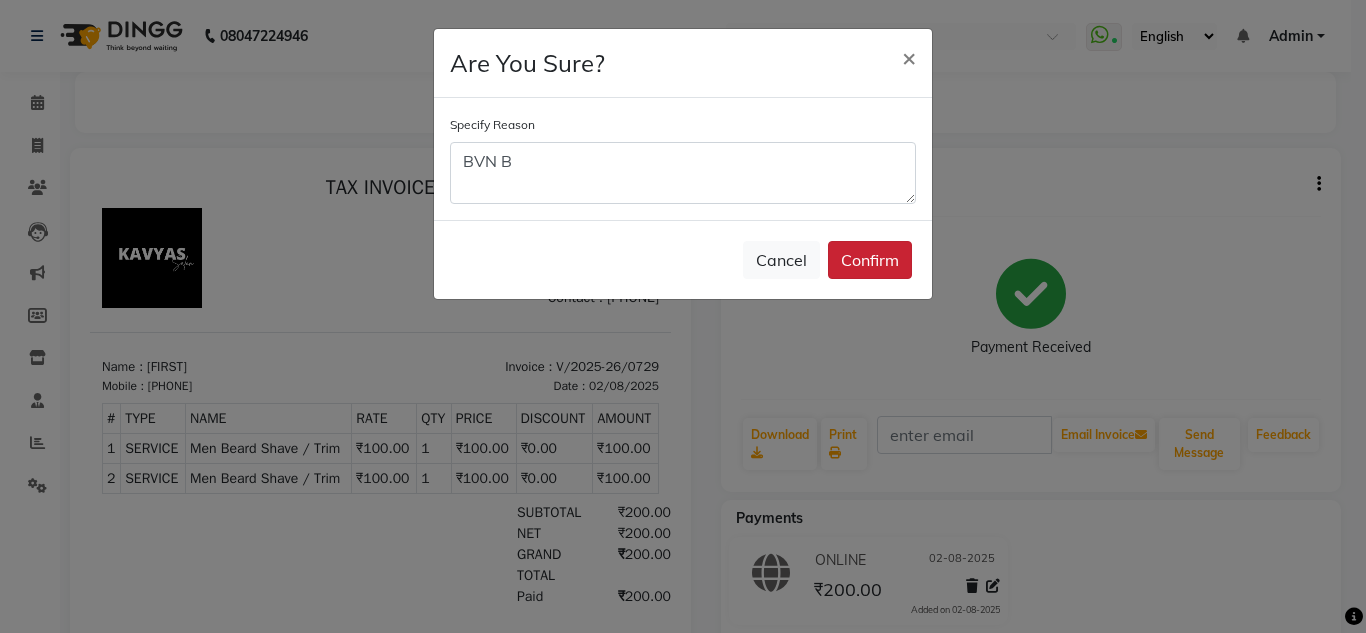 click on "Confirm" 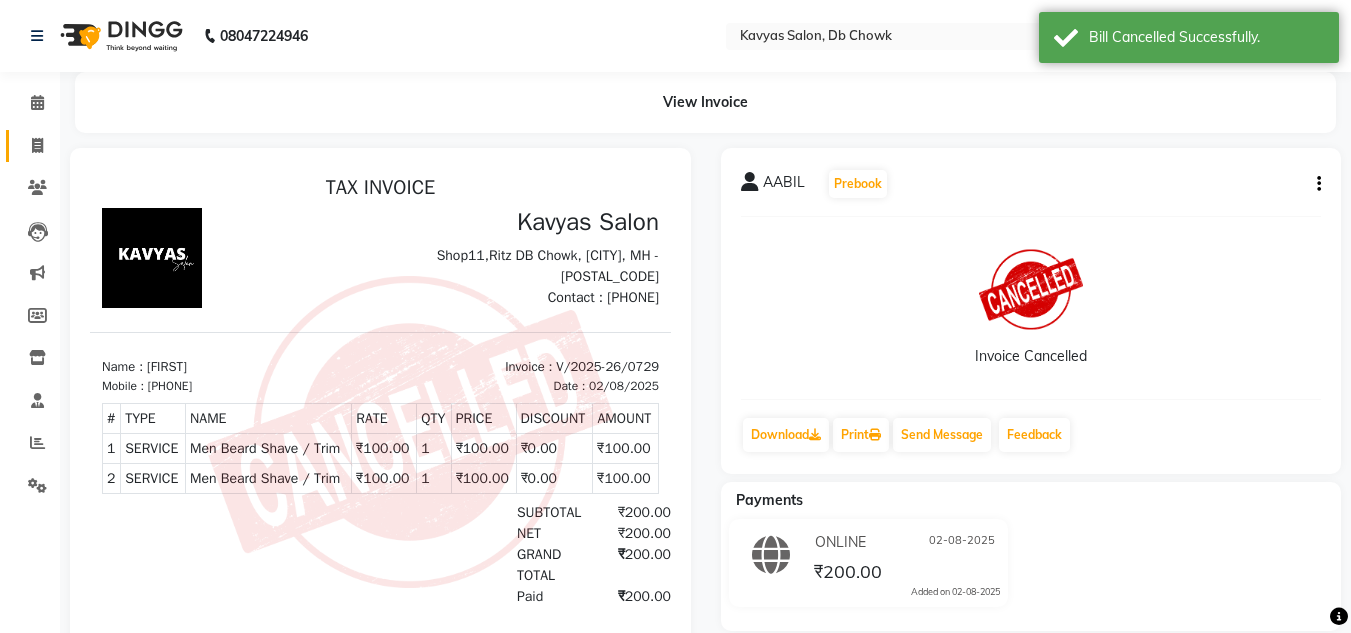 click on "Invoice" 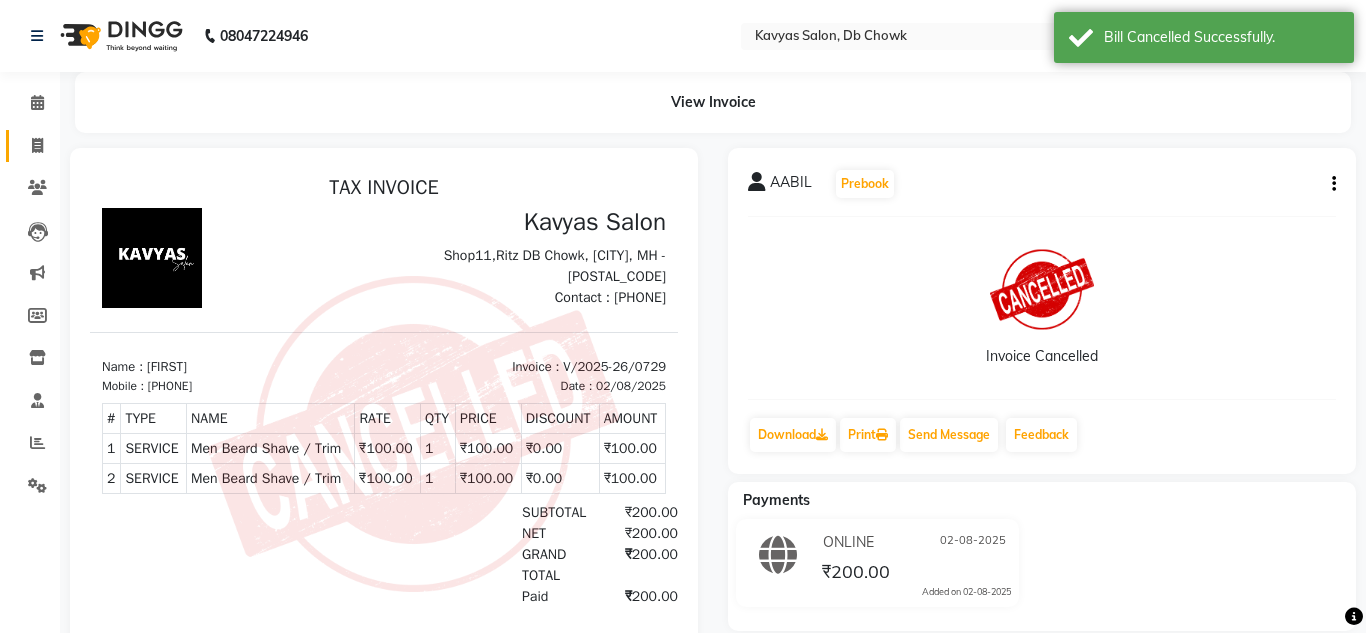 select on "service" 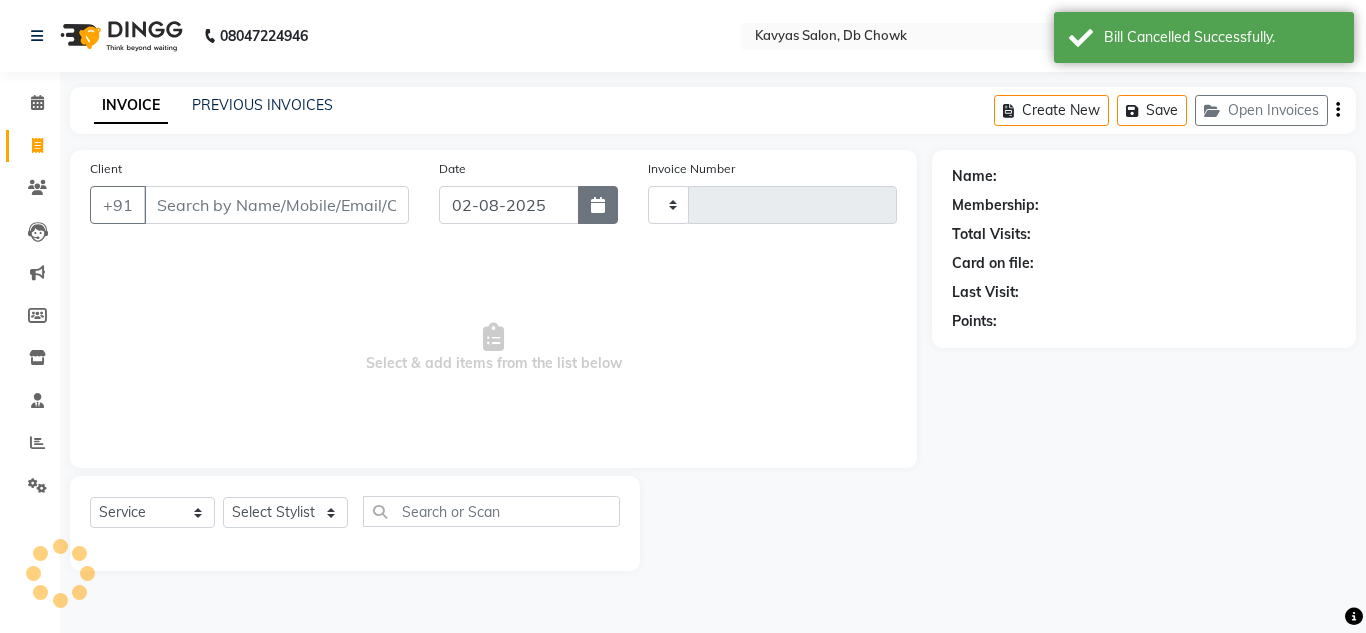 click 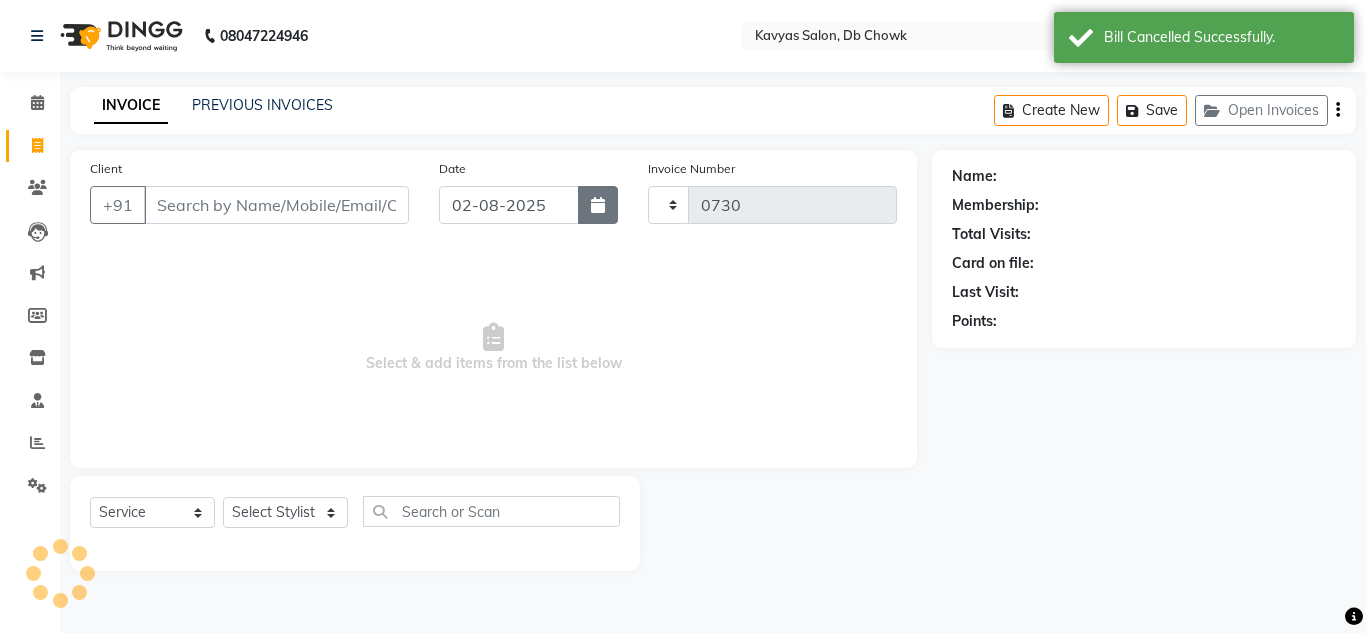select on "6954" 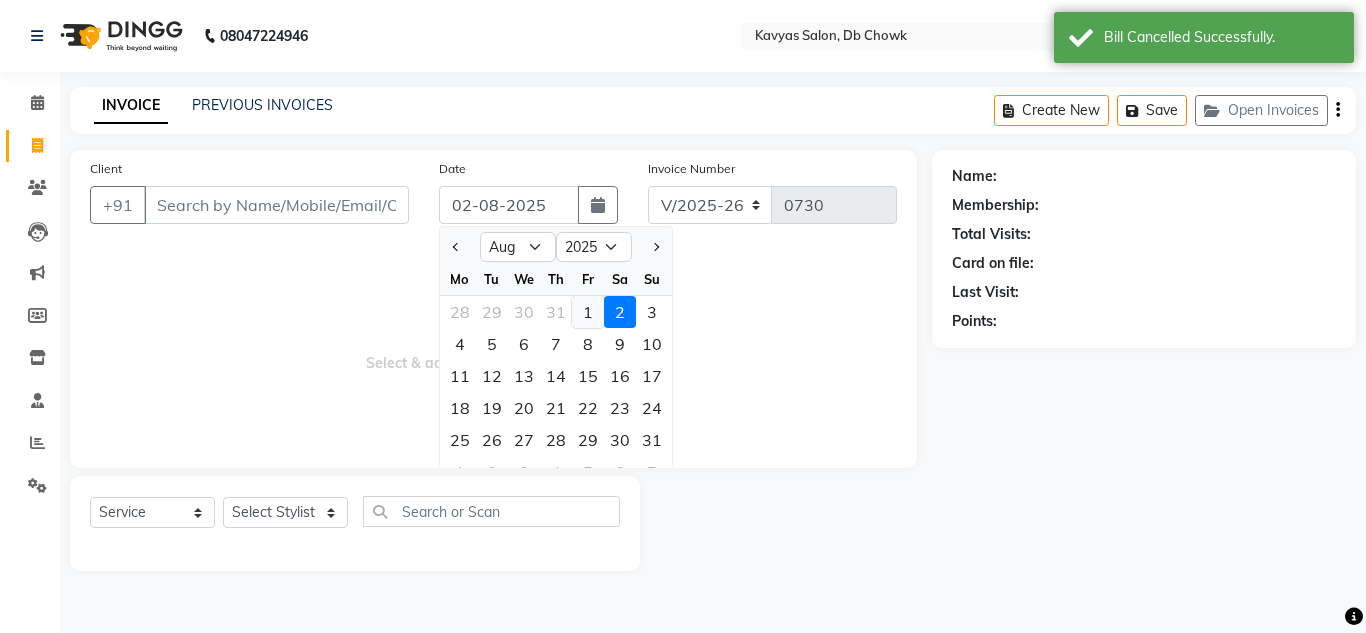 click on "1" 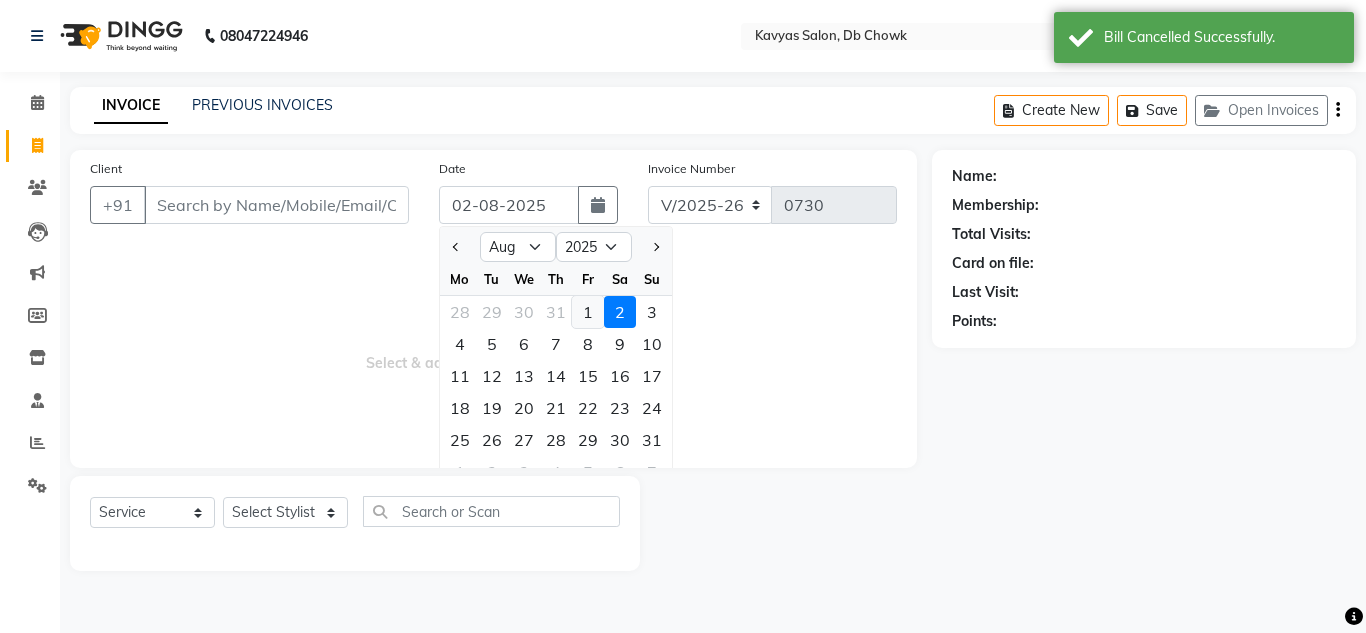 type on "01-08-2025" 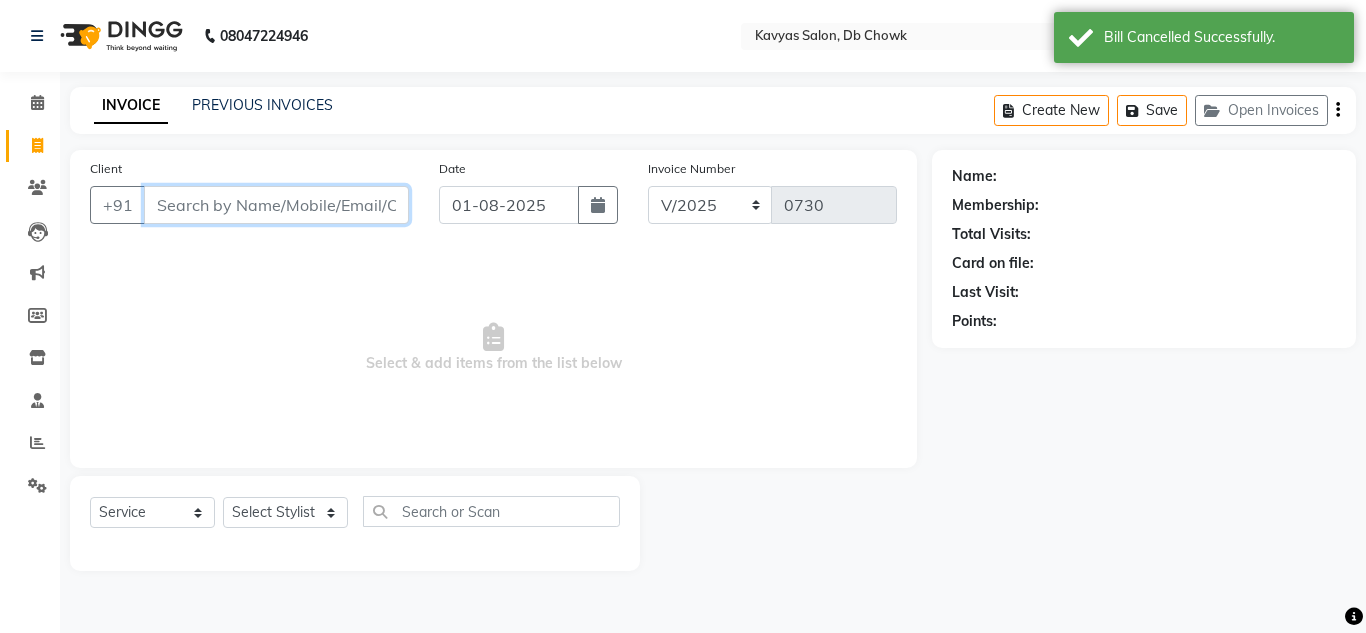 click on "Client" at bounding box center [276, 205] 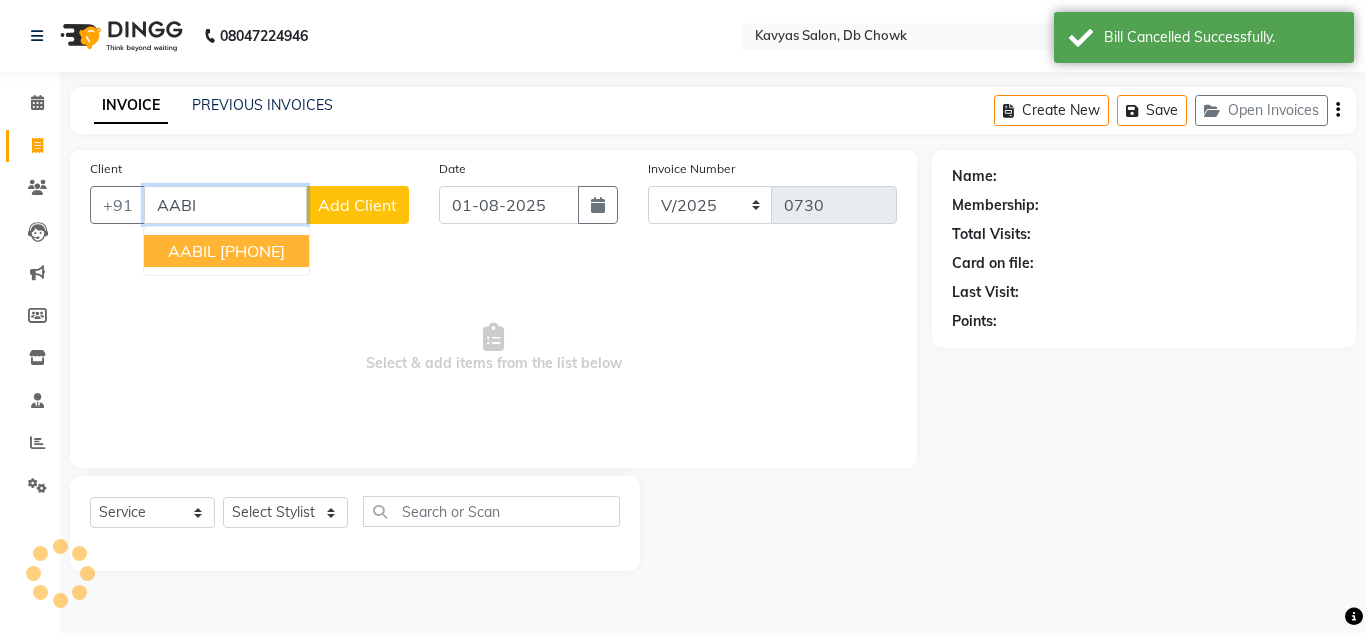 click on "[PHONE]" at bounding box center (252, 251) 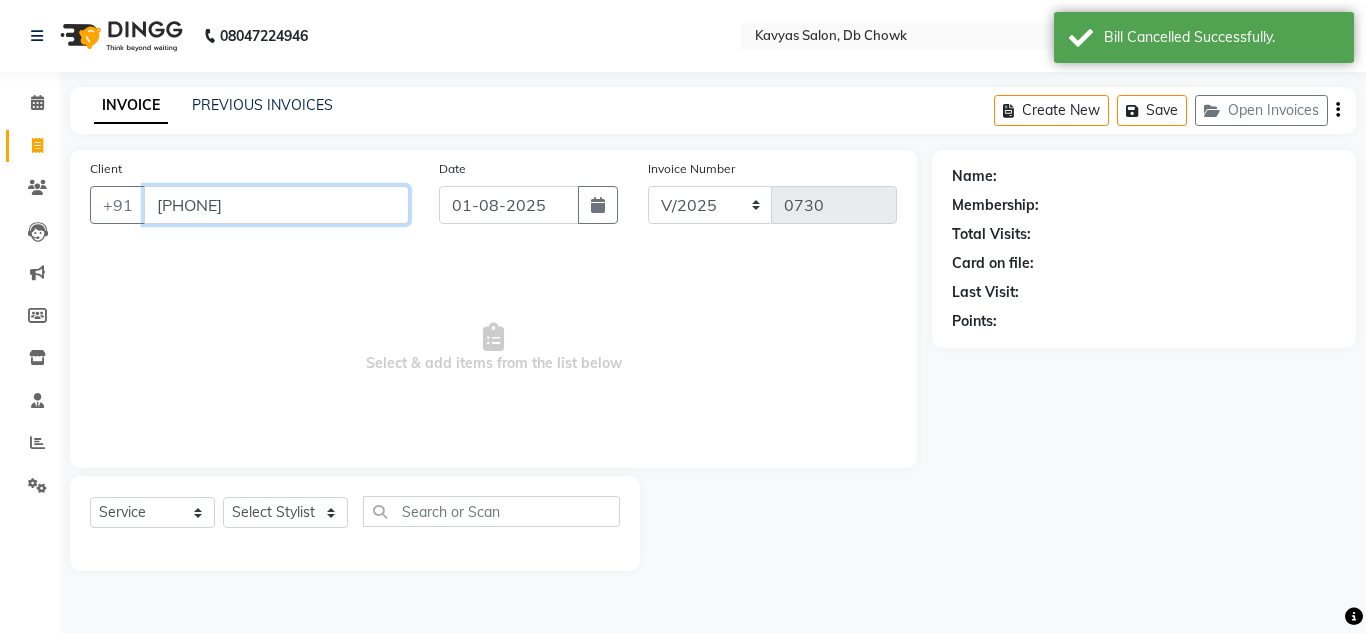 type on "[PHONE]" 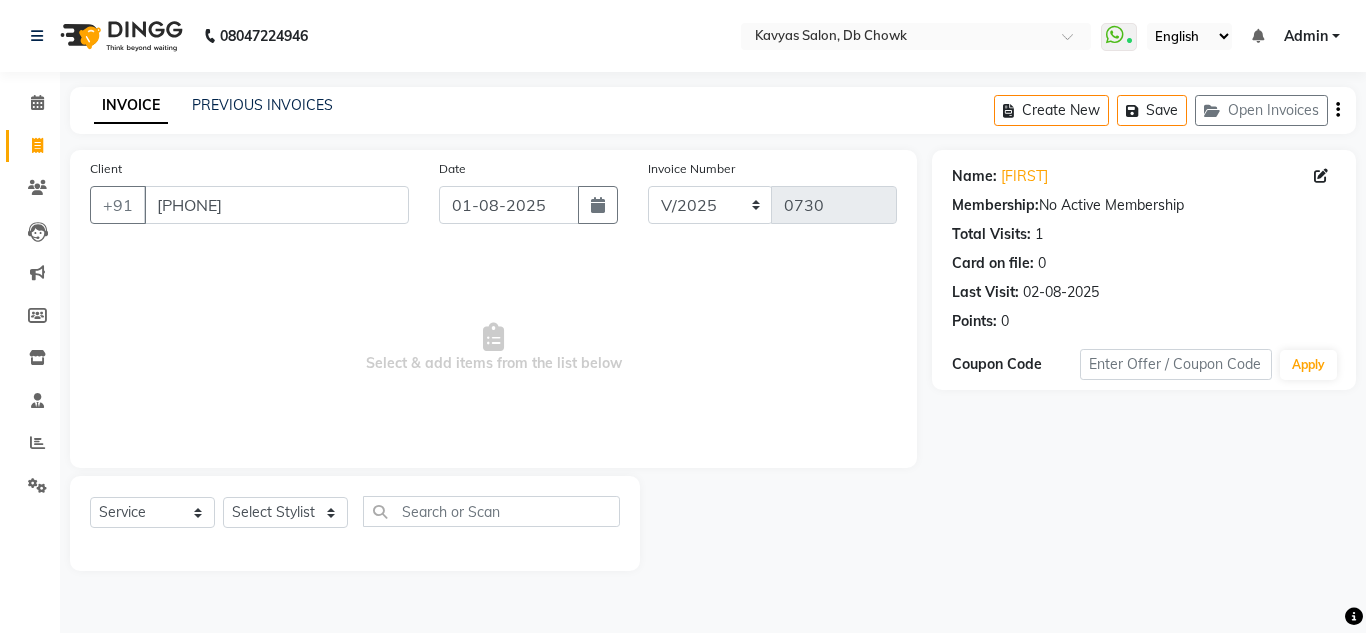 click on "Select Service Product Membership Package VoucherPrepaid Gift Card Select Stylist Arif [FIRST] [LAST] [FIRST] [LAST] [FIRST] [LAST] Nahim Pinky [FIRST] [LAST] pranjal more [FIRST] [LAST] [FIRST] [LAST] Salman Ansari Sam Khan Shanu Snehal Surve Vaishali Pachare Vali Hasan Vishal Ahmed Shaikh" 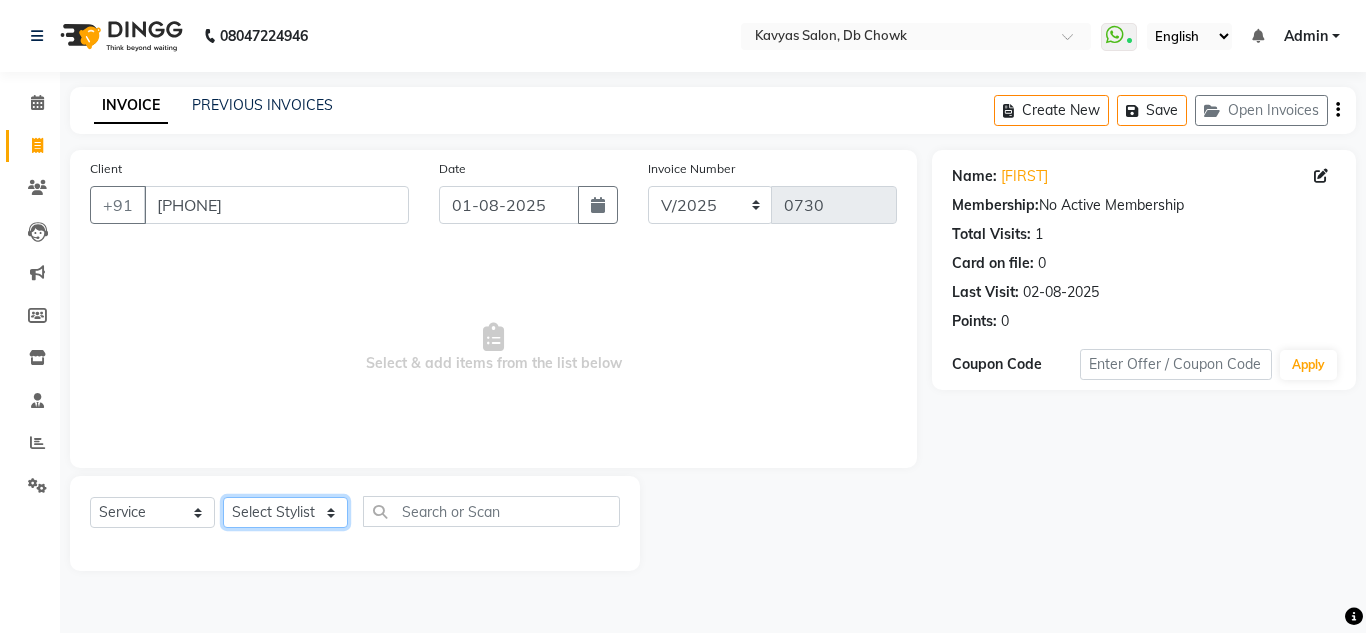 click on "Select Stylist Arif [FIRST] [LAST] [FIRST] [LAST] [FIRST] [LAST] Nahim Pinky [FIRST] [LAST] pranjal more [FIRST] [LAST] [FIRST] [LAST] Salman Ansari Sam Khan Shanu Snehal Surve Vaishali Pachare Vali Hasan Vishal Ahmed Shaikh" 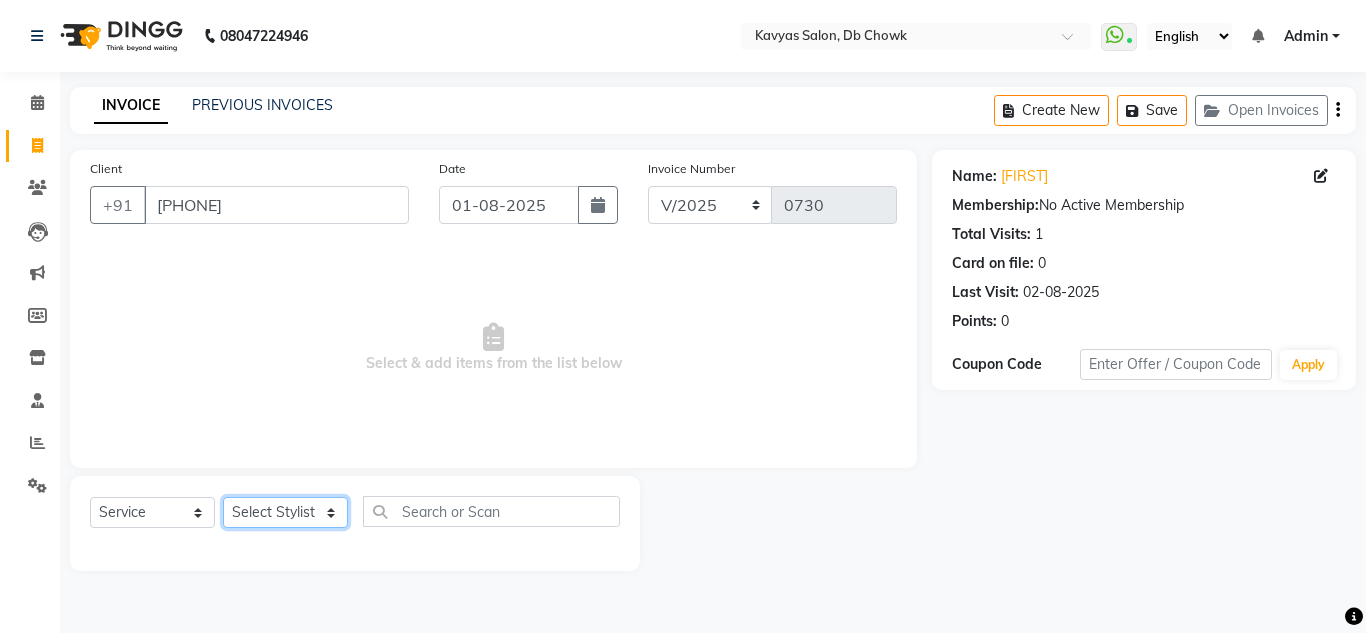 select on "83735" 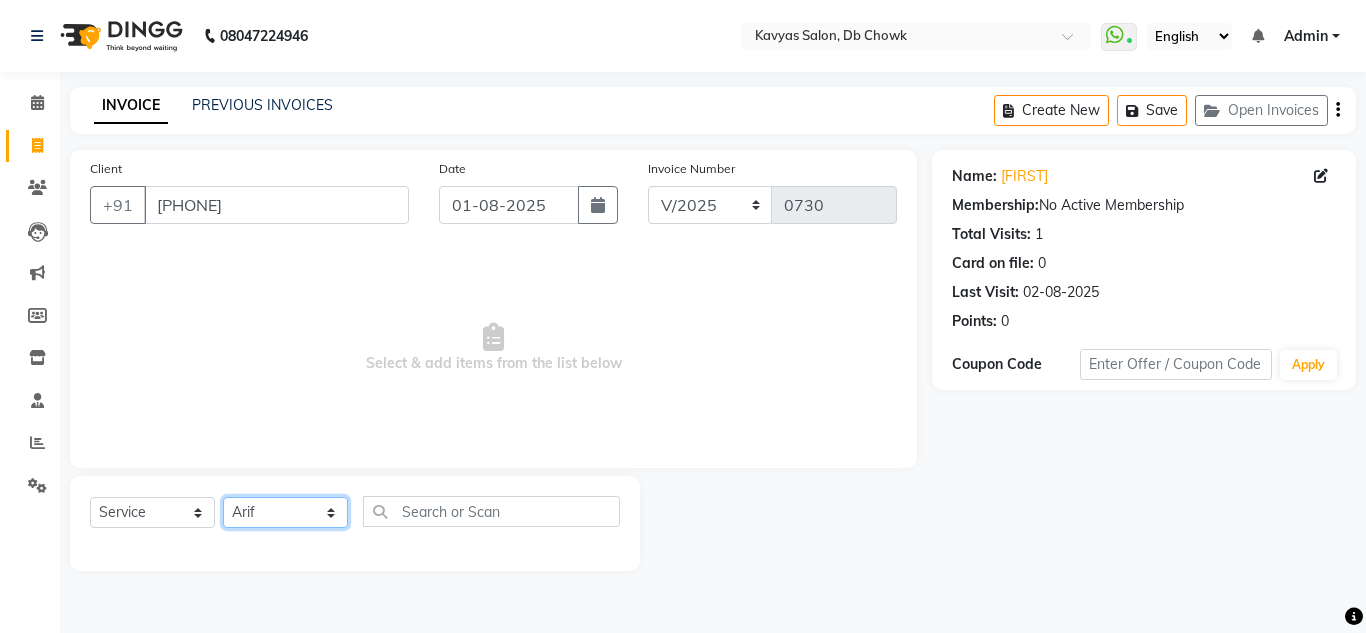 click on "Select Stylist Arif [FIRST] [LAST] [FIRST] [LAST] [FIRST] [LAST] Nahim Pinky [FIRST] [LAST] pranjal more [FIRST] [LAST] [FIRST] [LAST] Salman Ansari Sam Khan Shanu Snehal Surve Vaishali Pachare Vali Hasan Vishal Ahmed Shaikh" 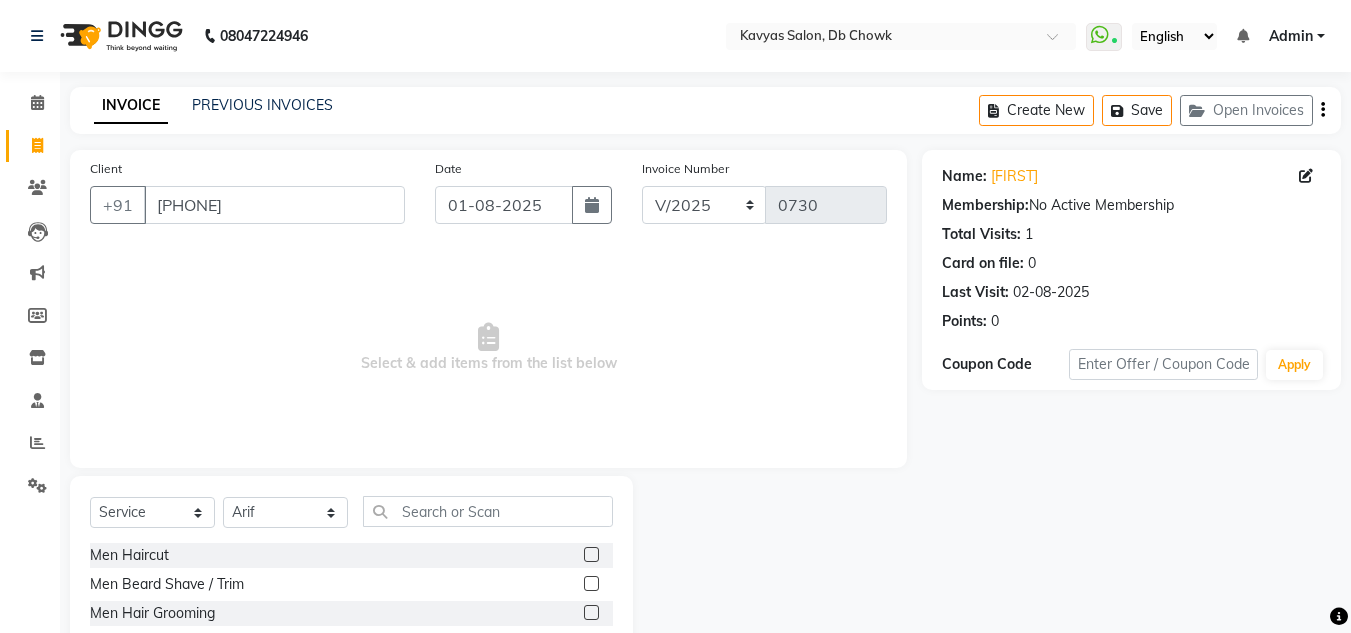 click 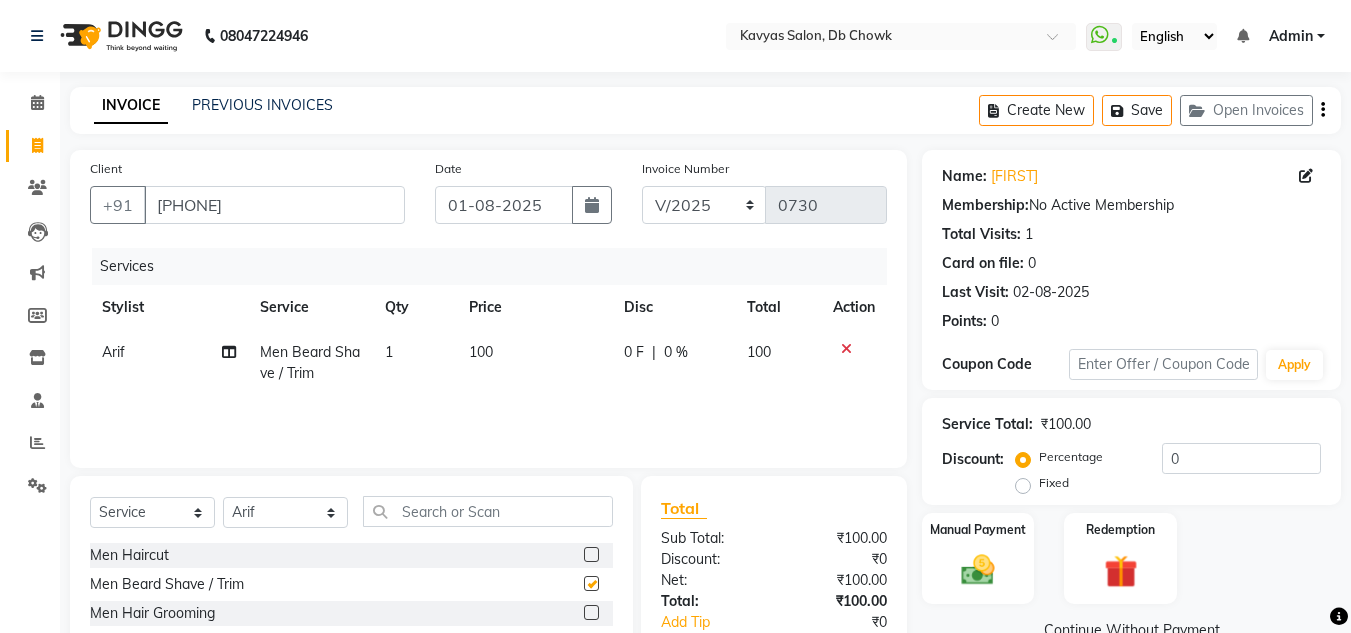 checkbox on "false" 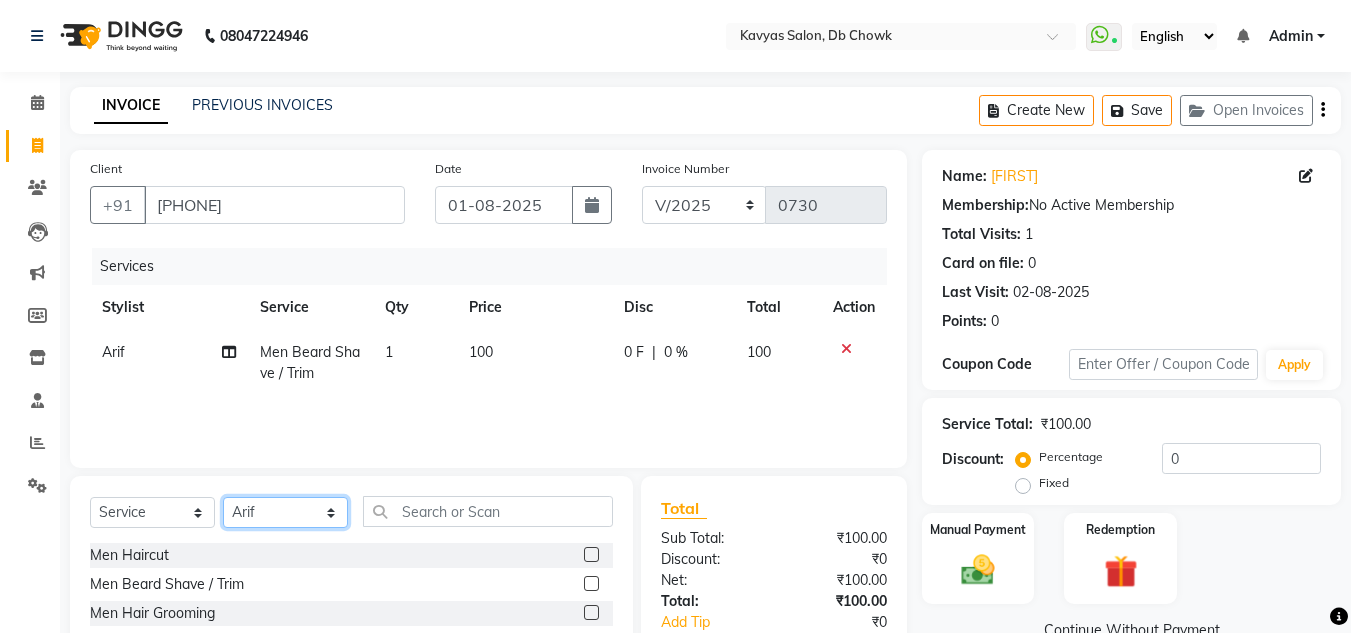 click on "Select Stylist Arif [FIRST] [LAST] [FIRST] [LAST] [FIRST] [LAST] Nahim Pinky [FIRST] [LAST] pranjal more [FIRST] [LAST] [FIRST] [LAST] Salman Ansari Sam Khan Shanu Snehal Surve Vaishali Pachare Vali Hasan Vishal Ahmed Shaikh" 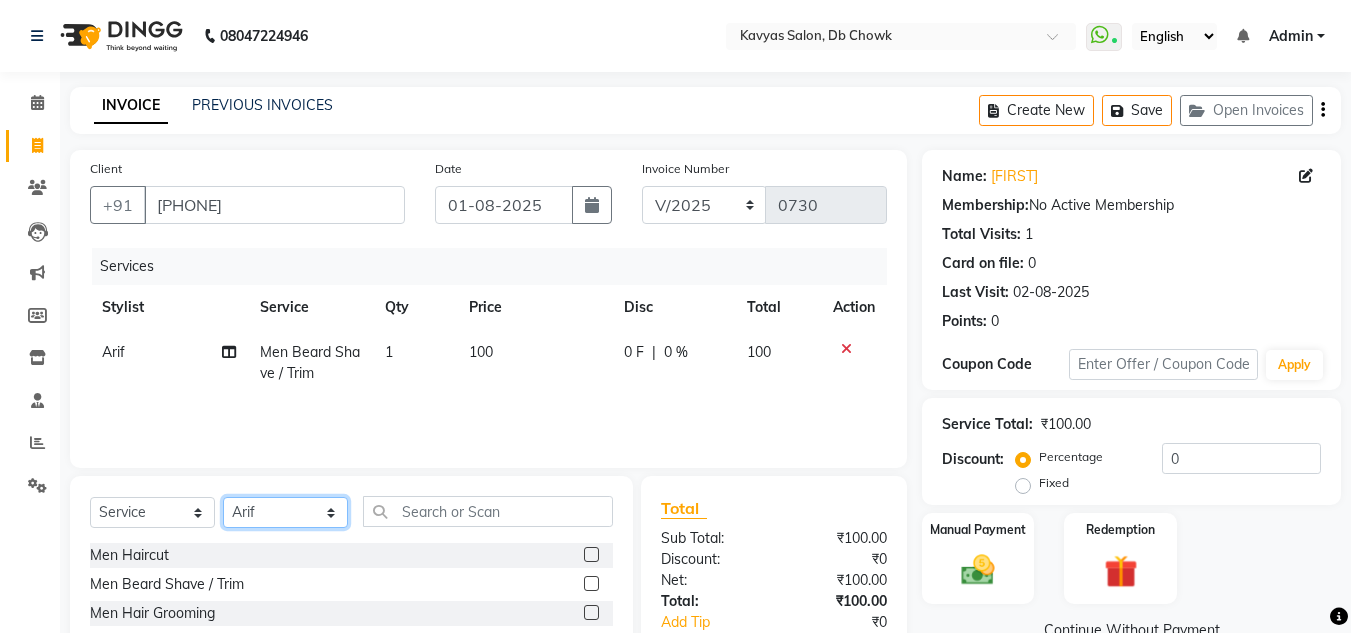 select on "71574" 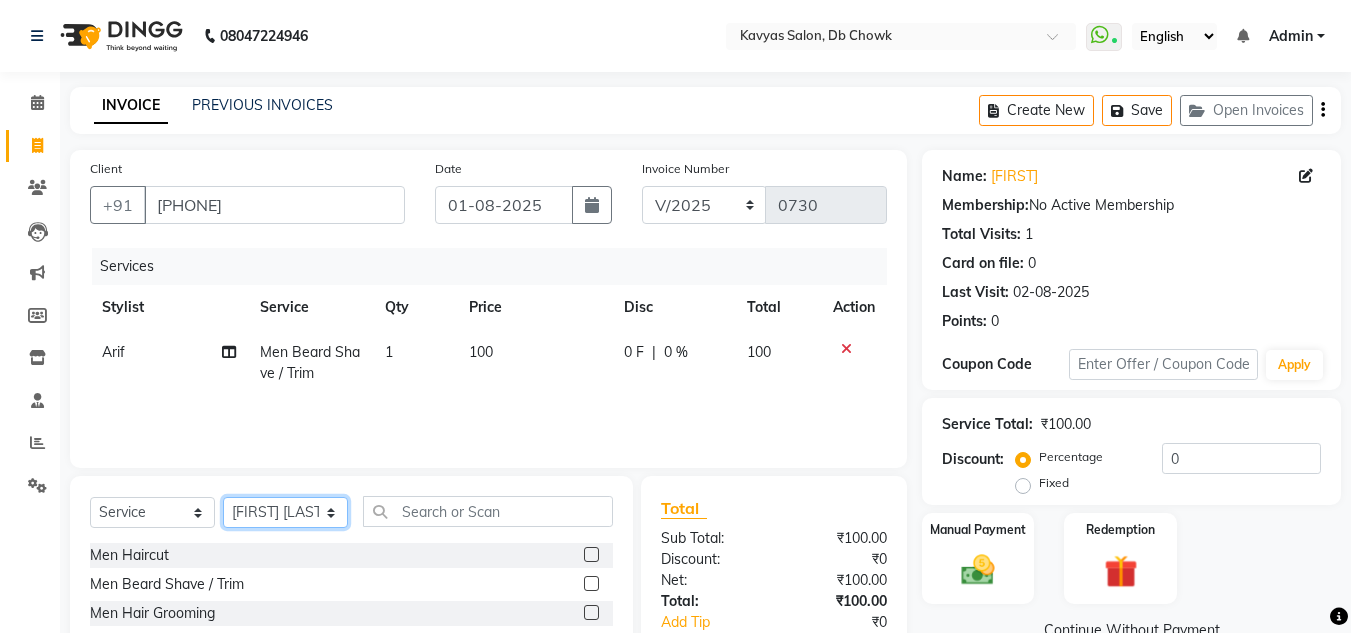 click on "Select Stylist Arif [FIRST] [LAST] [FIRST] [LAST] [FIRST] [LAST] Nahim Pinky [FIRST] [LAST] pranjal more [FIRST] [LAST] [FIRST] [LAST] Salman Ansari Sam Khan Shanu Snehal Surve Vaishali Pachare Vali Hasan Vishal Ahmed Shaikh" 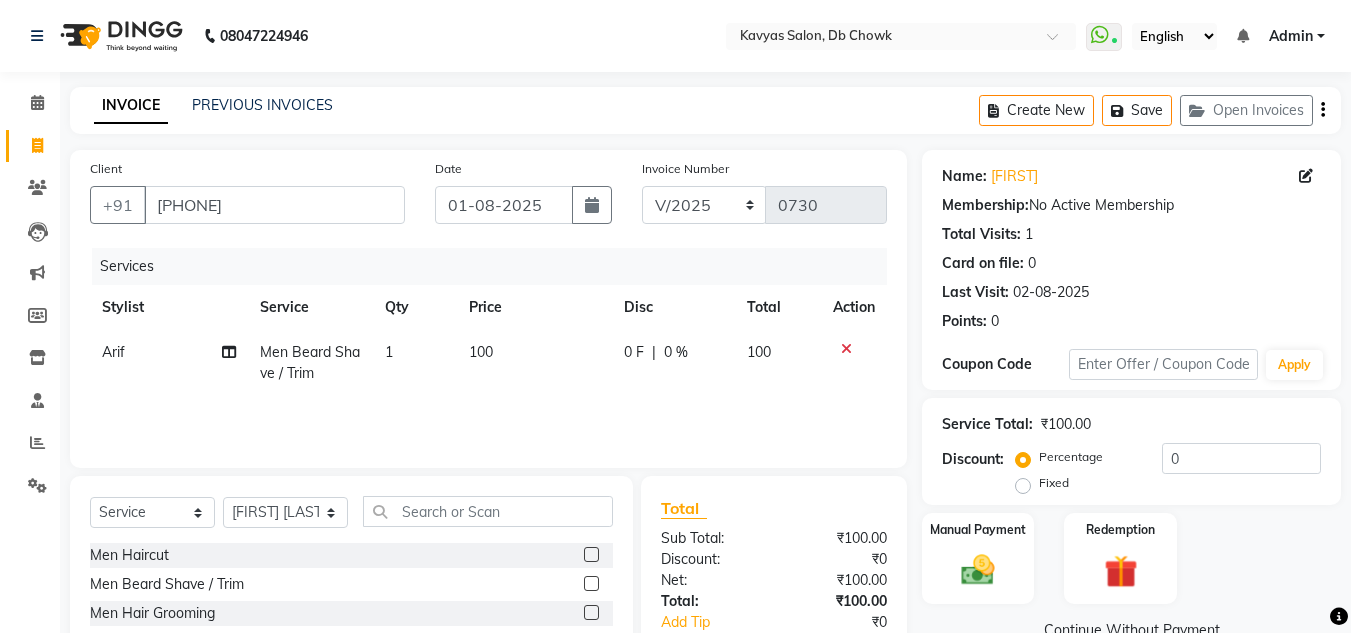 click 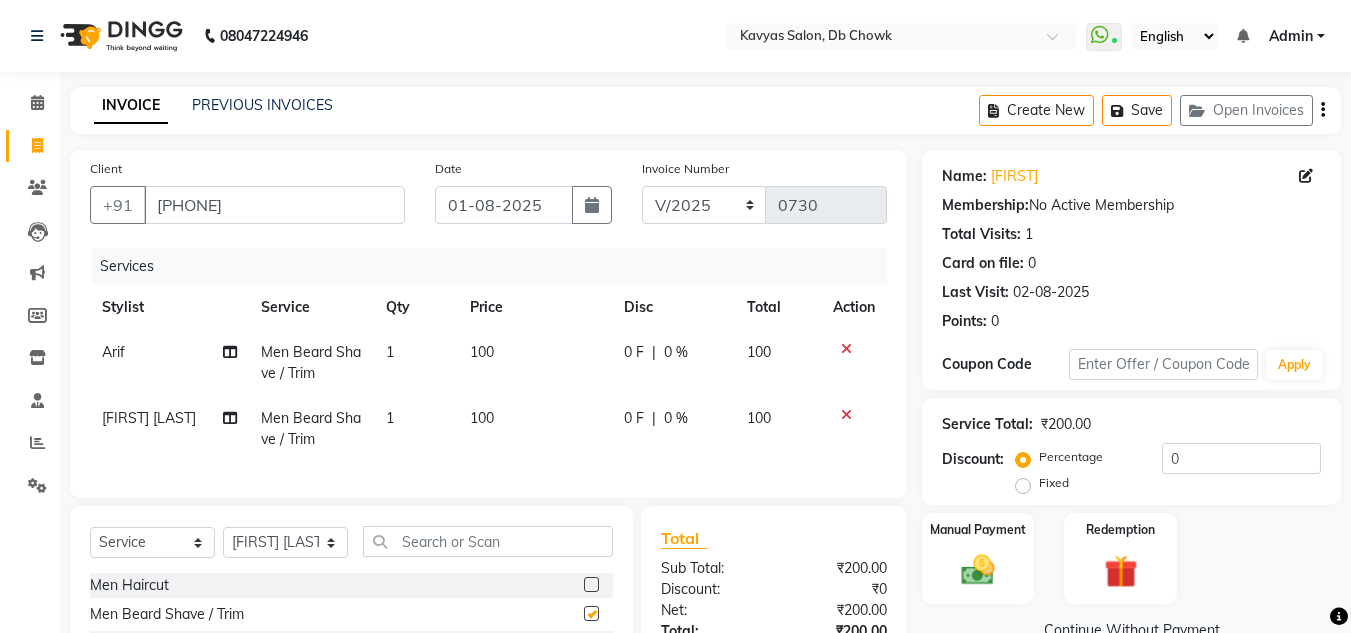 checkbox on "false" 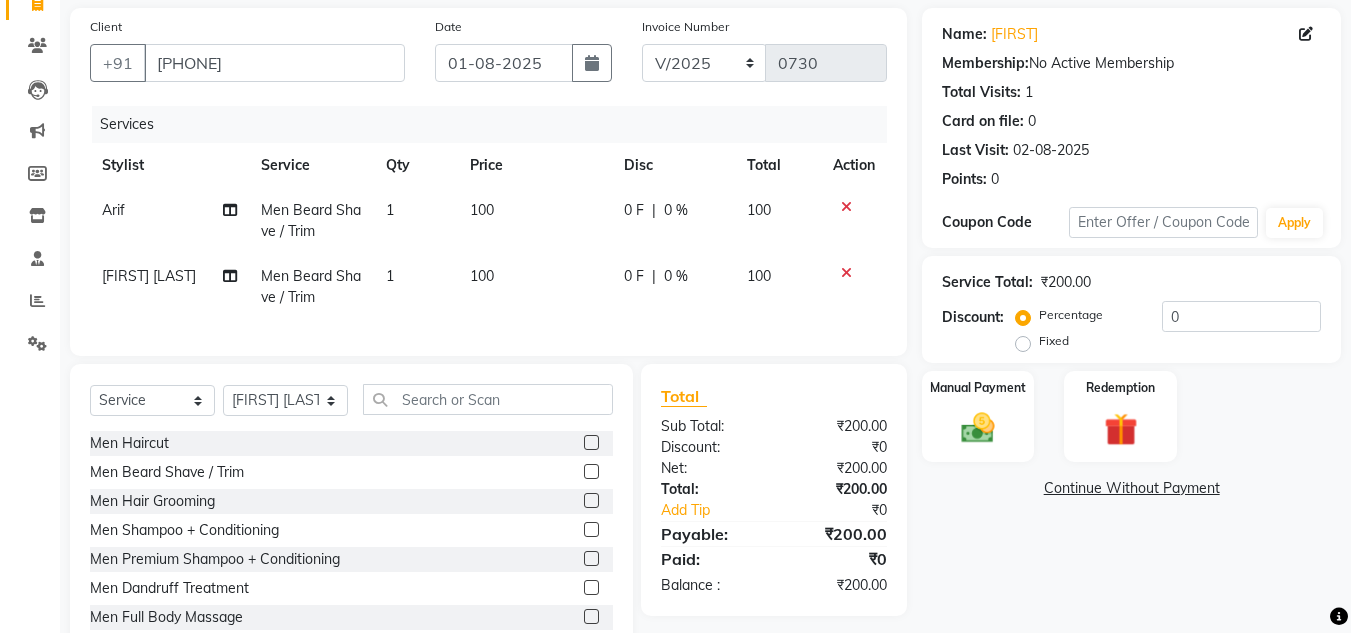 scroll, scrollTop: 213, scrollLeft: 0, axis: vertical 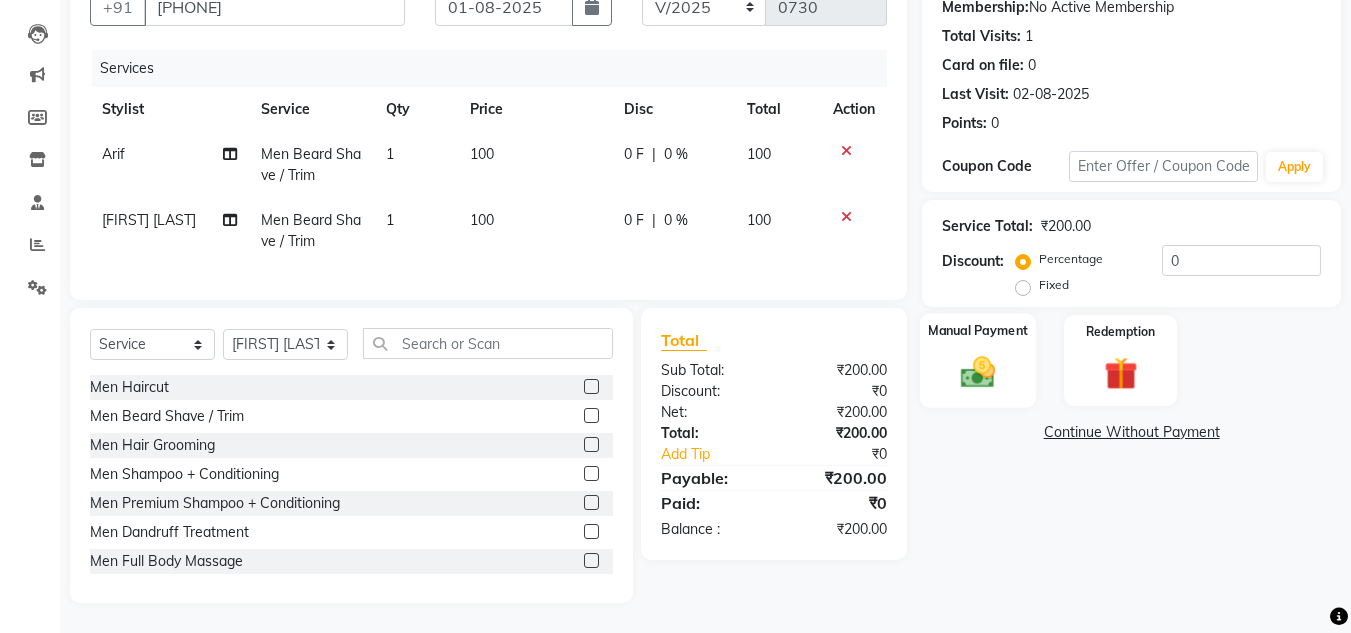 click 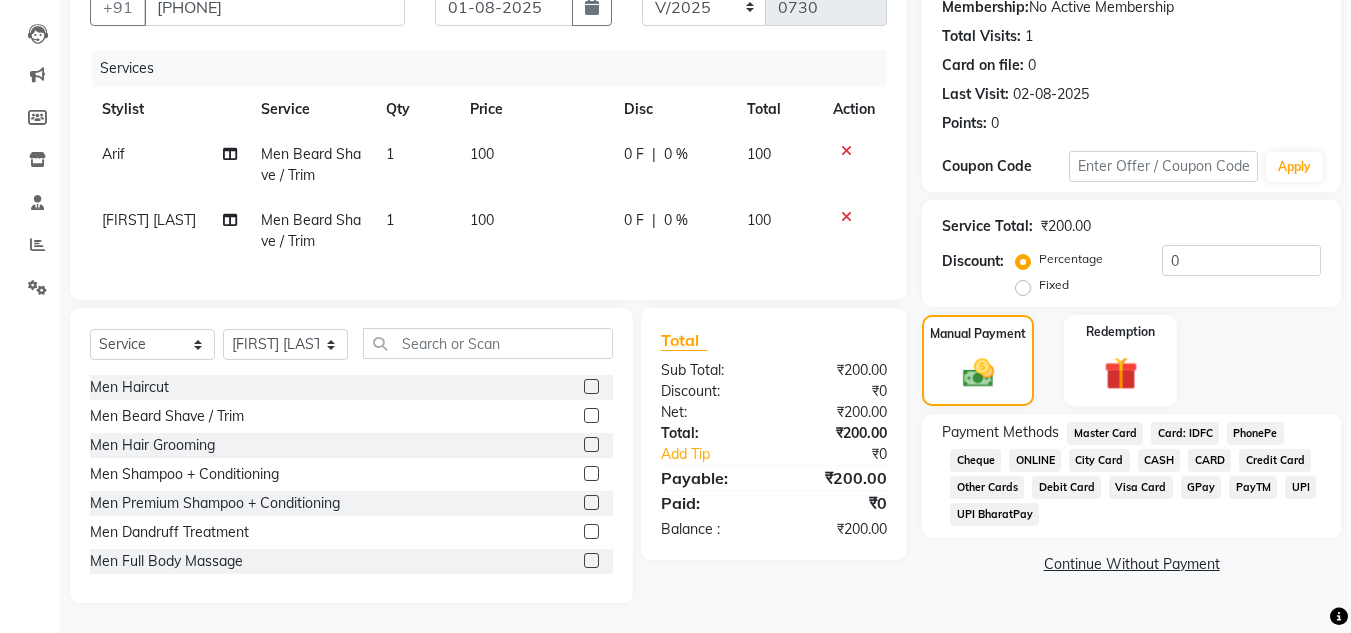 click on "ONLINE" 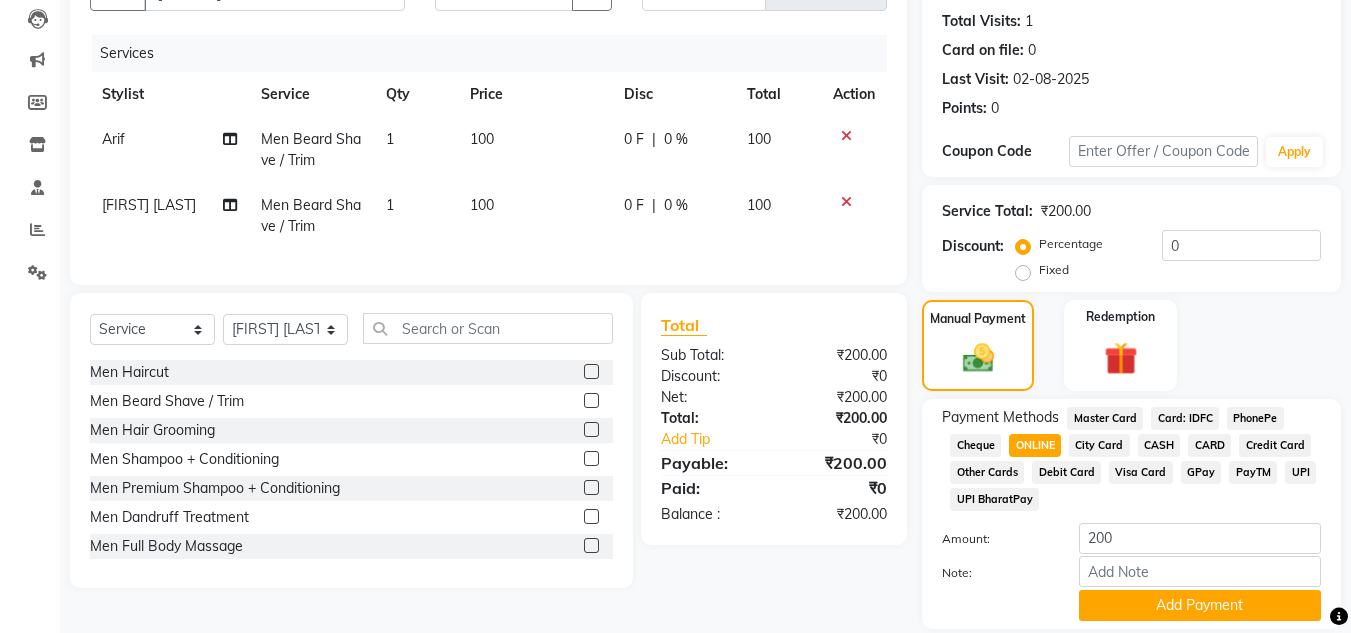 scroll, scrollTop: 280, scrollLeft: 0, axis: vertical 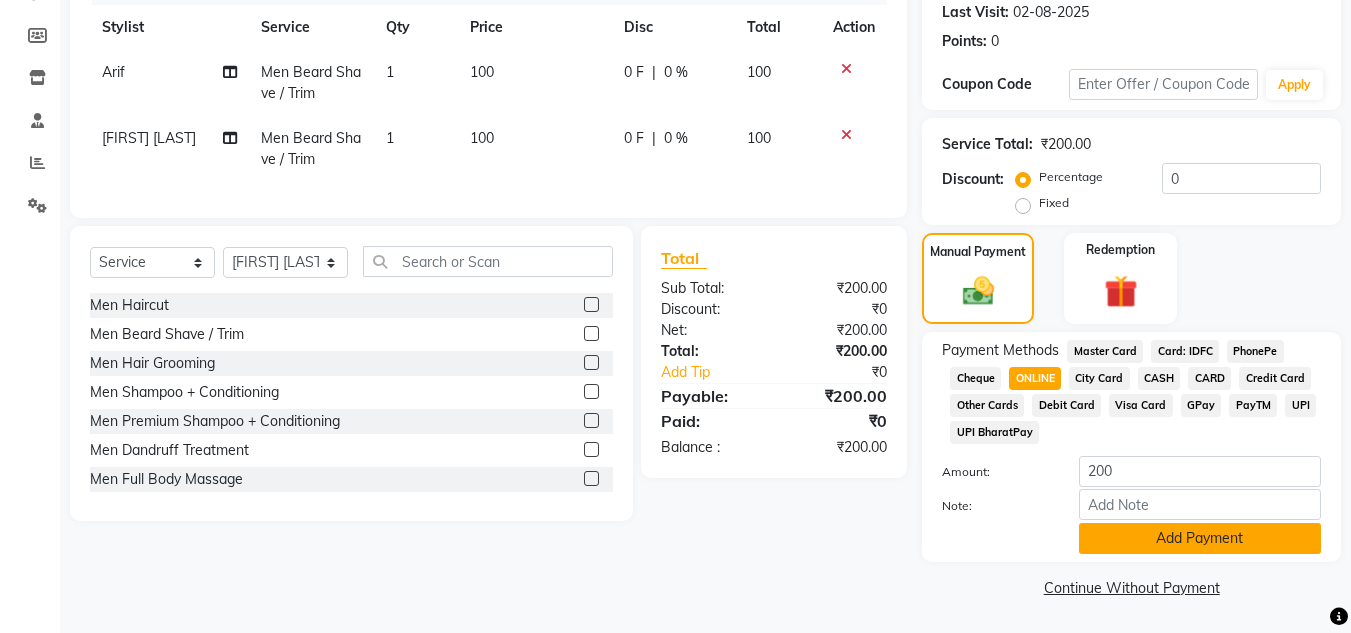 click on "Add Payment" 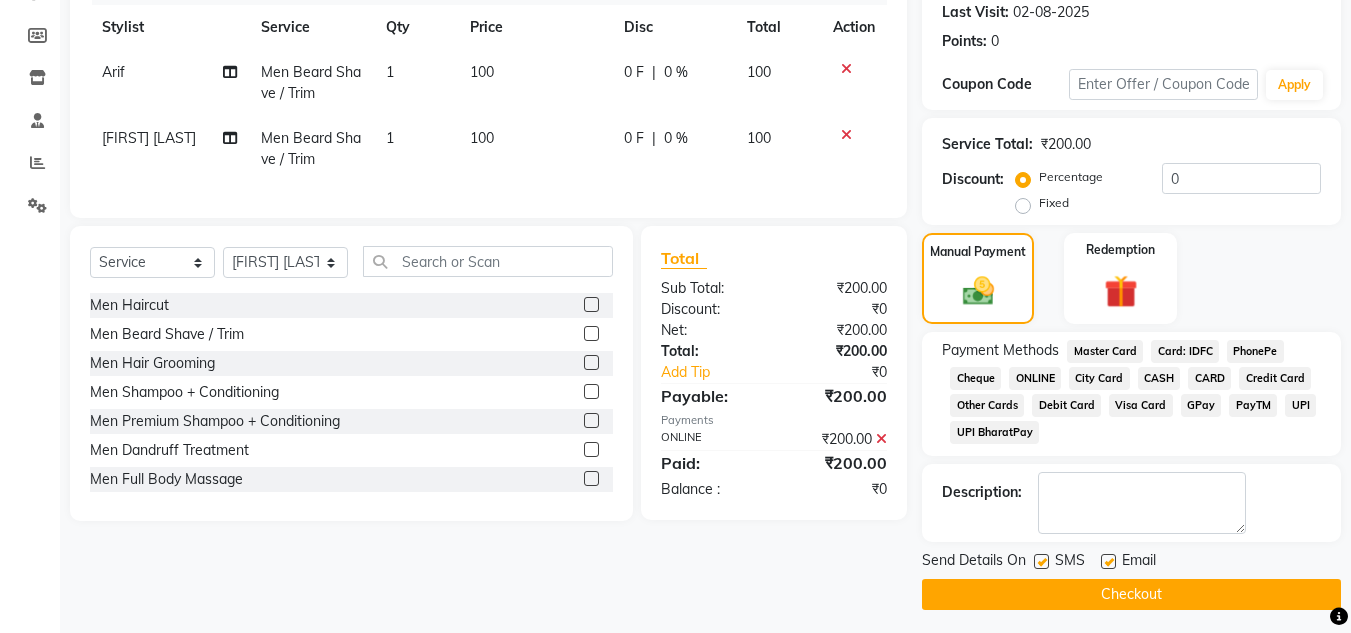 click 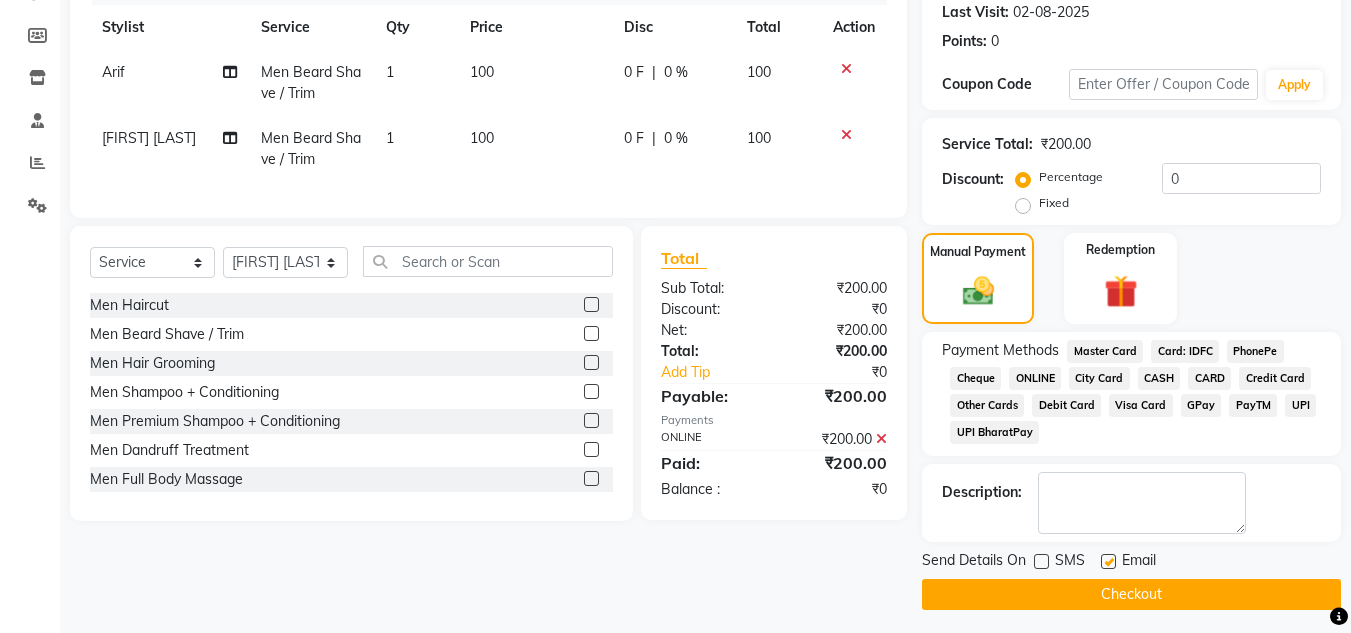 click on "Checkout" 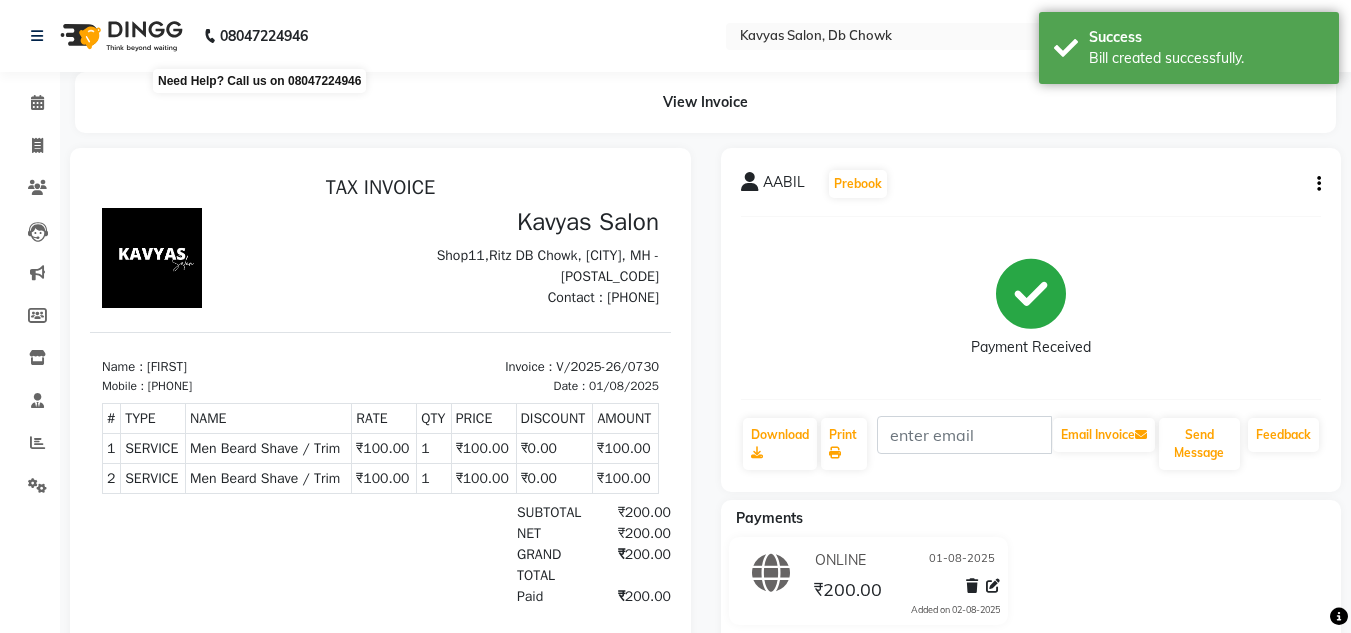scroll, scrollTop: 0, scrollLeft: 0, axis: both 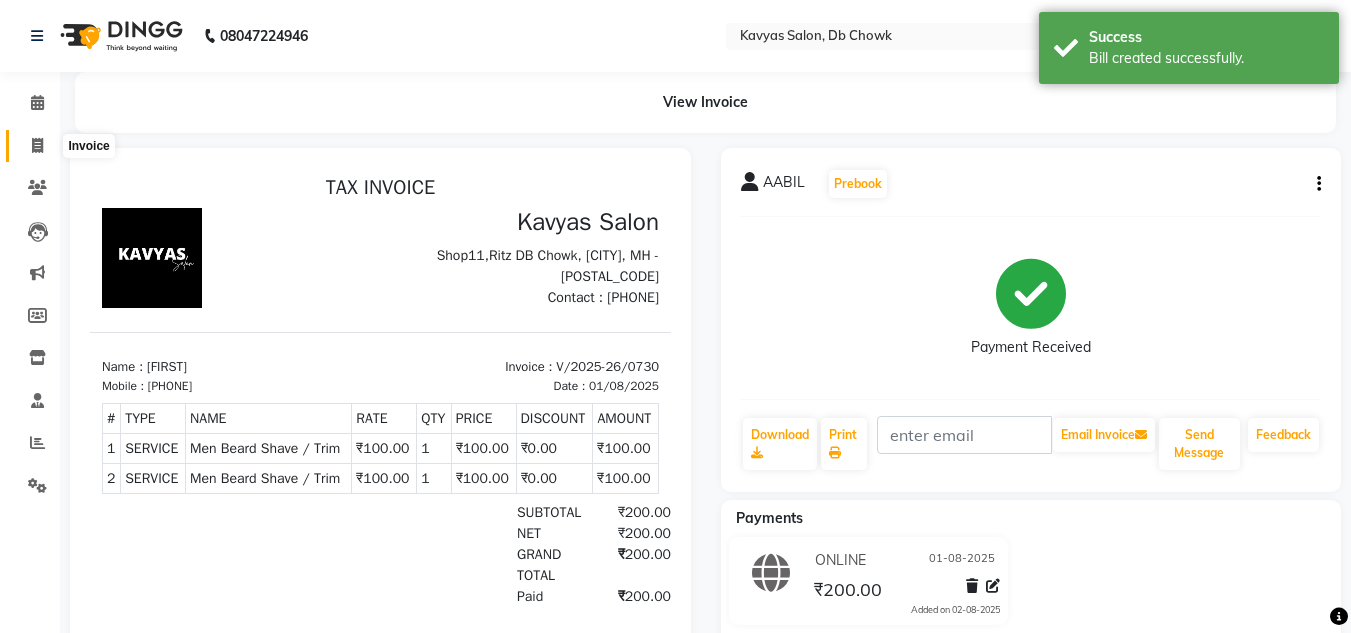 click 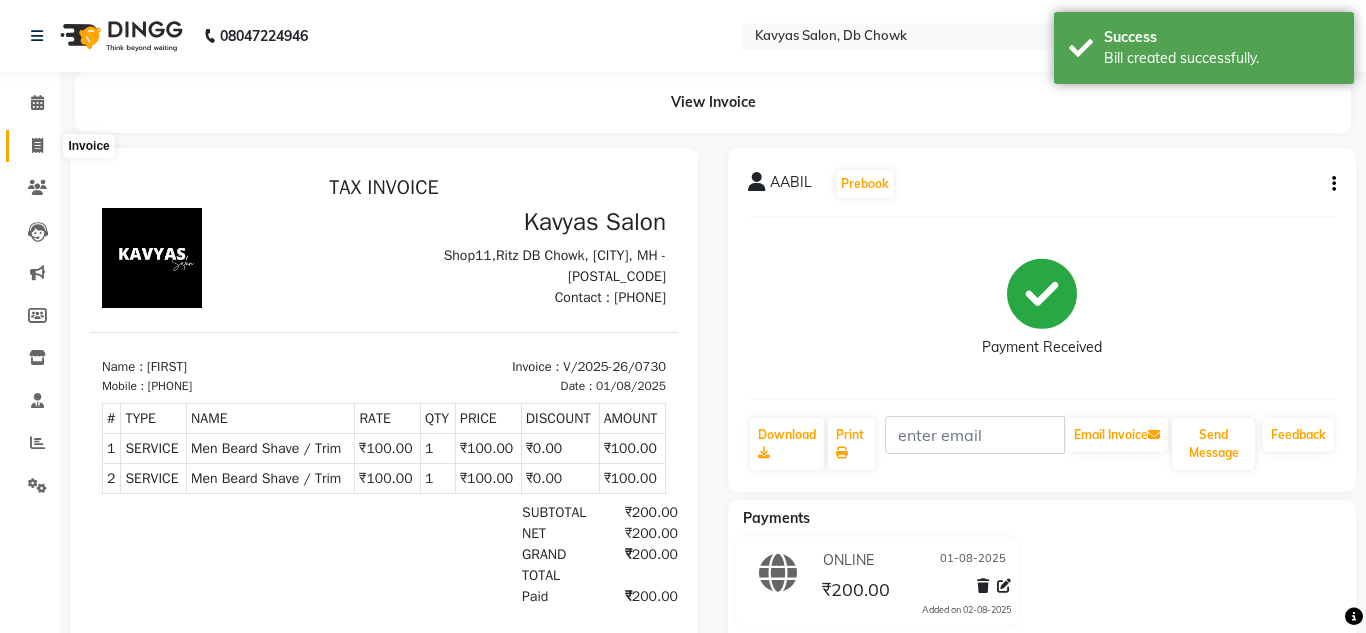 select on "6954" 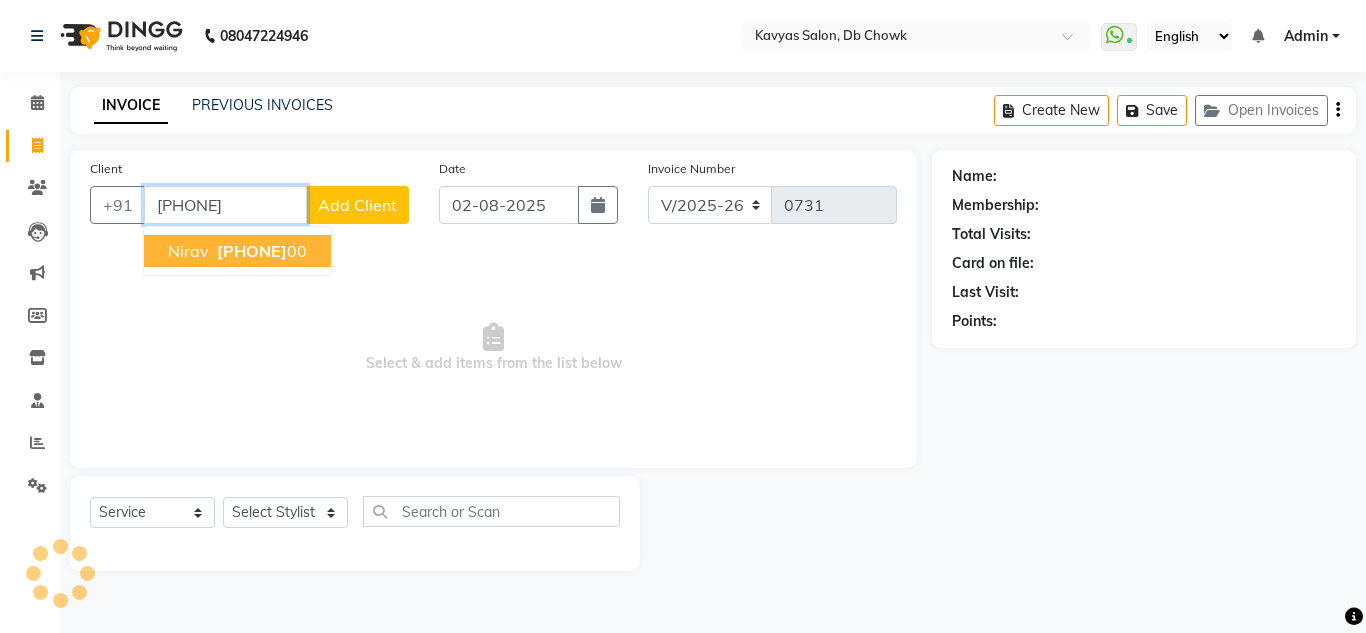 click on "[PHONE]" at bounding box center (252, 251) 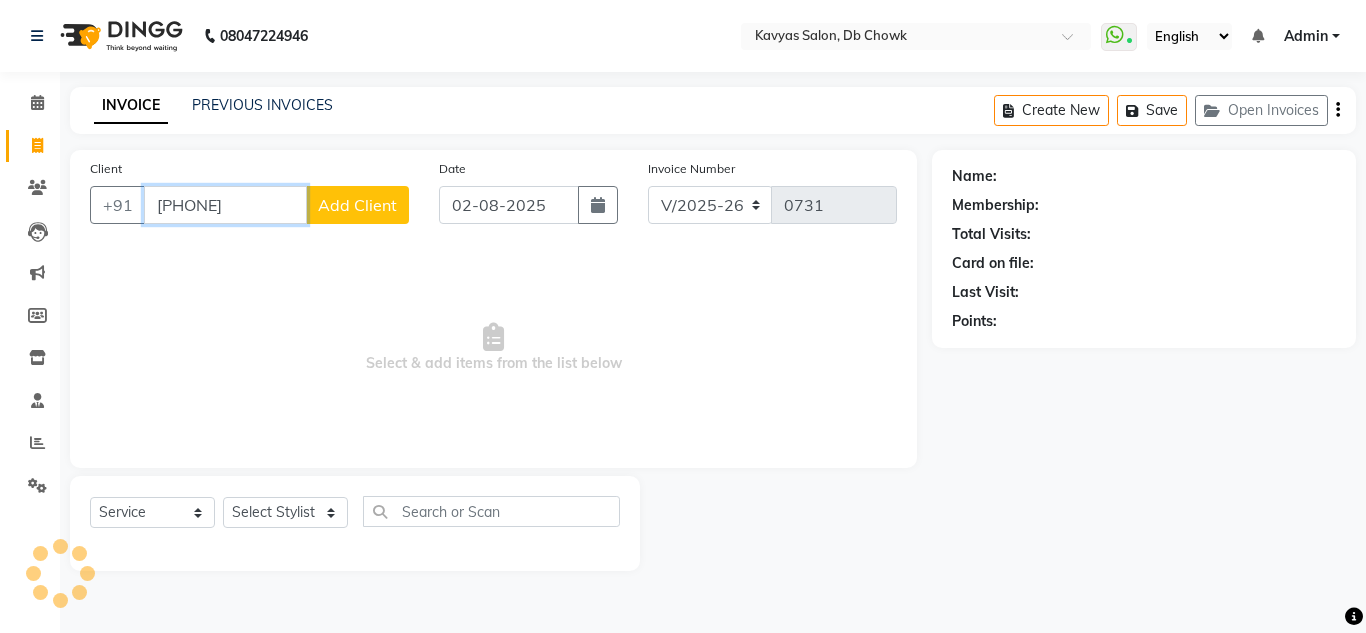 type on "[PHONE]" 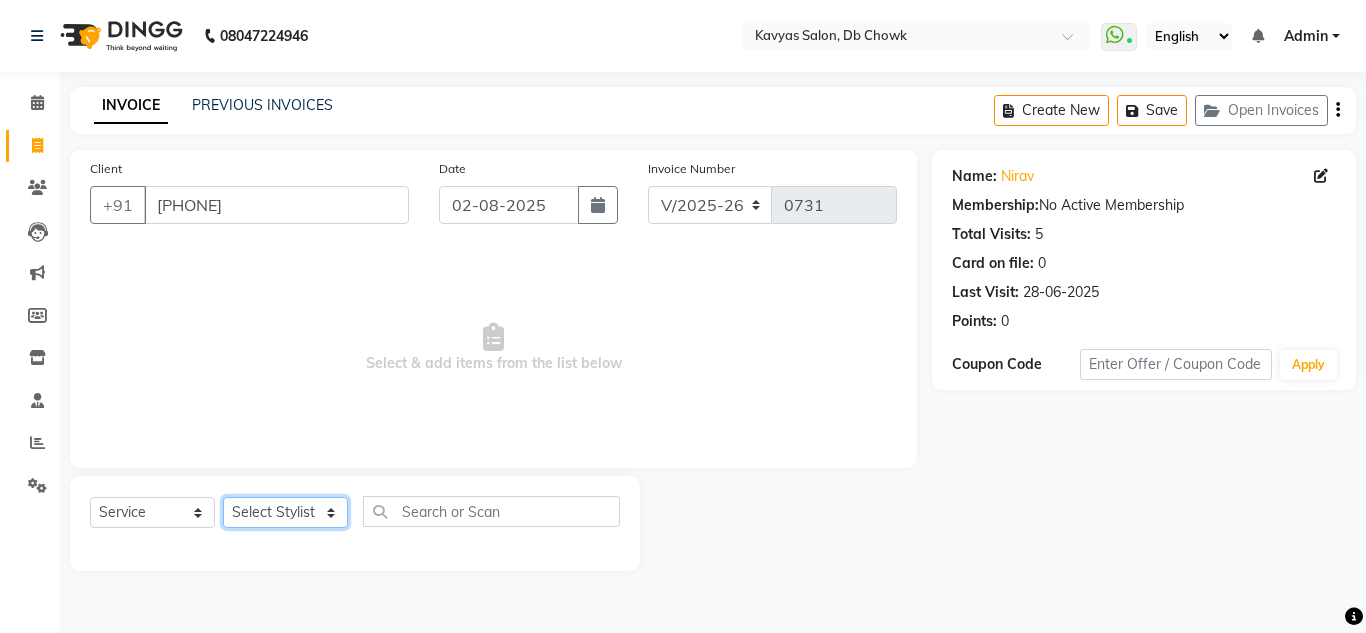 click on "Select Stylist Arif [FIRST] [LAST] [FIRST] [LAST] [FIRST] [LAST] Nahim Pinky [FIRST] [LAST] pranjal more [FIRST] [LAST] [FIRST] [LAST] Salman Ansari Sam Khan Shanu Snehal Surve Vaishali Pachare Vali Hasan Vishal Ahmed Shaikh" 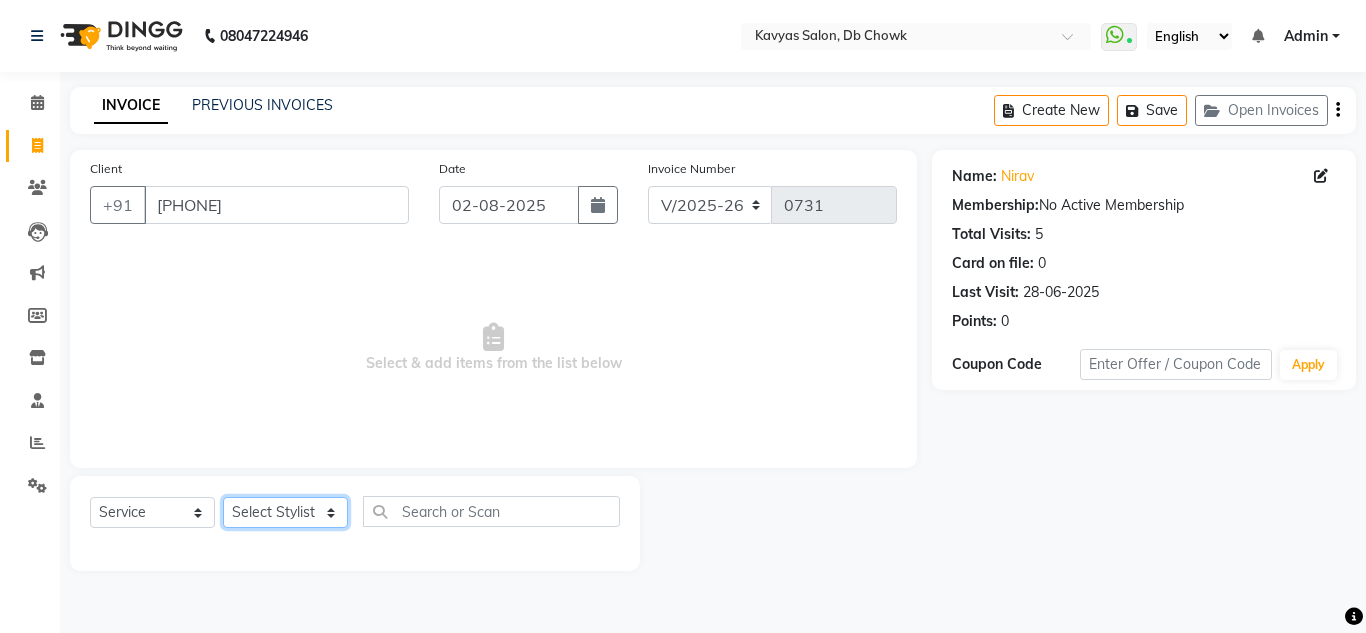 select on "83735" 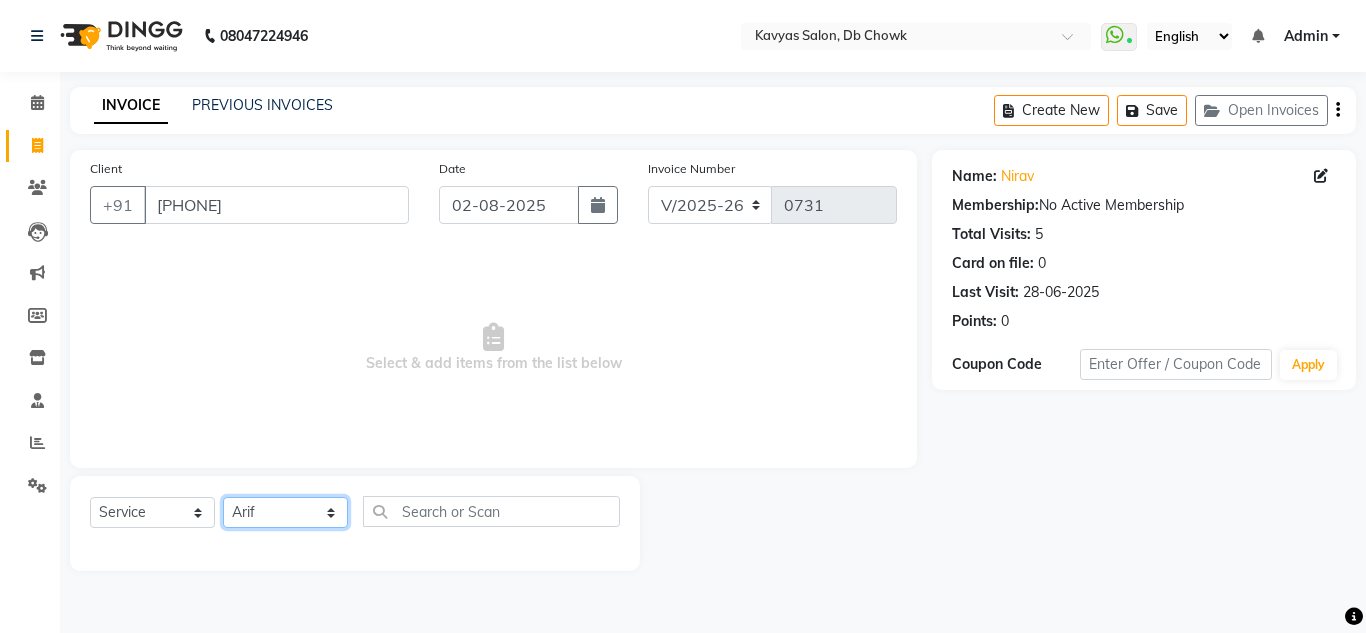 click on "Select Stylist Arif [FIRST] [LAST] [FIRST] [LAST] [FIRST] [LAST] Nahim Pinky [FIRST] [LAST] pranjal more [FIRST] [LAST] [FIRST] [LAST] Salman Ansari Sam Khan Shanu Snehal Surve Vaishali Pachare Vali Hasan Vishal Ahmed Shaikh" 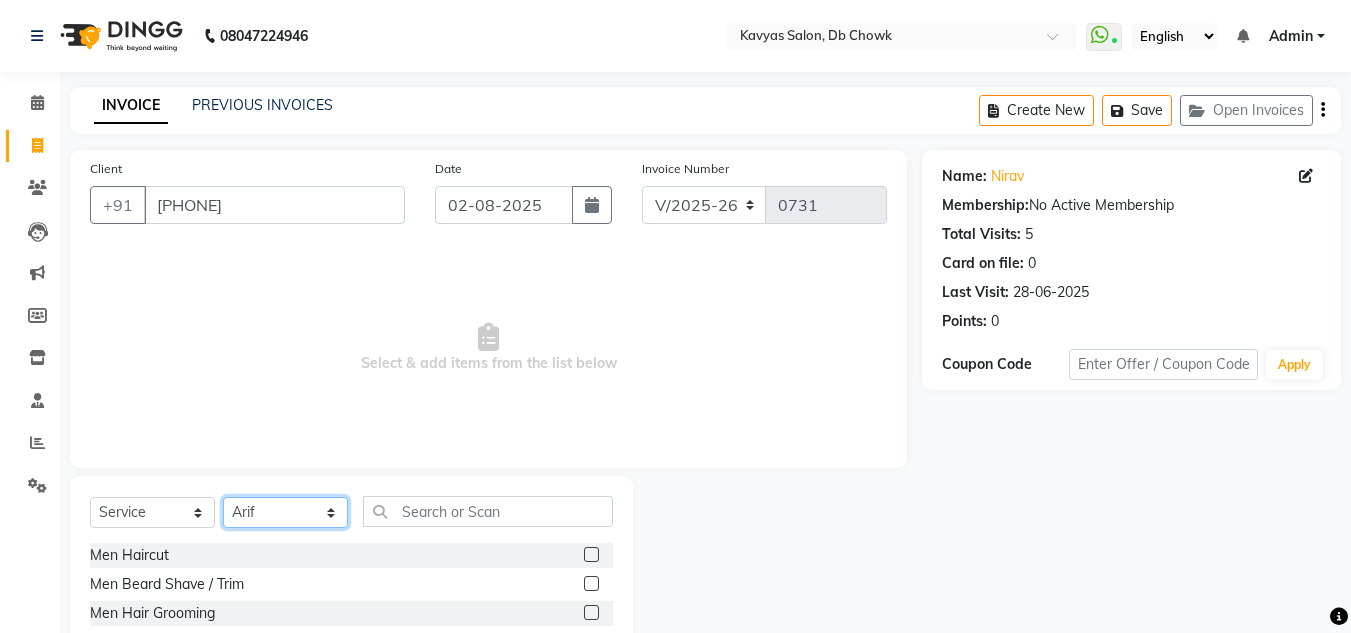 scroll, scrollTop: 168, scrollLeft: 0, axis: vertical 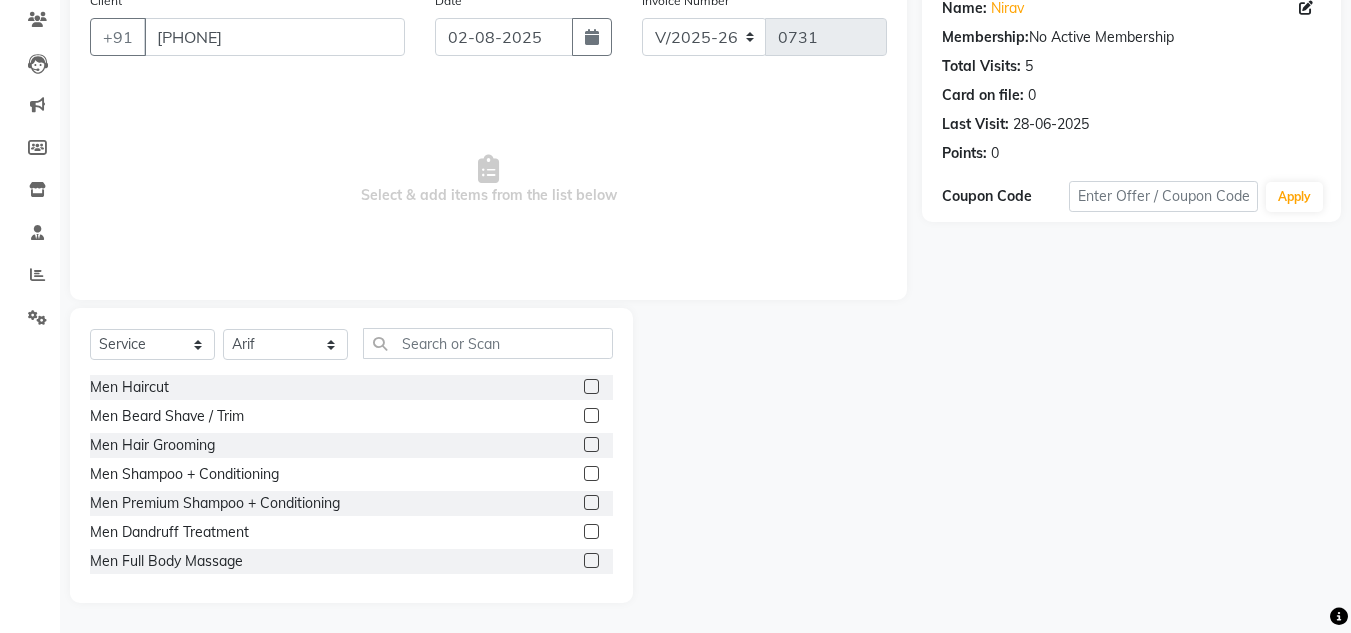 click 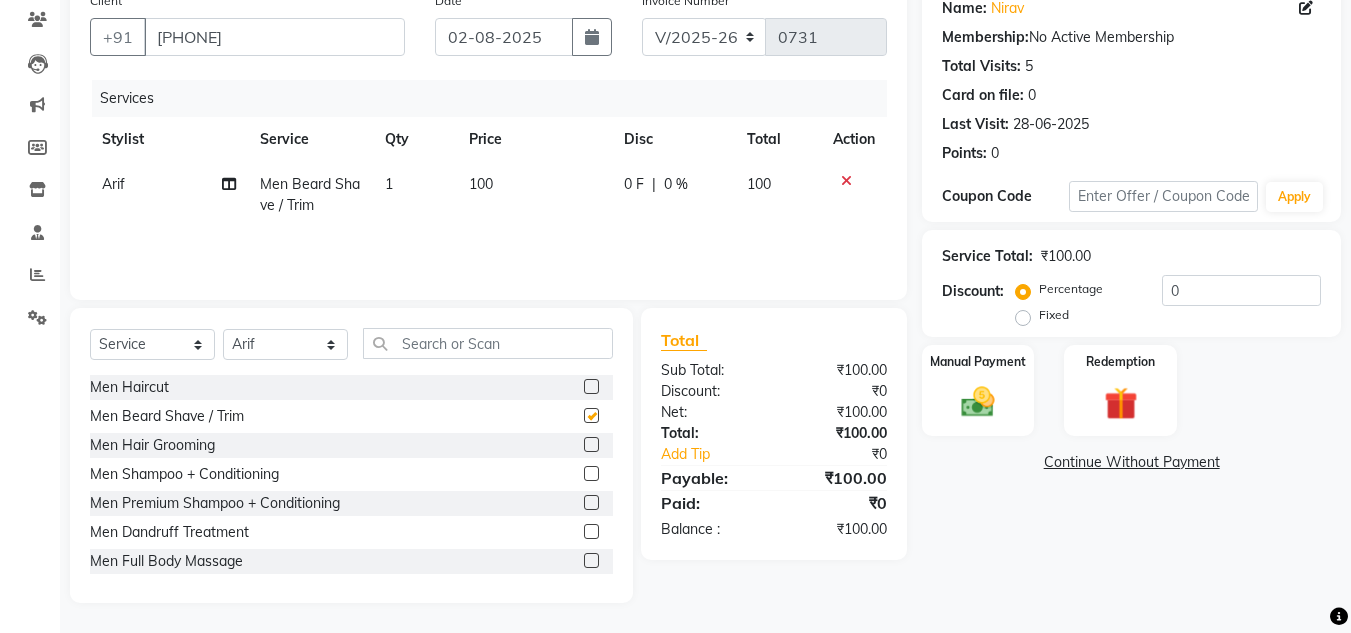 checkbox on "false" 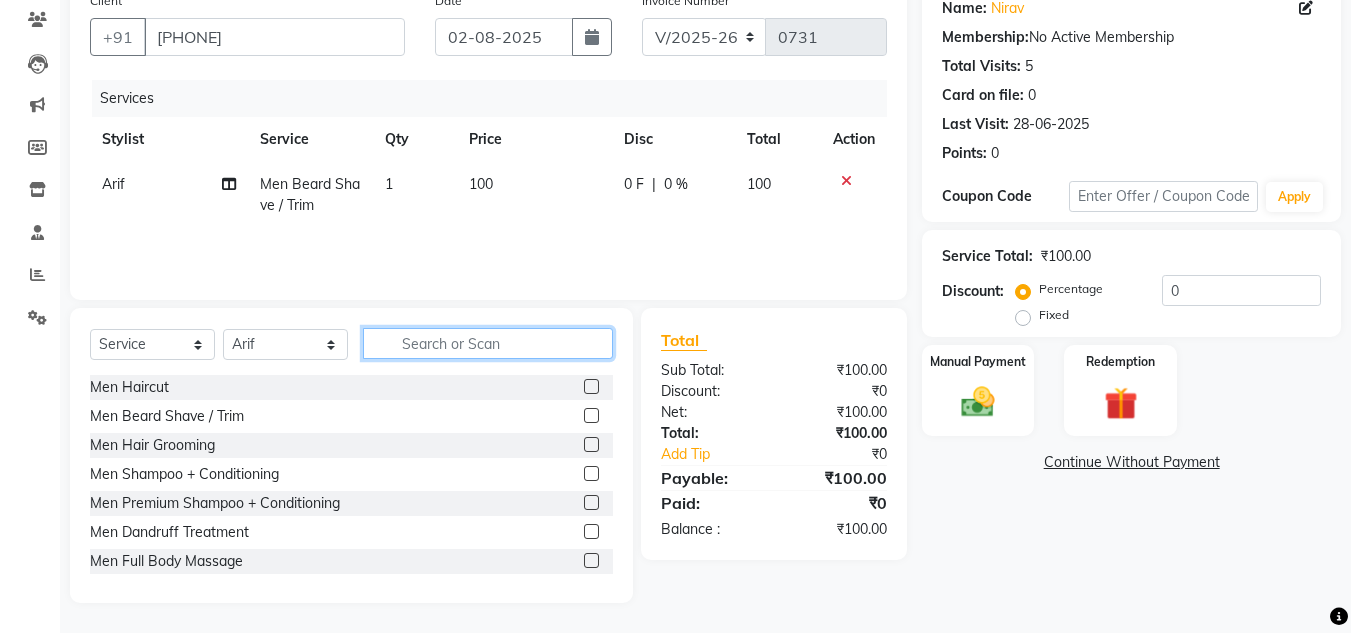 click 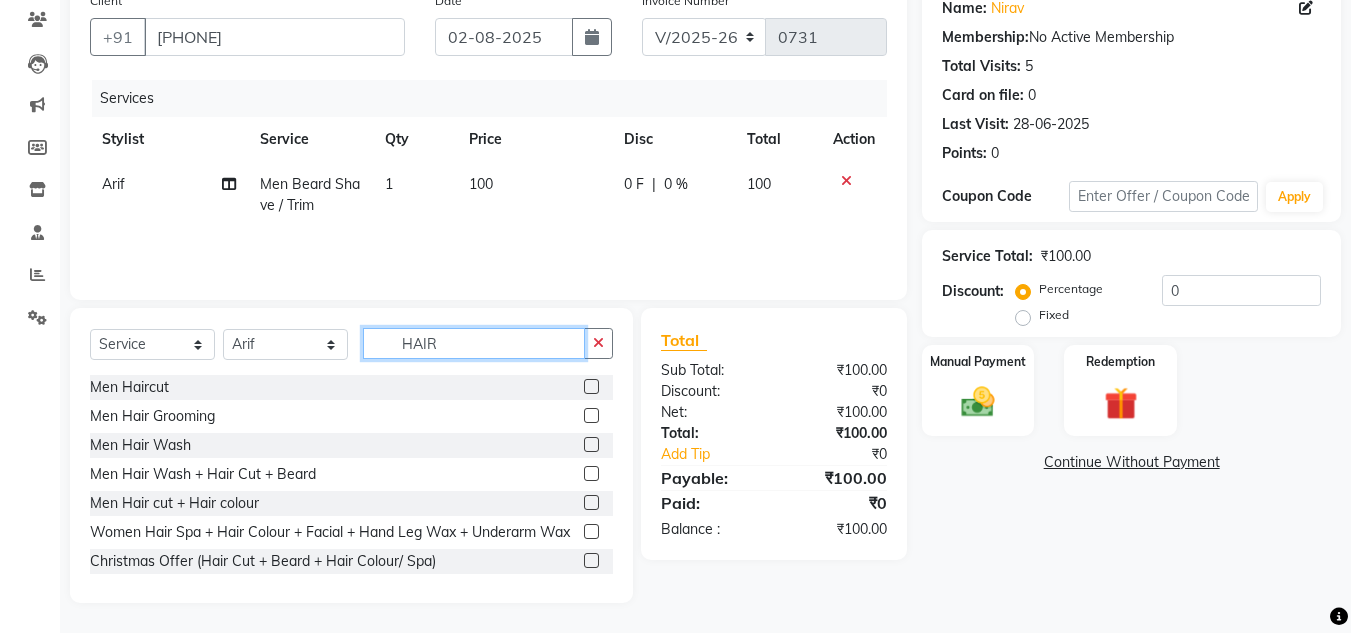 type on "HAIR" 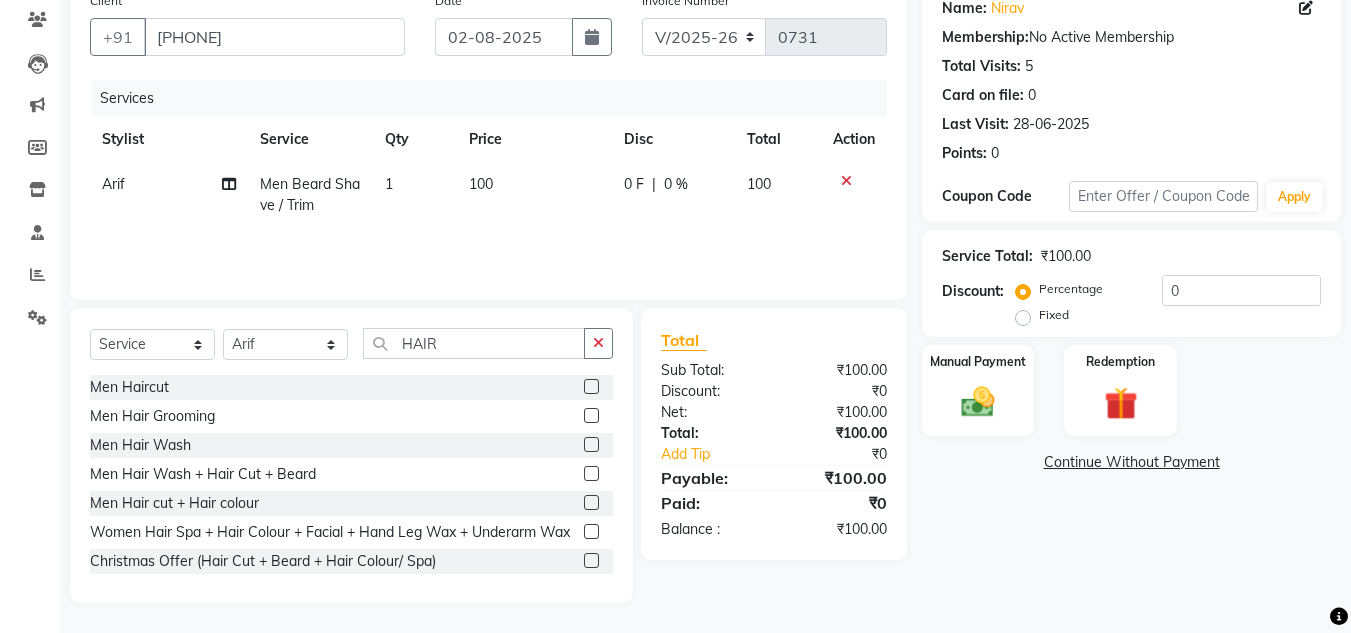click 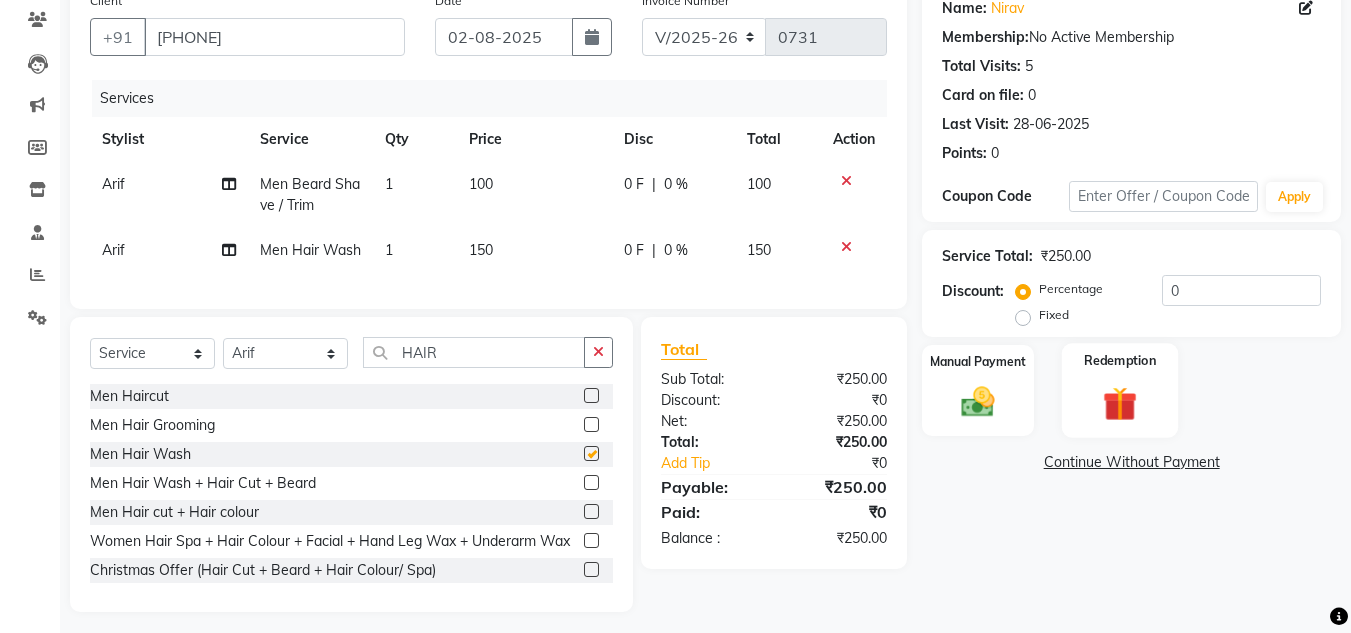 checkbox on "false" 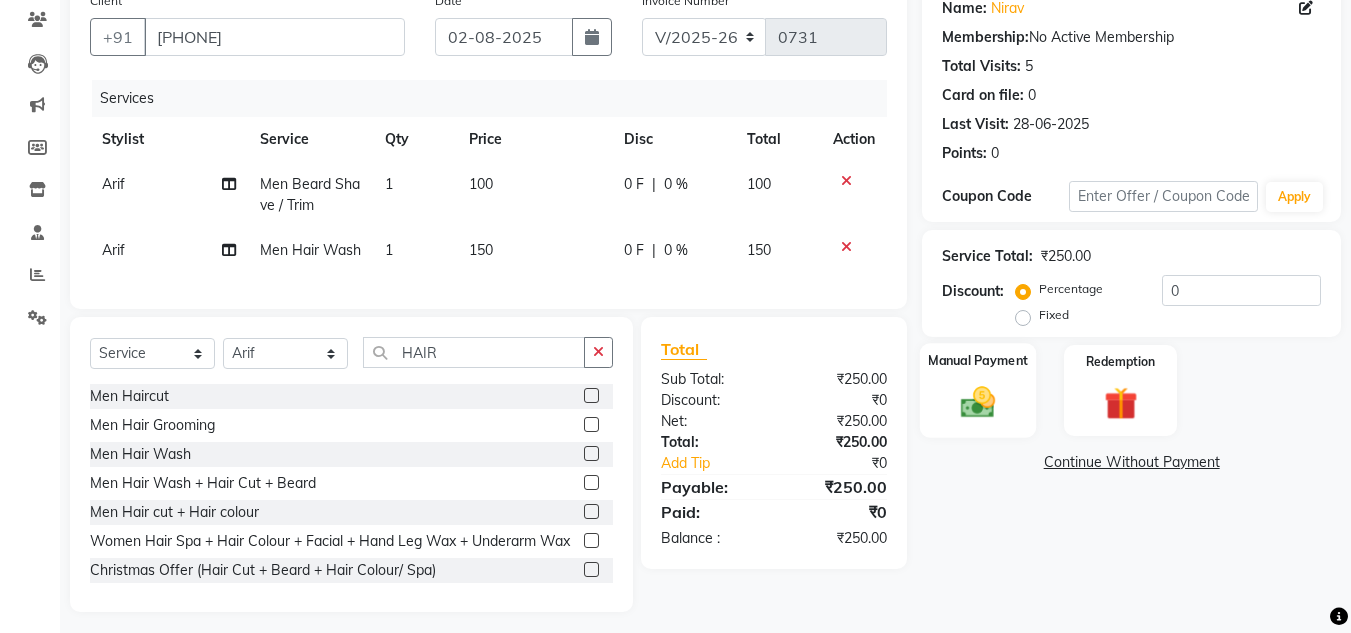 click 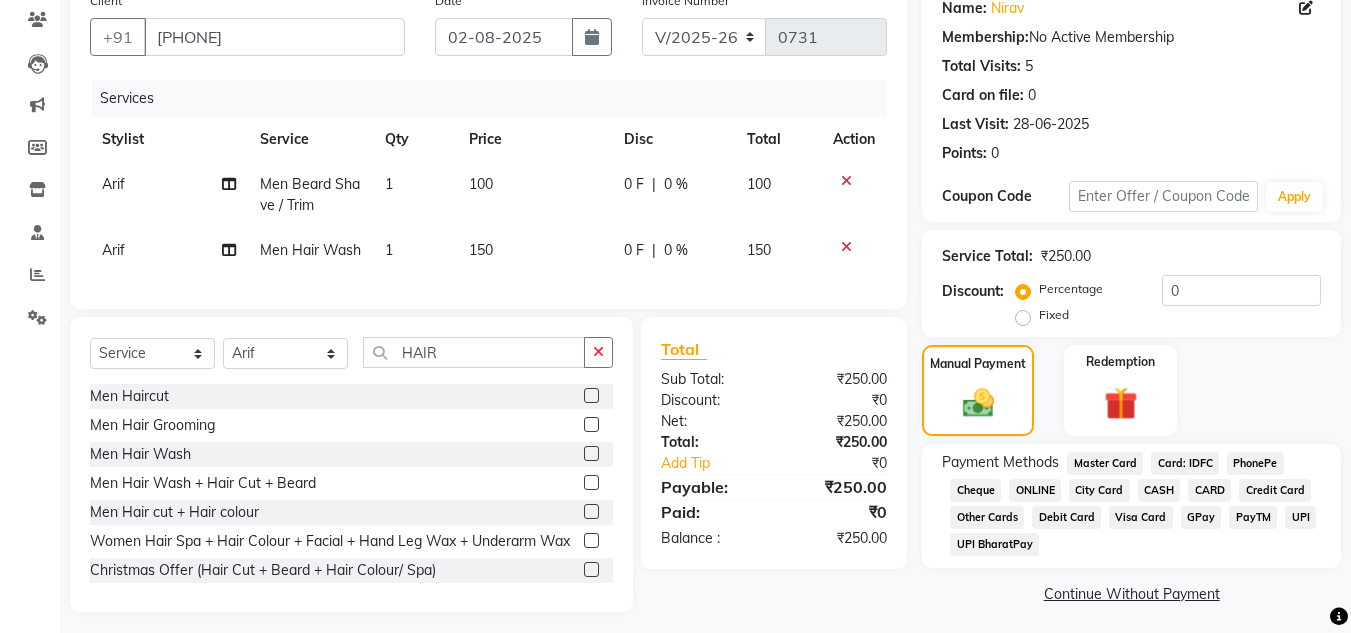 click on "ONLINE" 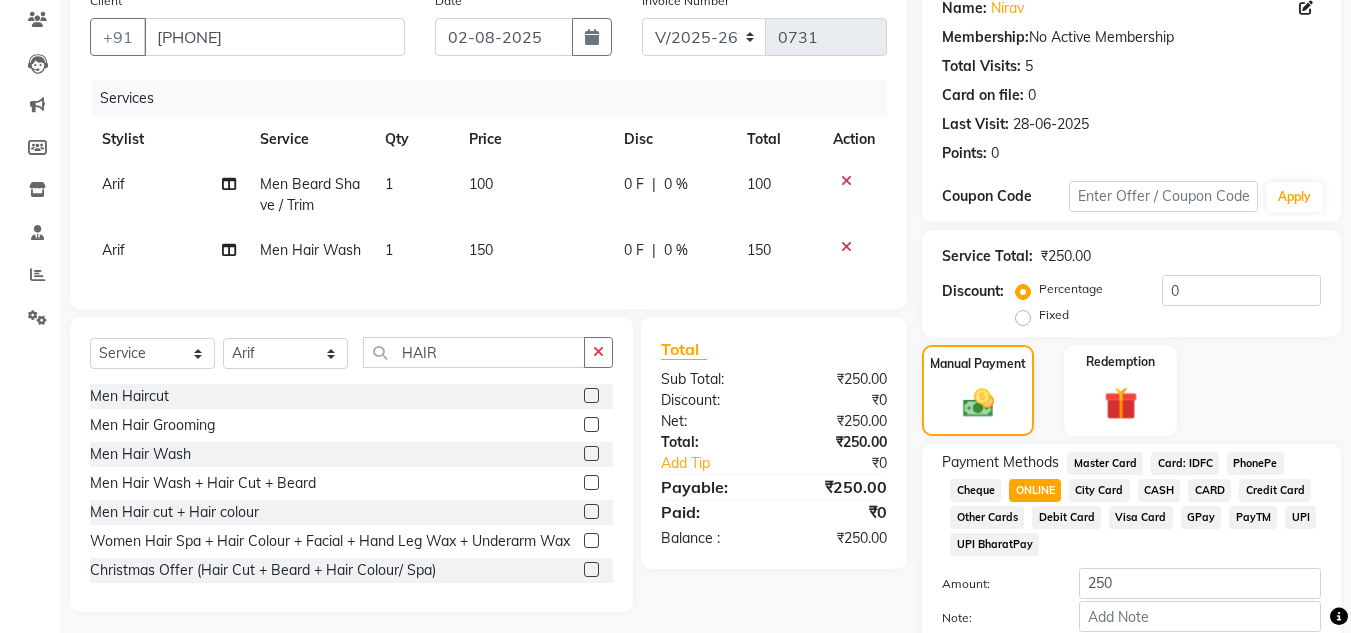 scroll, scrollTop: 280, scrollLeft: 0, axis: vertical 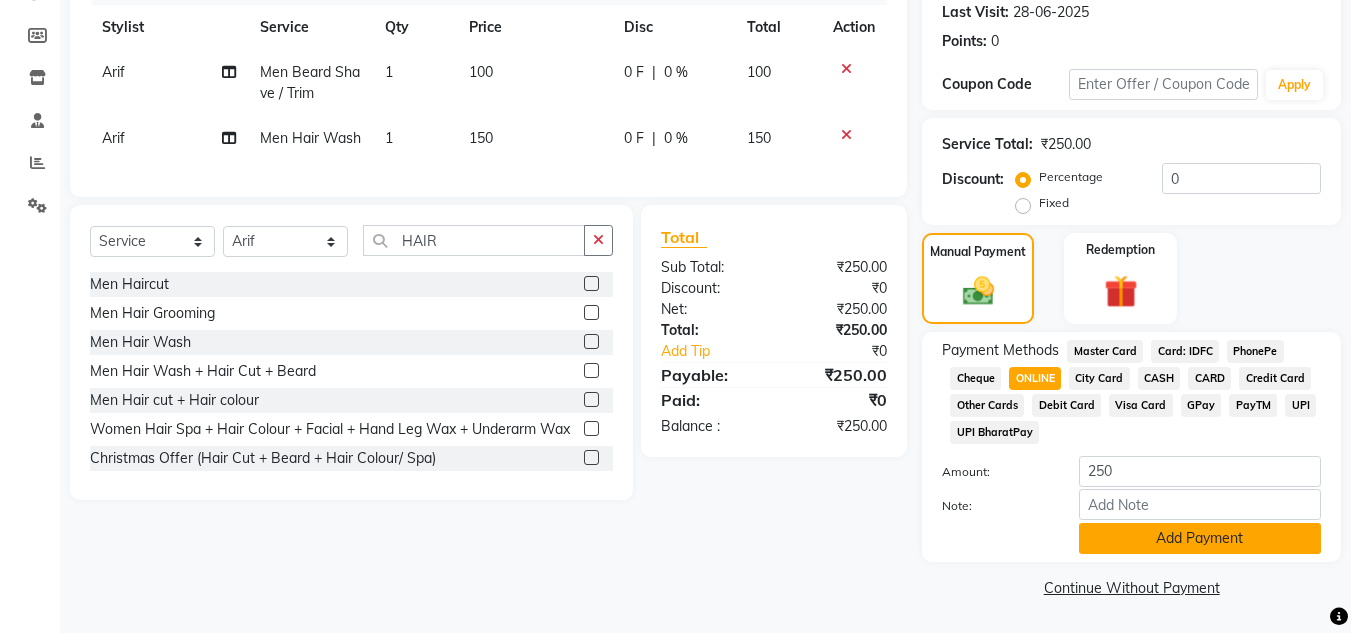 click on "Add Payment" 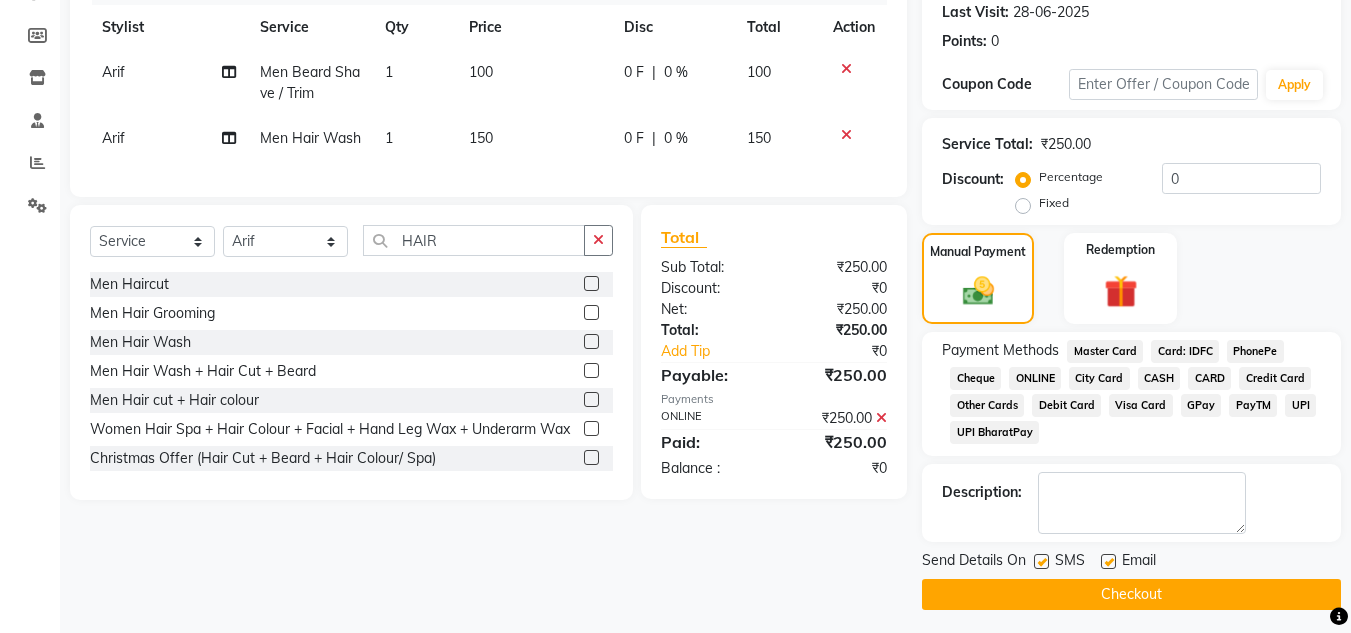 click 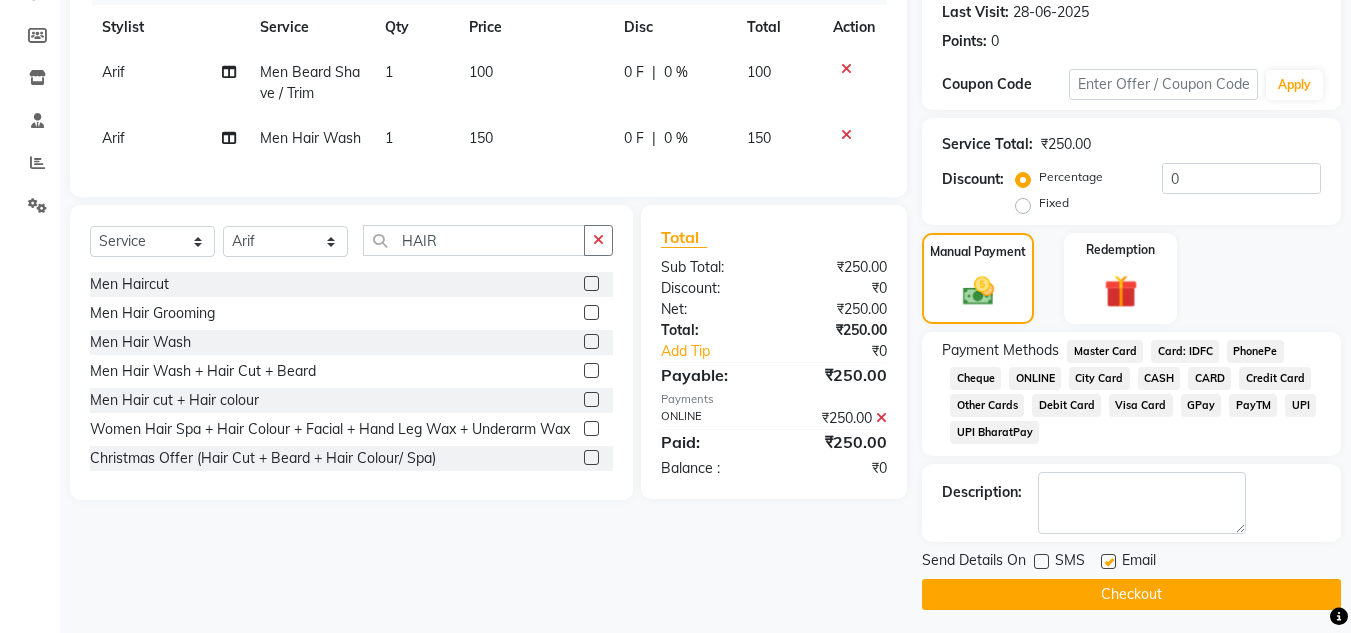 click on "Checkout" 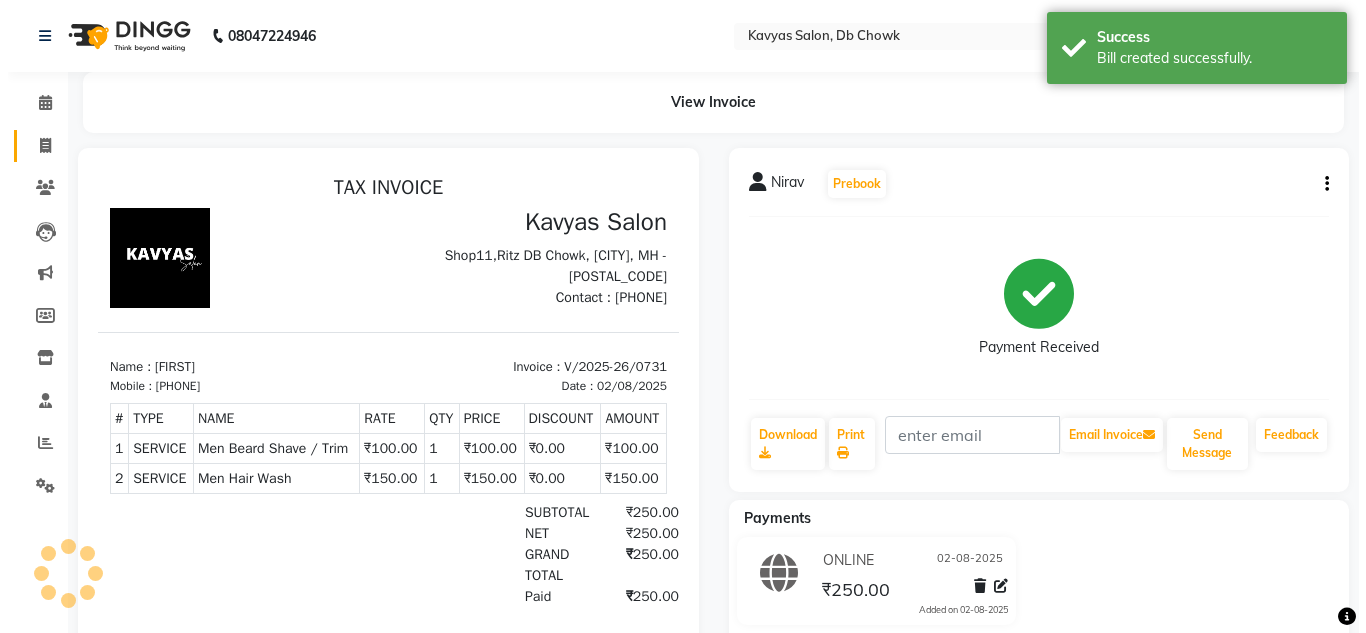scroll, scrollTop: 0, scrollLeft: 0, axis: both 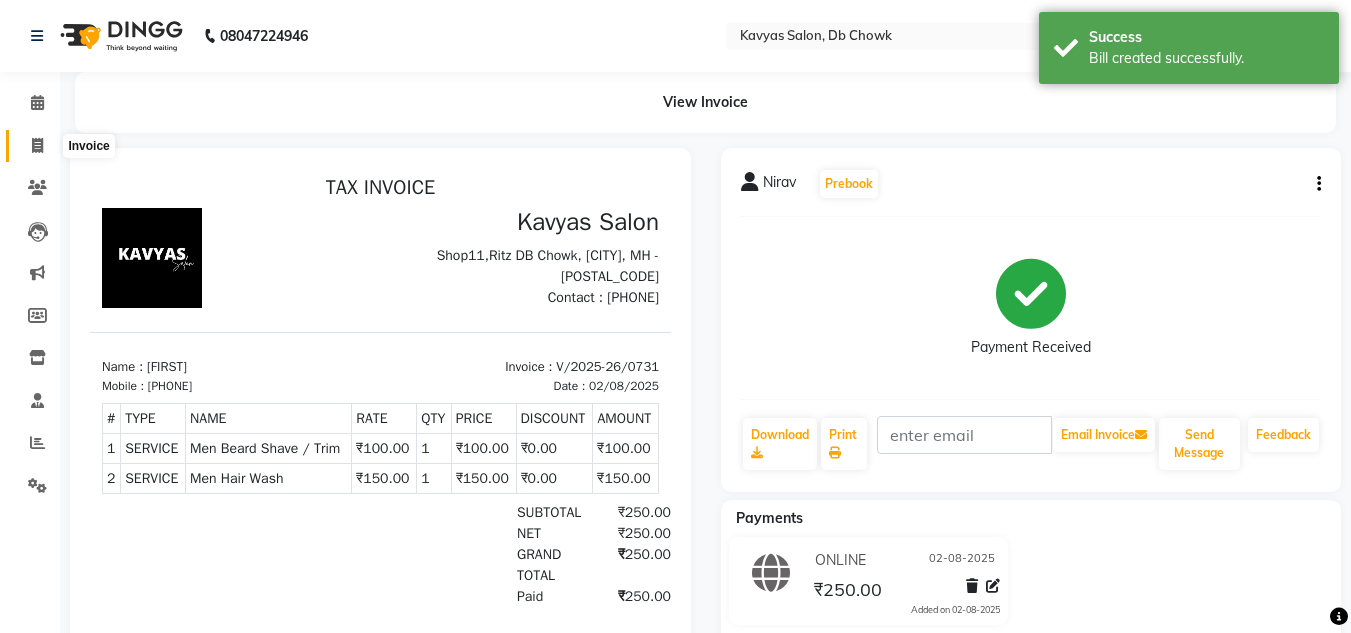 drag, startPoint x: 37, startPoint y: 146, endPoint x: 50, endPoint y: 164, distance: 22.203604 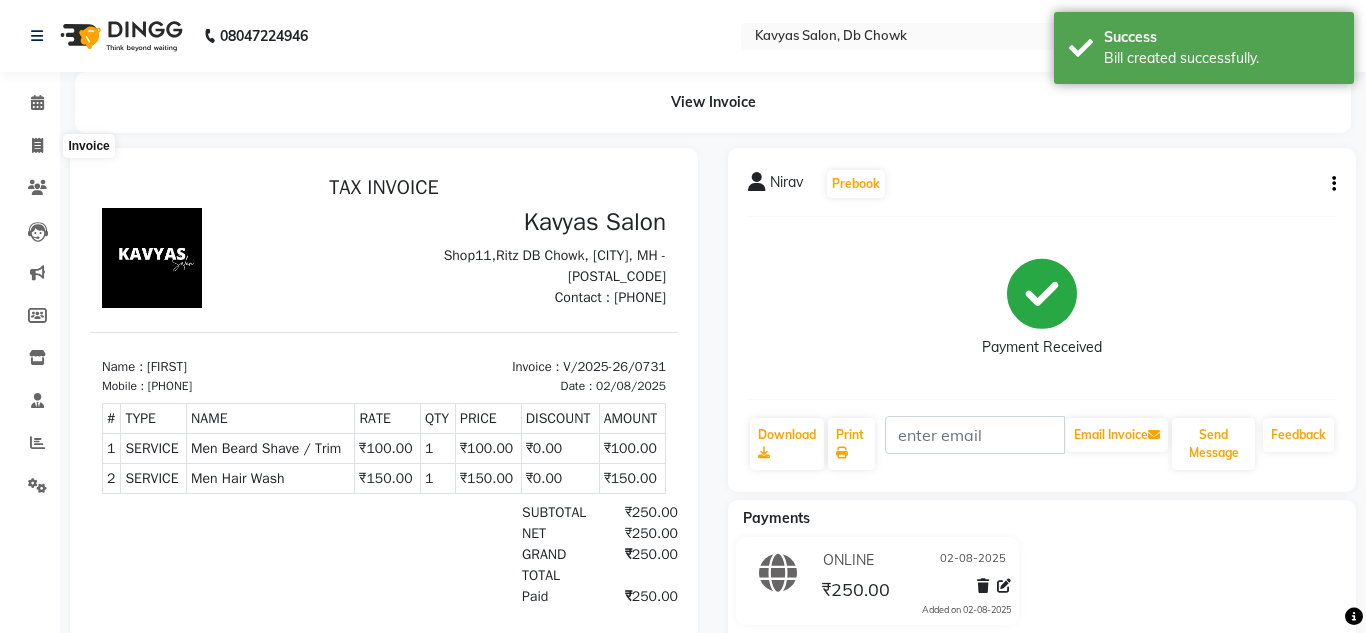 select on "6954" 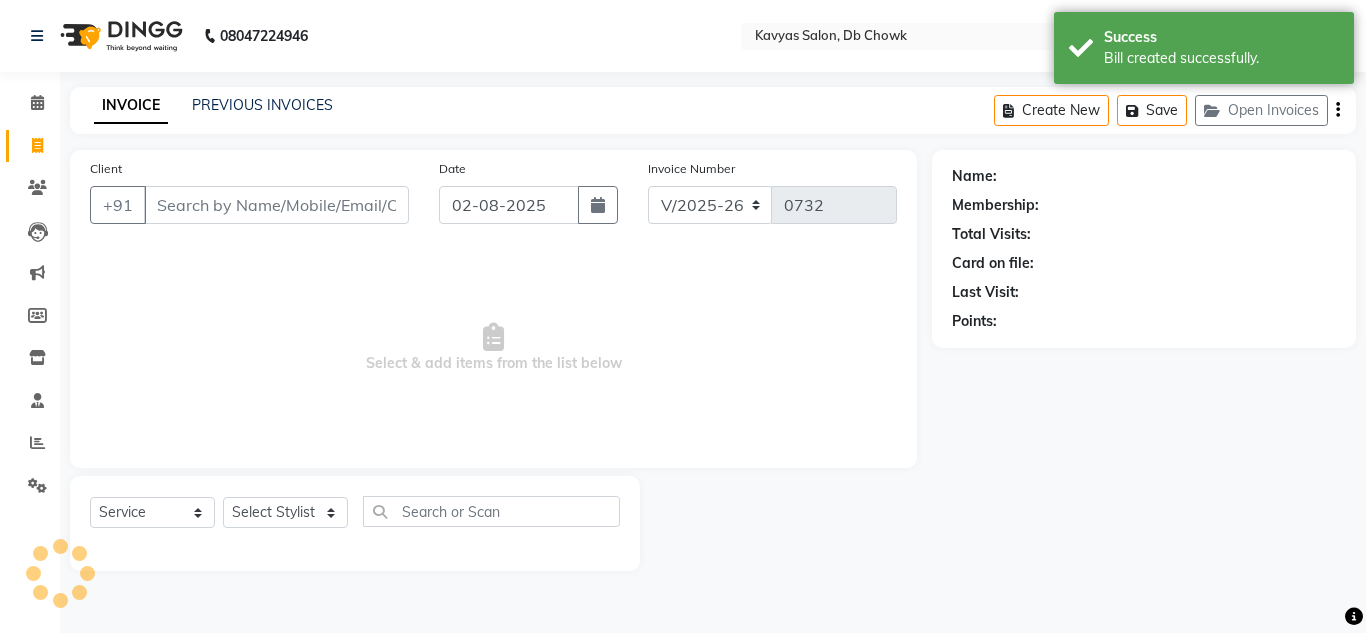click on "Client" at bounding box center (276, 205) 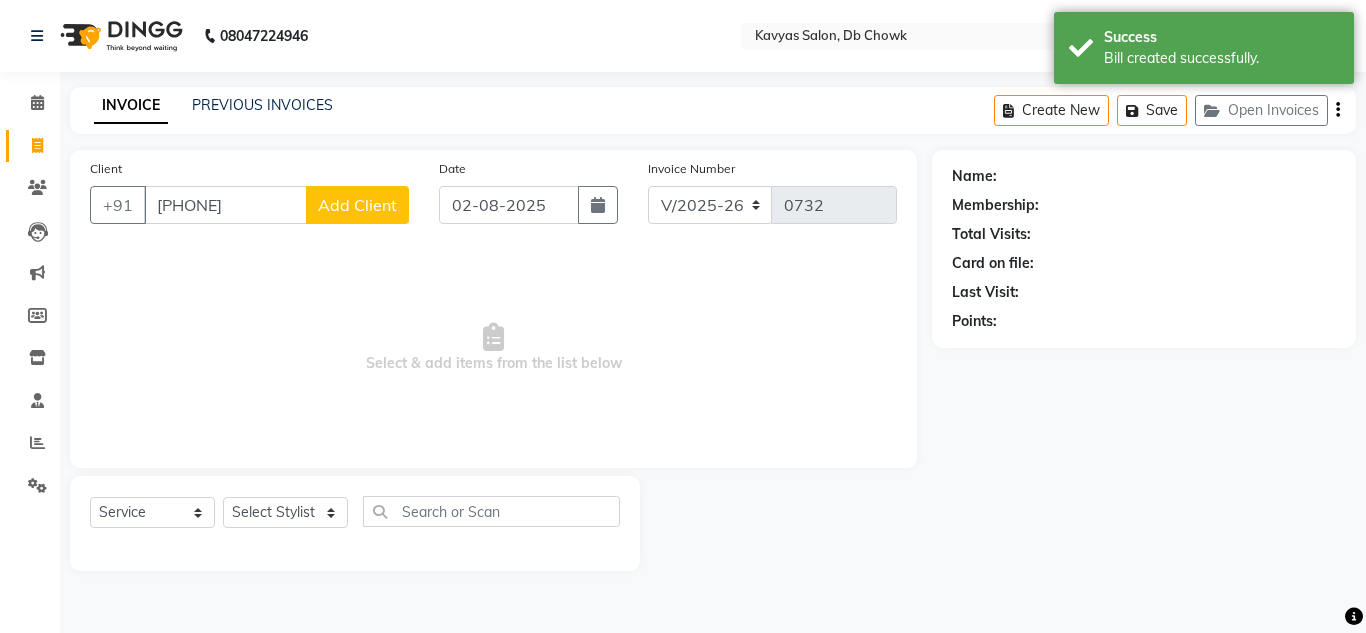 type on "[PHONE]" 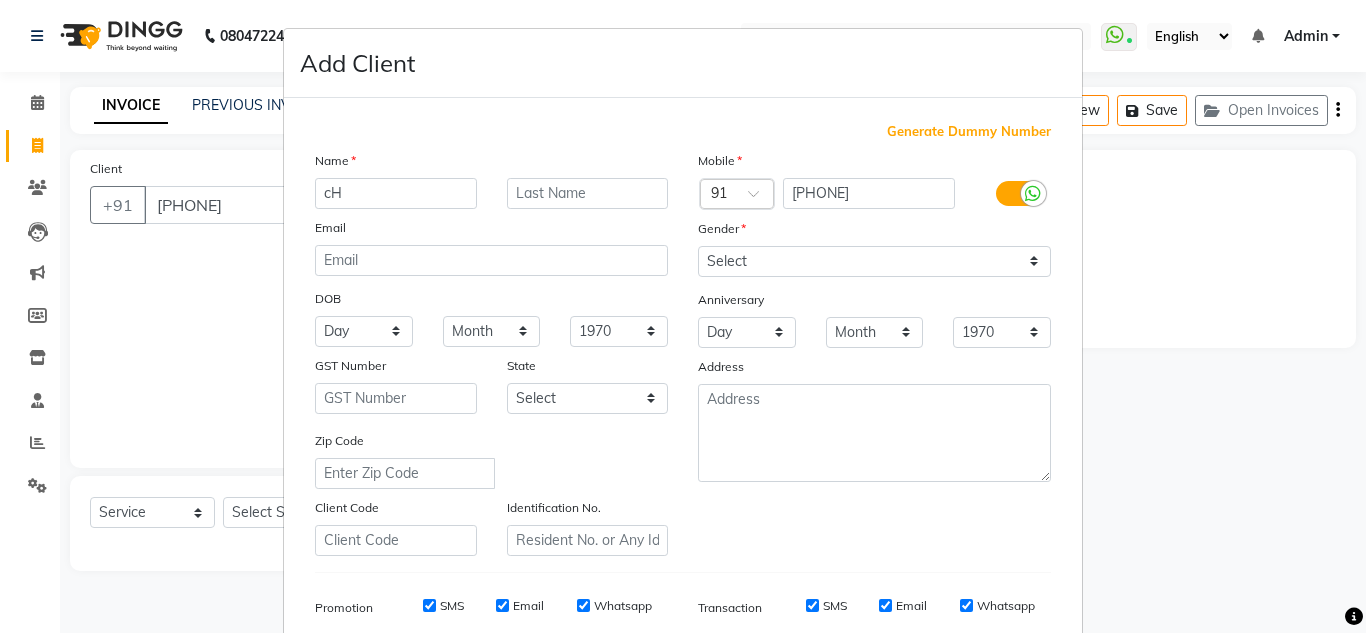type on "c" 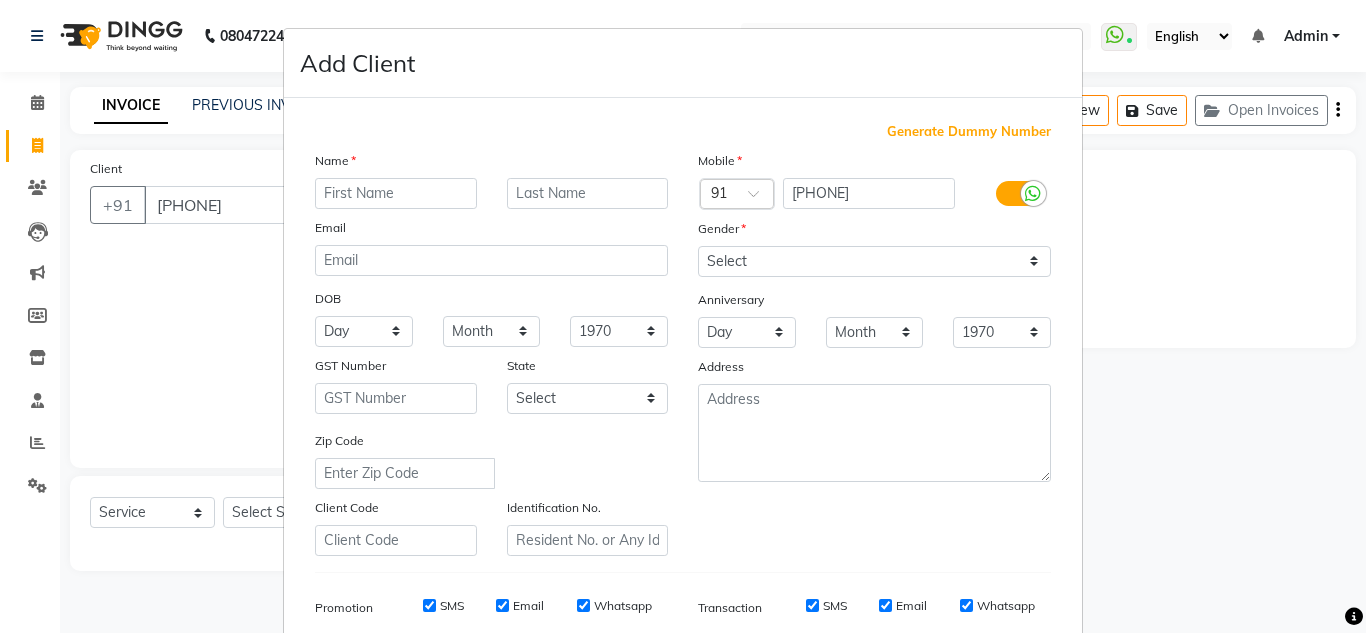 type on "c" 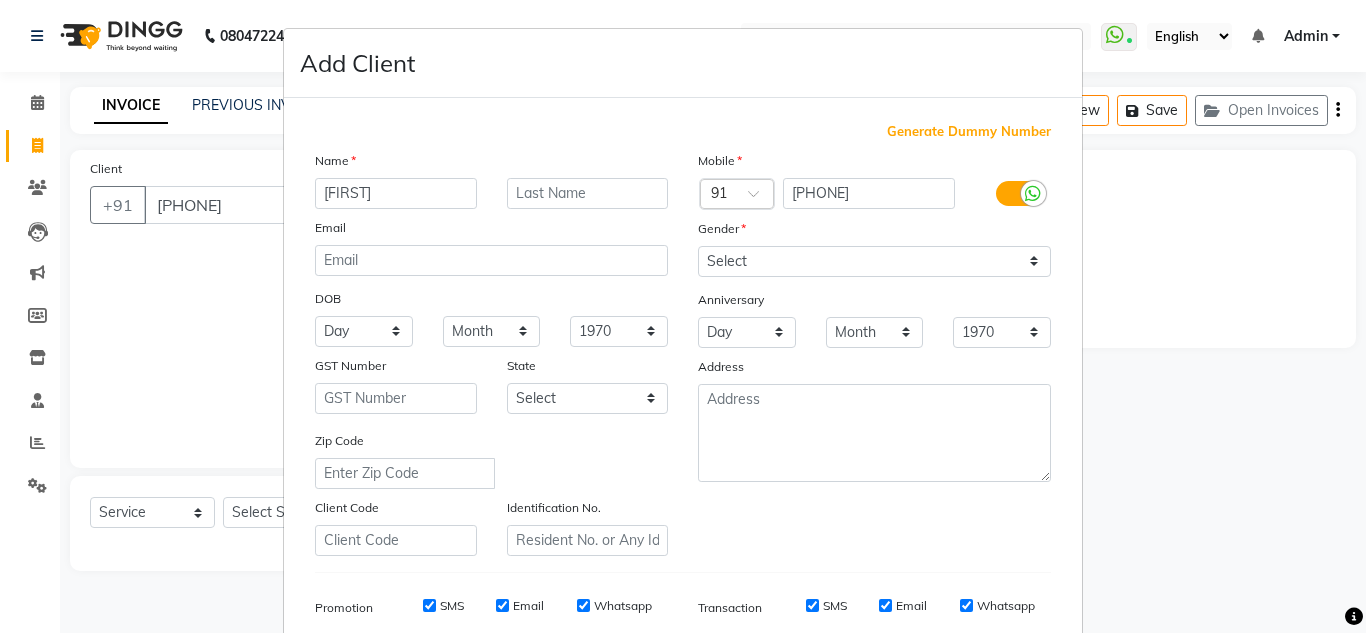 type on "[FIRST]" 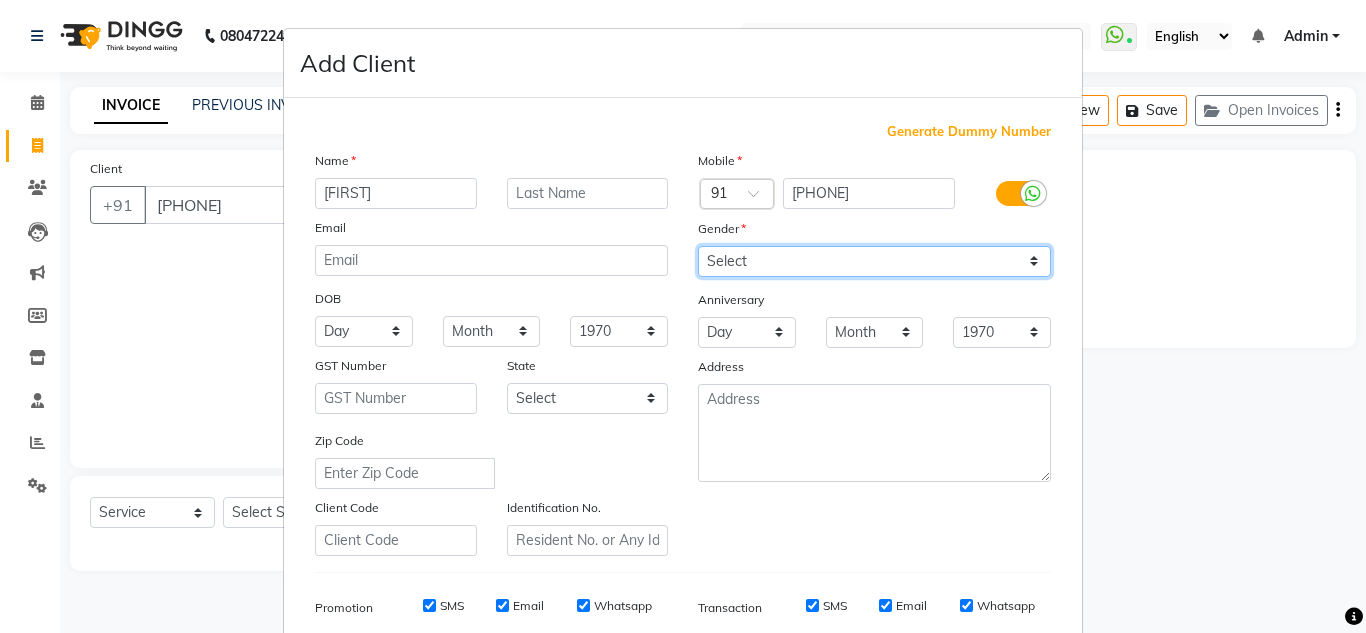 click on "Select Male Female Other Prefer Not To Say" at bounding box center (874, 261) 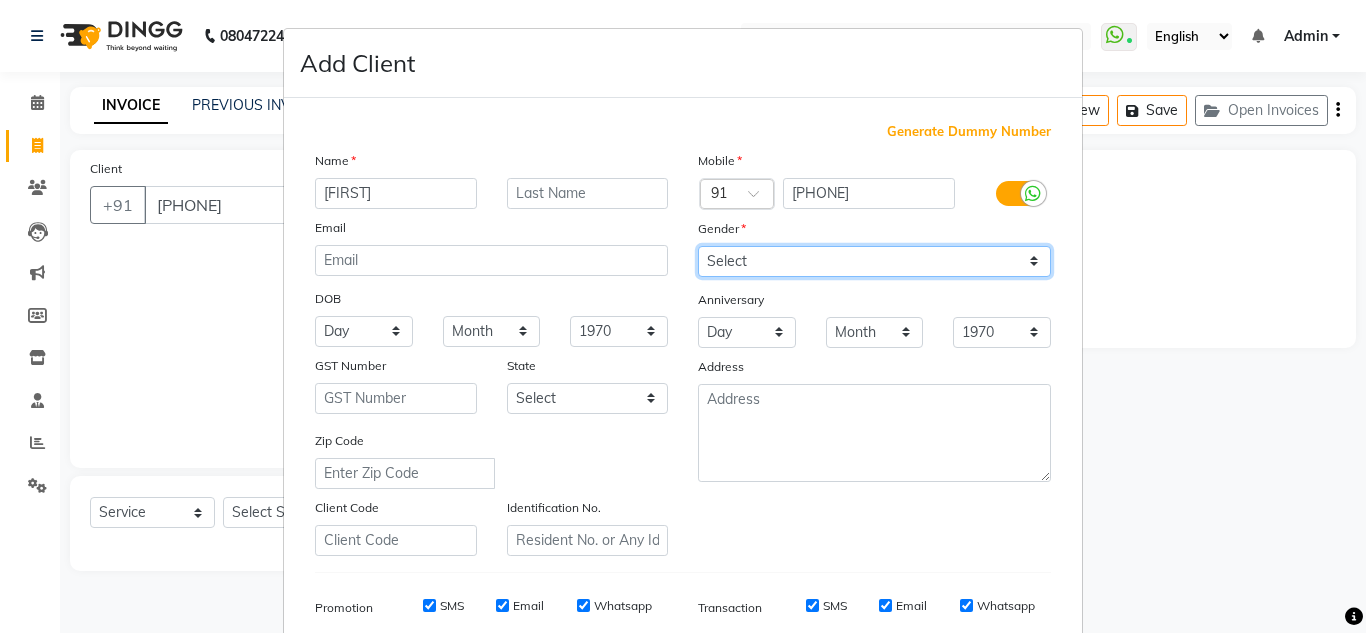 select on "female" 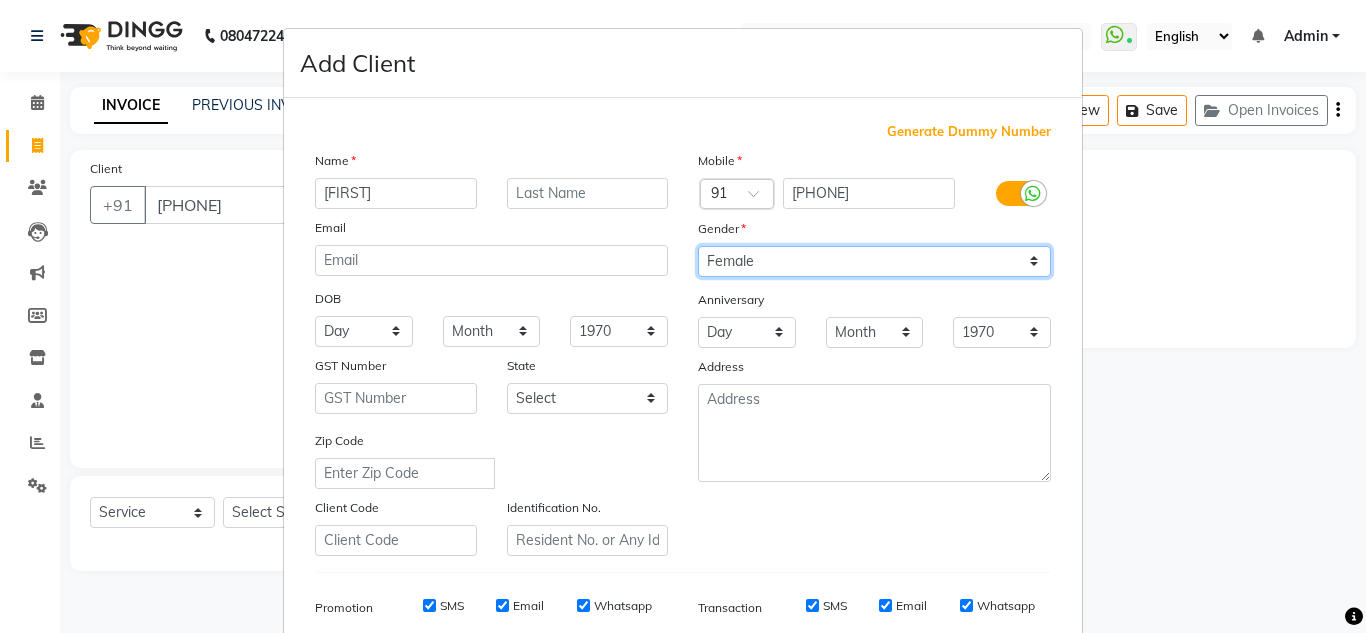 click on "Select Male Female Other Prefer Not To Say" at bounding box center (874, 261) 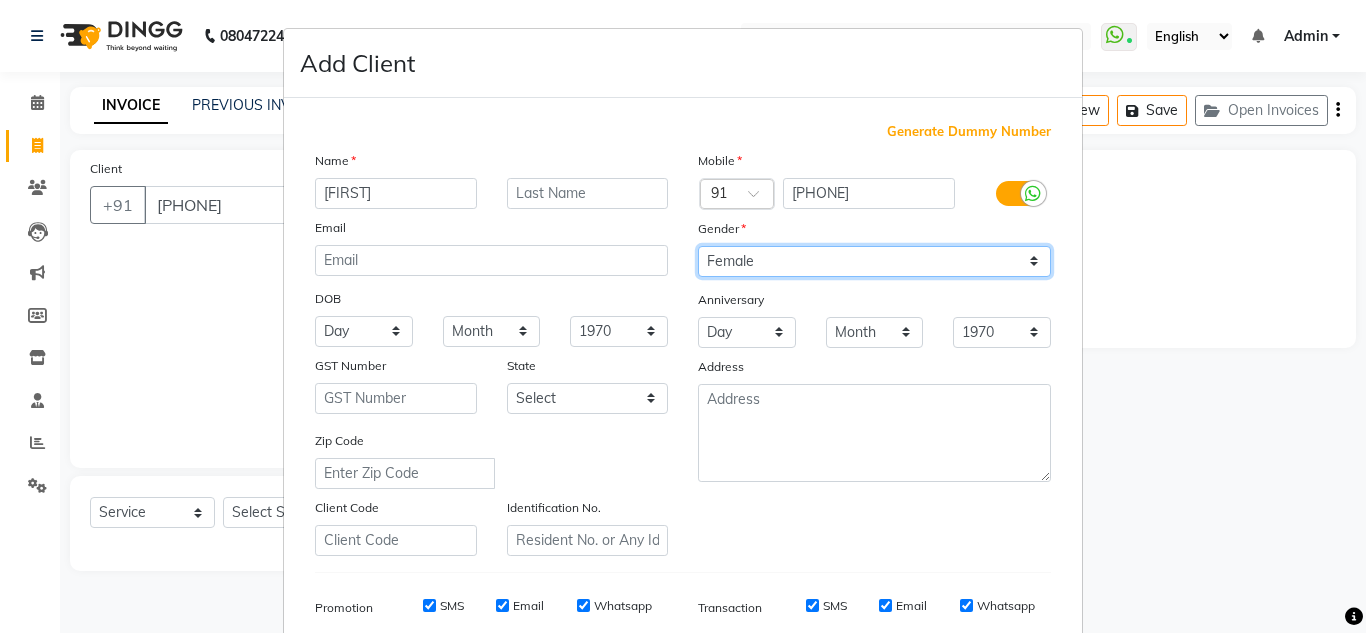 scroll, scrollTop: 290, scrollLeft: 0, axis: vertical 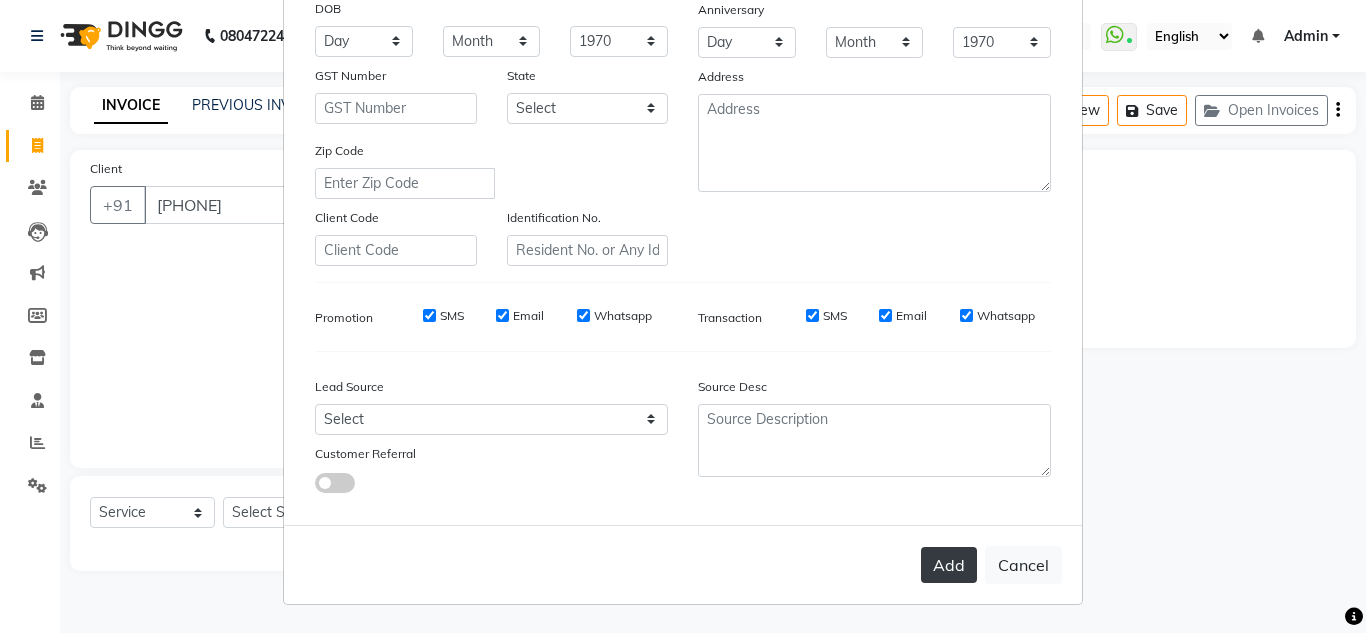 click on "Add" at bounding box center [949, 565] 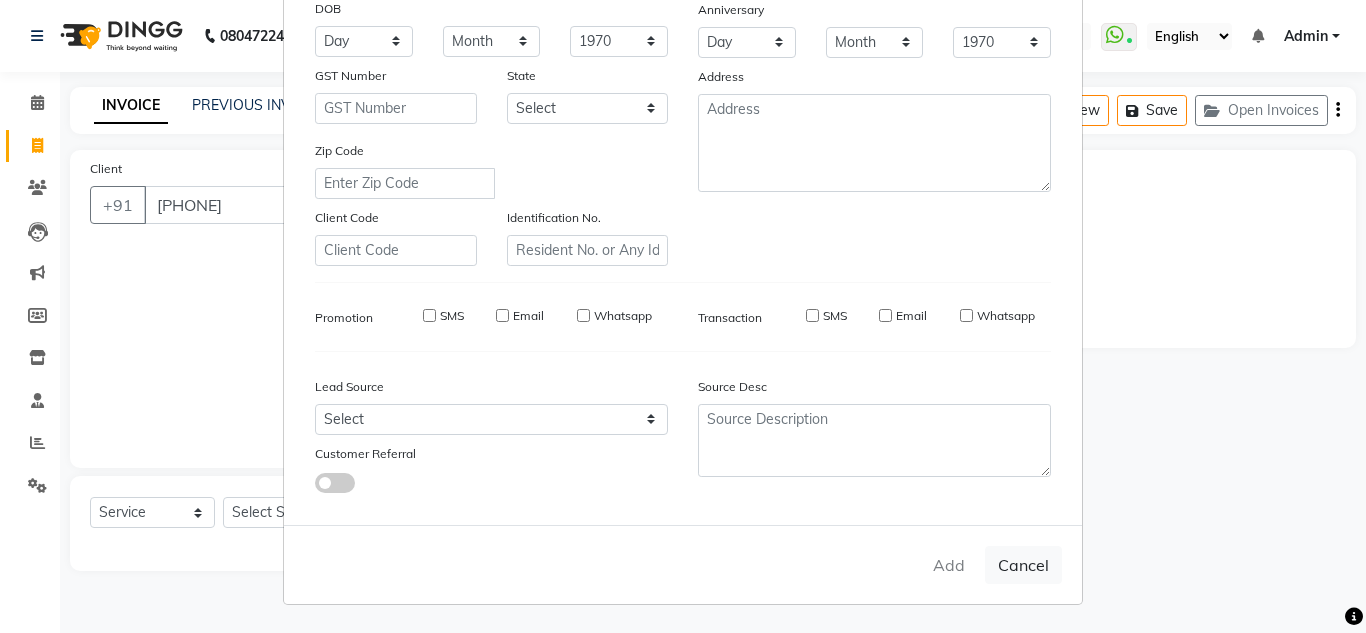 type 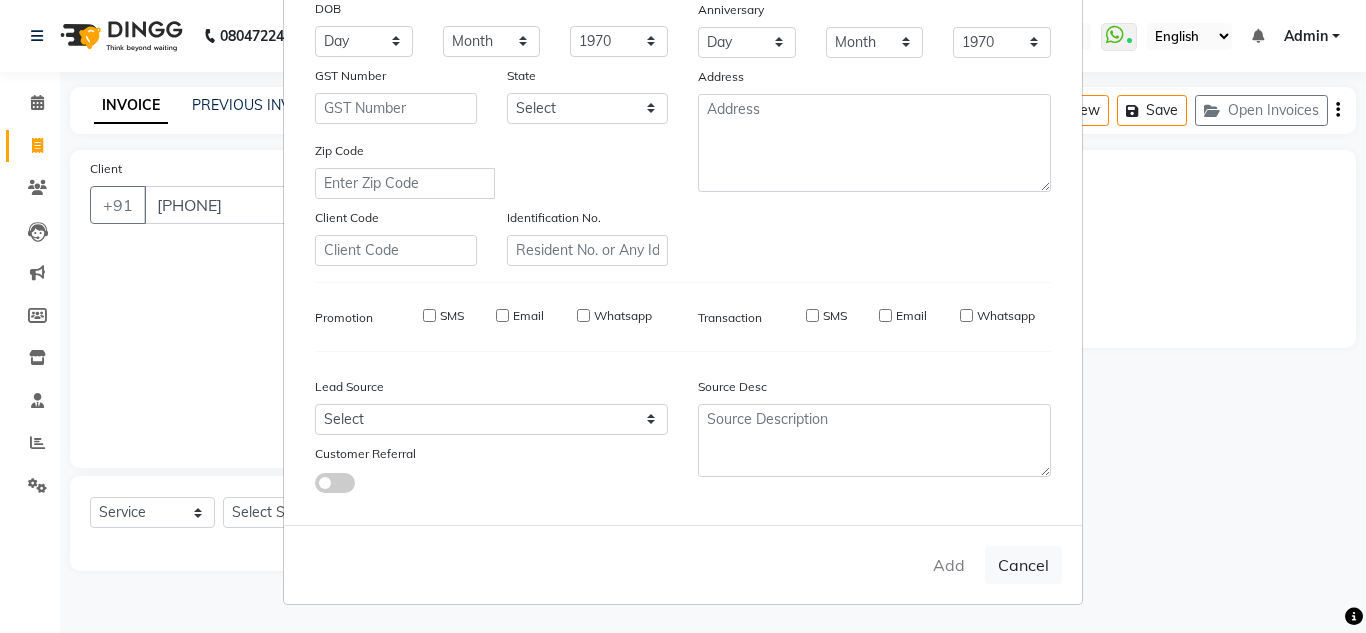select 